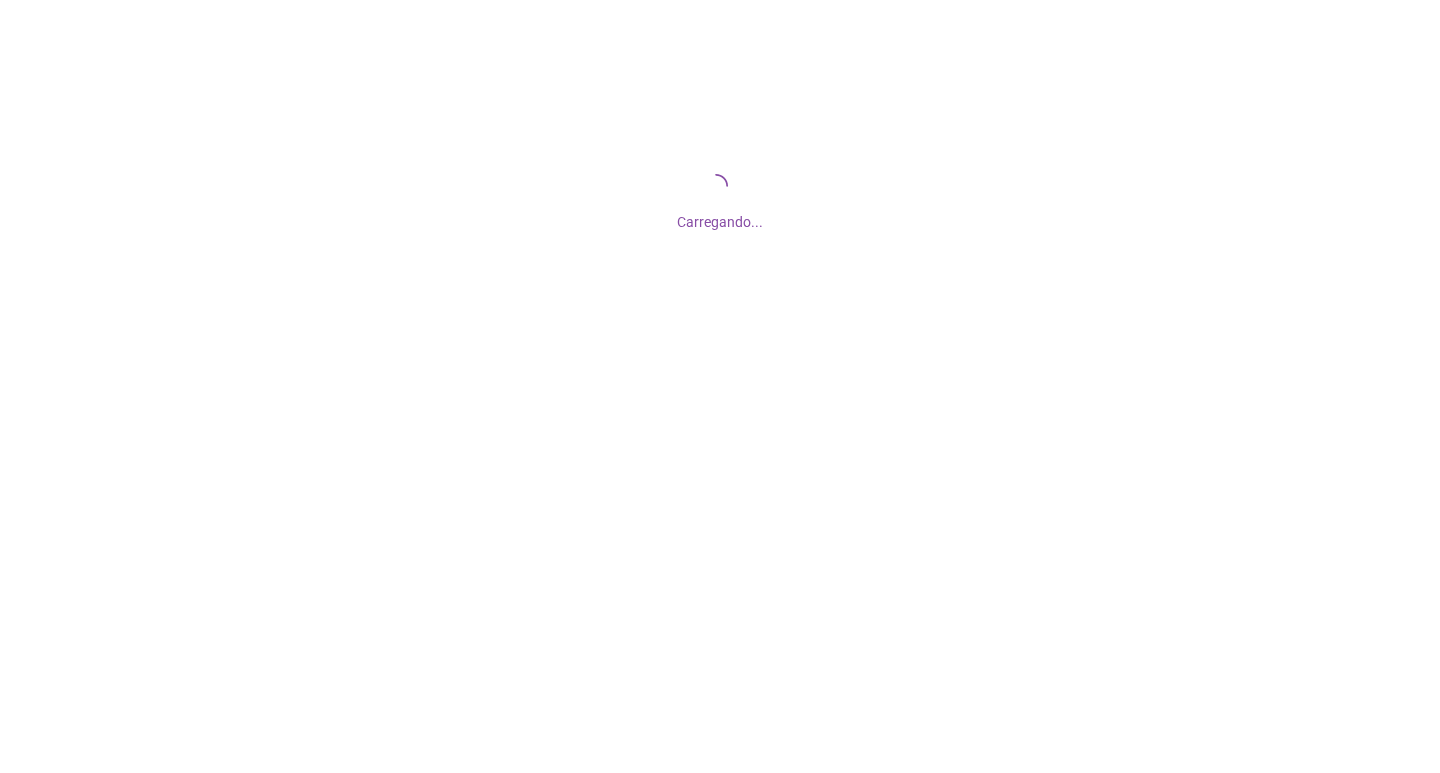 scroll, scrollTop: 0, scrollLeft: 0, axis: both 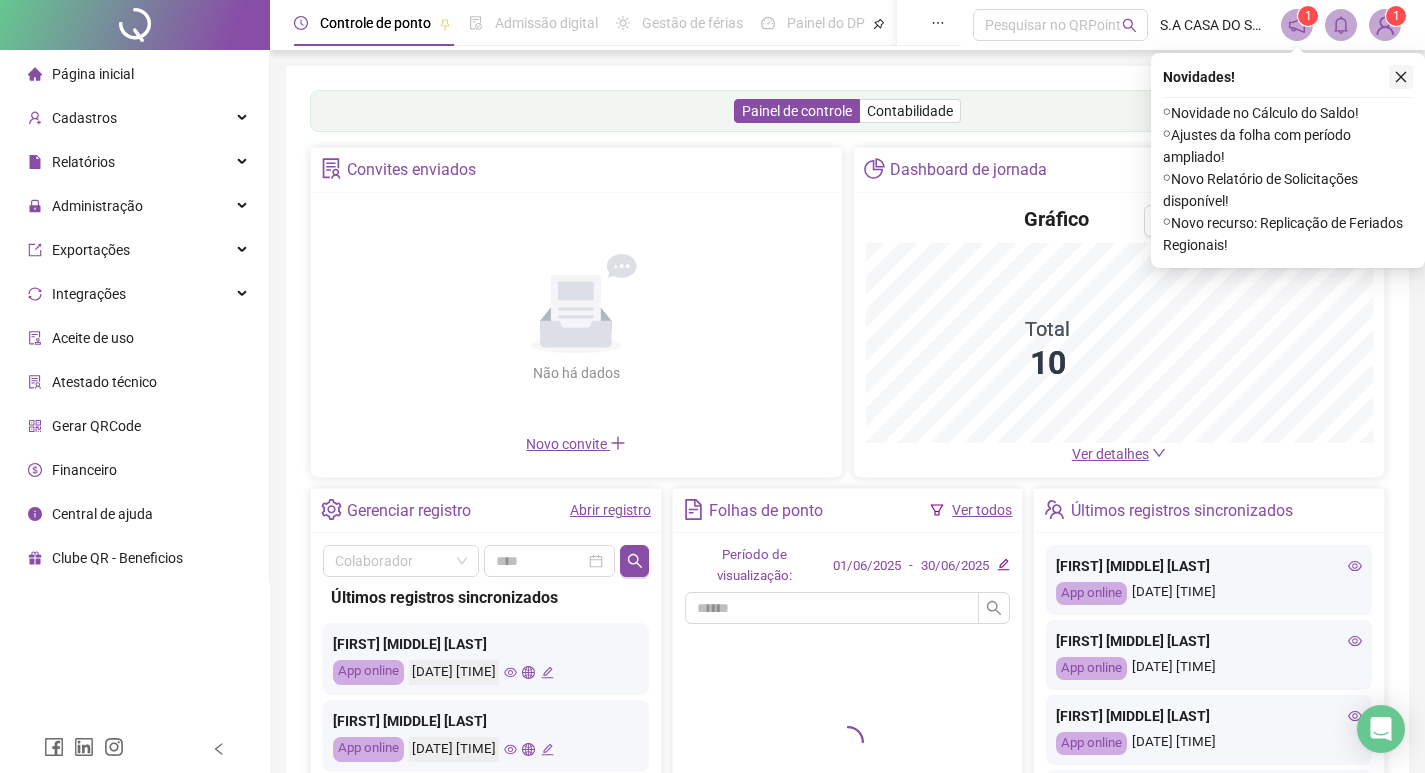 click at bounding box center (1401, 77) 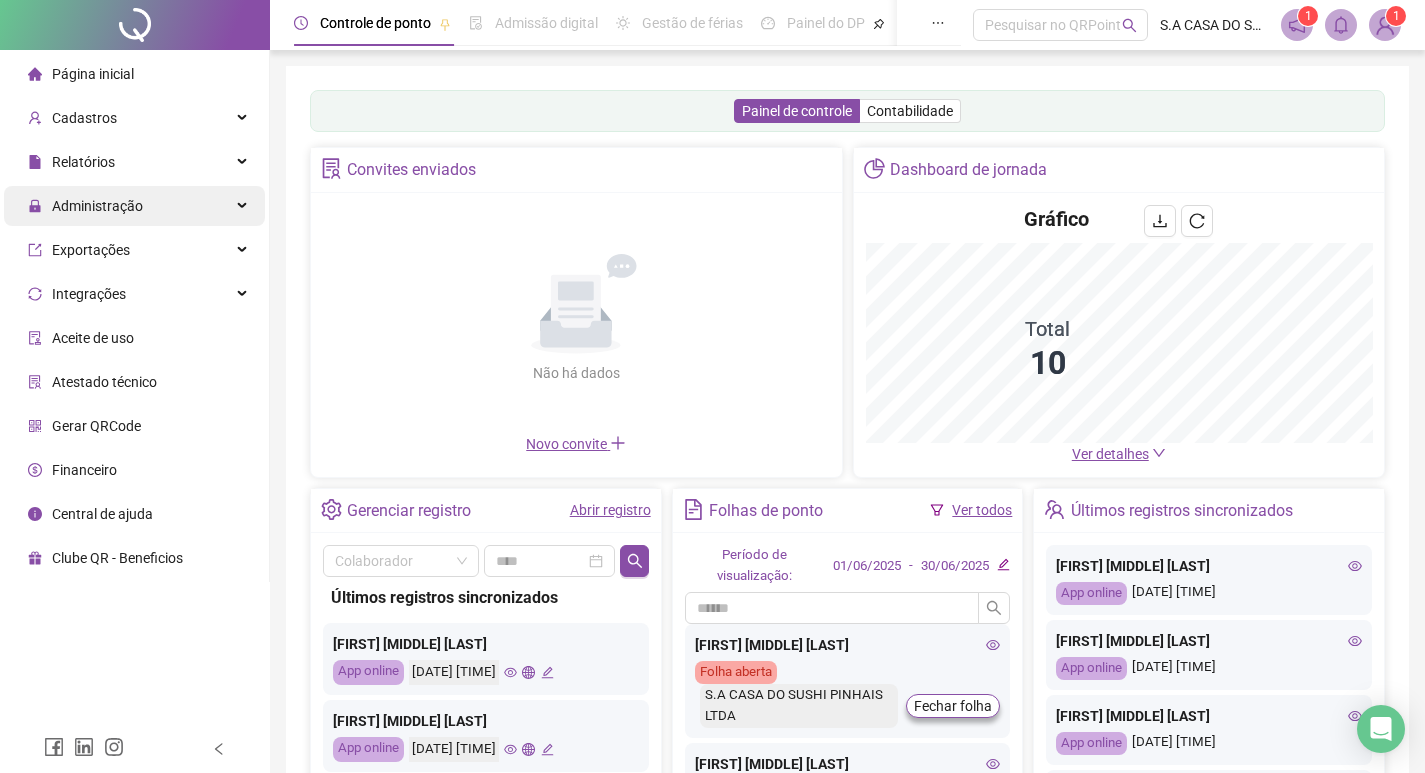 click on "Administração" at bounding box center [134, 206] 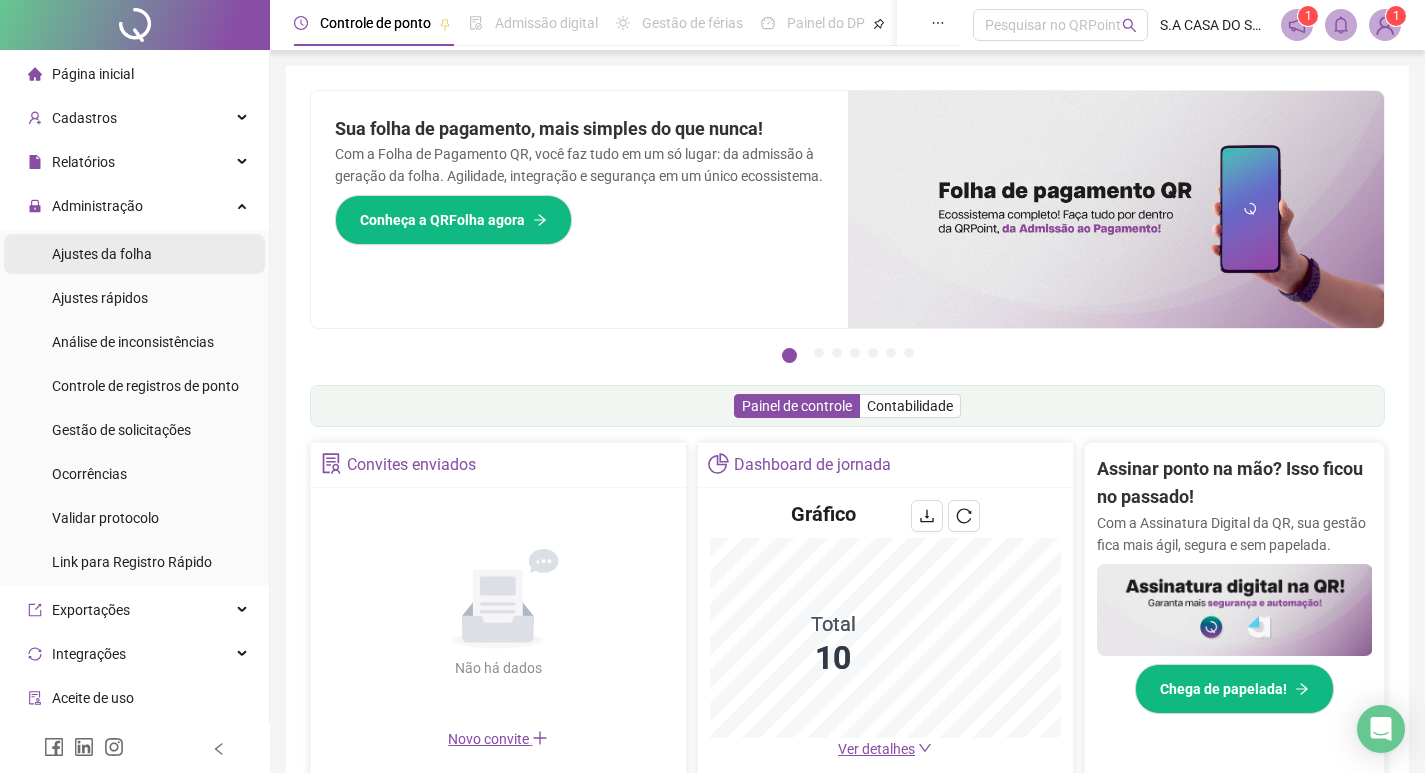 click on "Ajustes da folha" at bounding box center [102, 254] 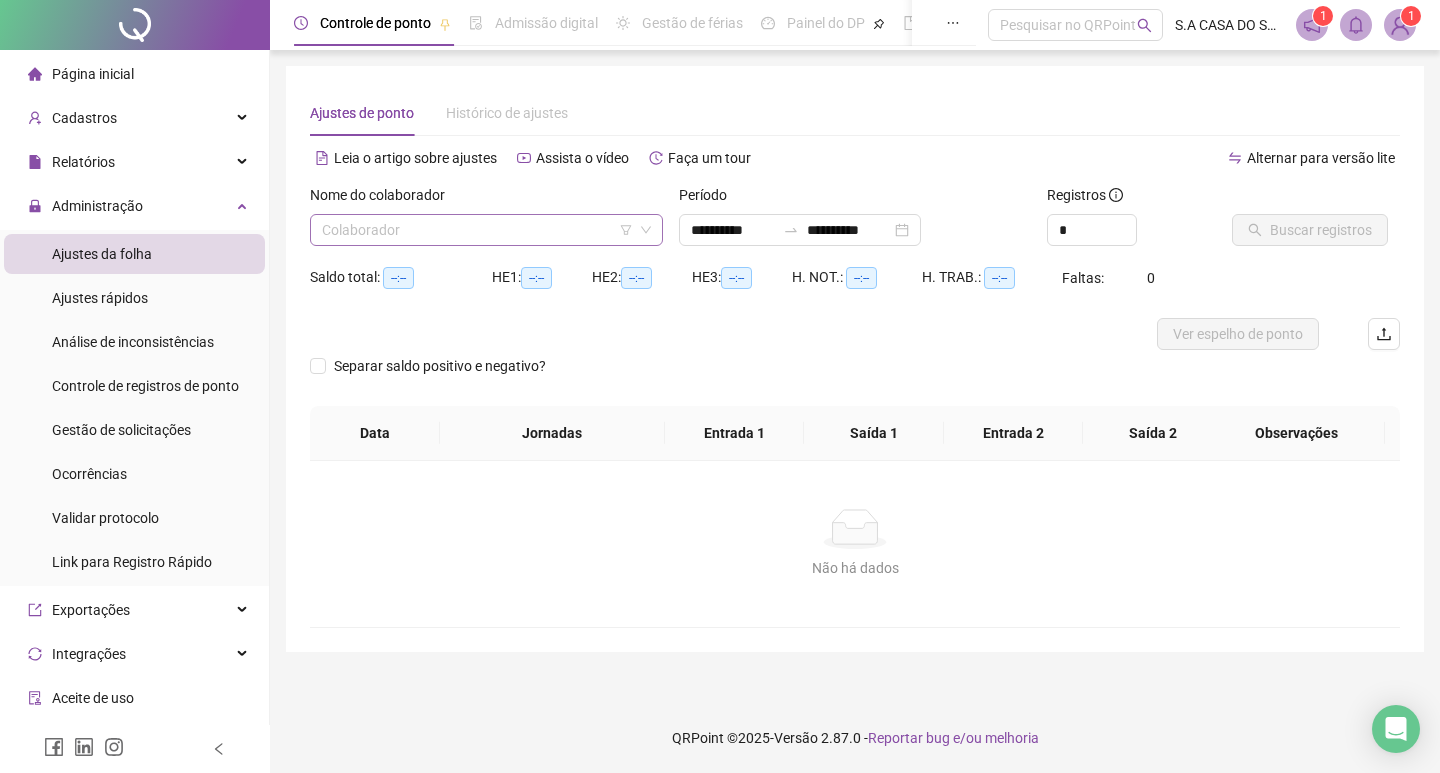 click at bounding box center (480, 230) 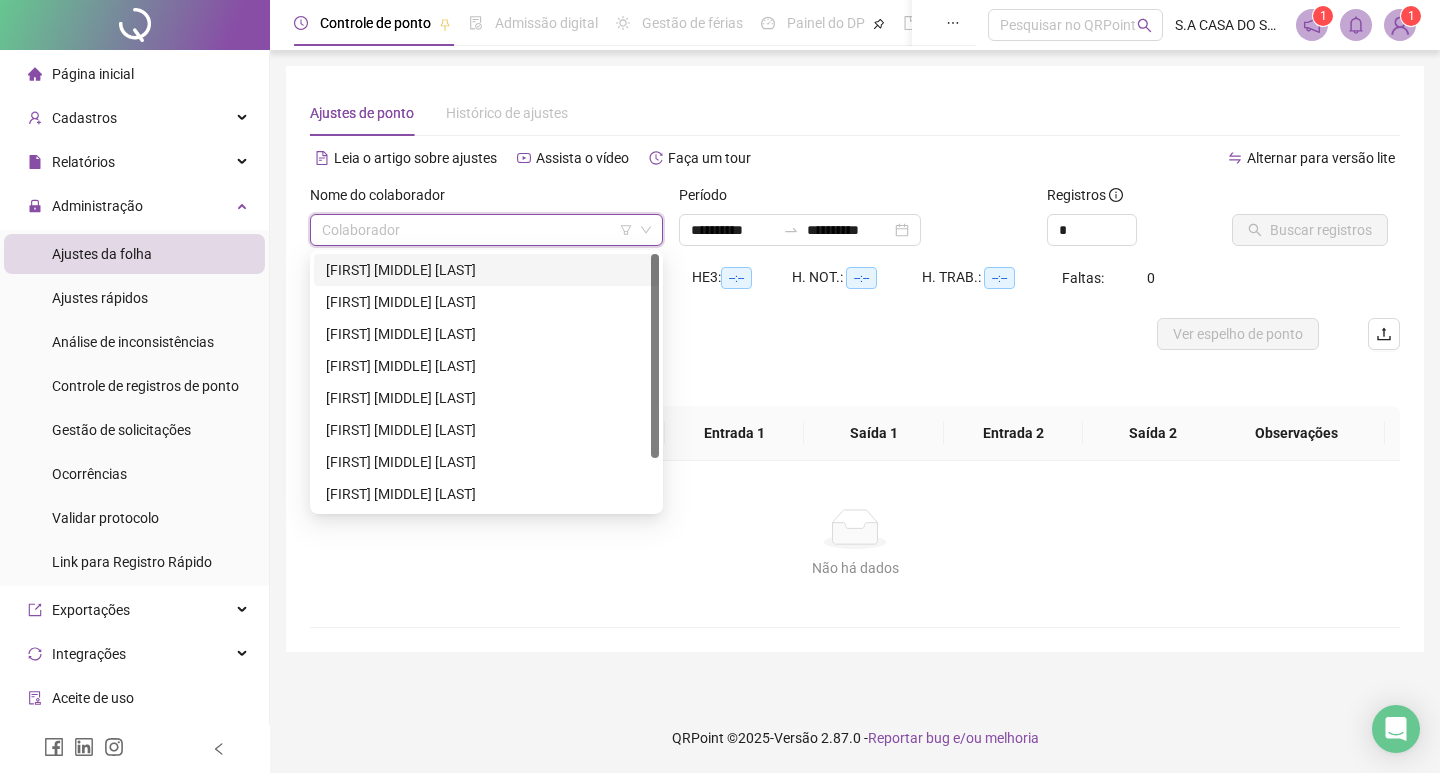 click on "[FIRST] [MIDDLE] [LAST]" at bounding box center (486, 270) 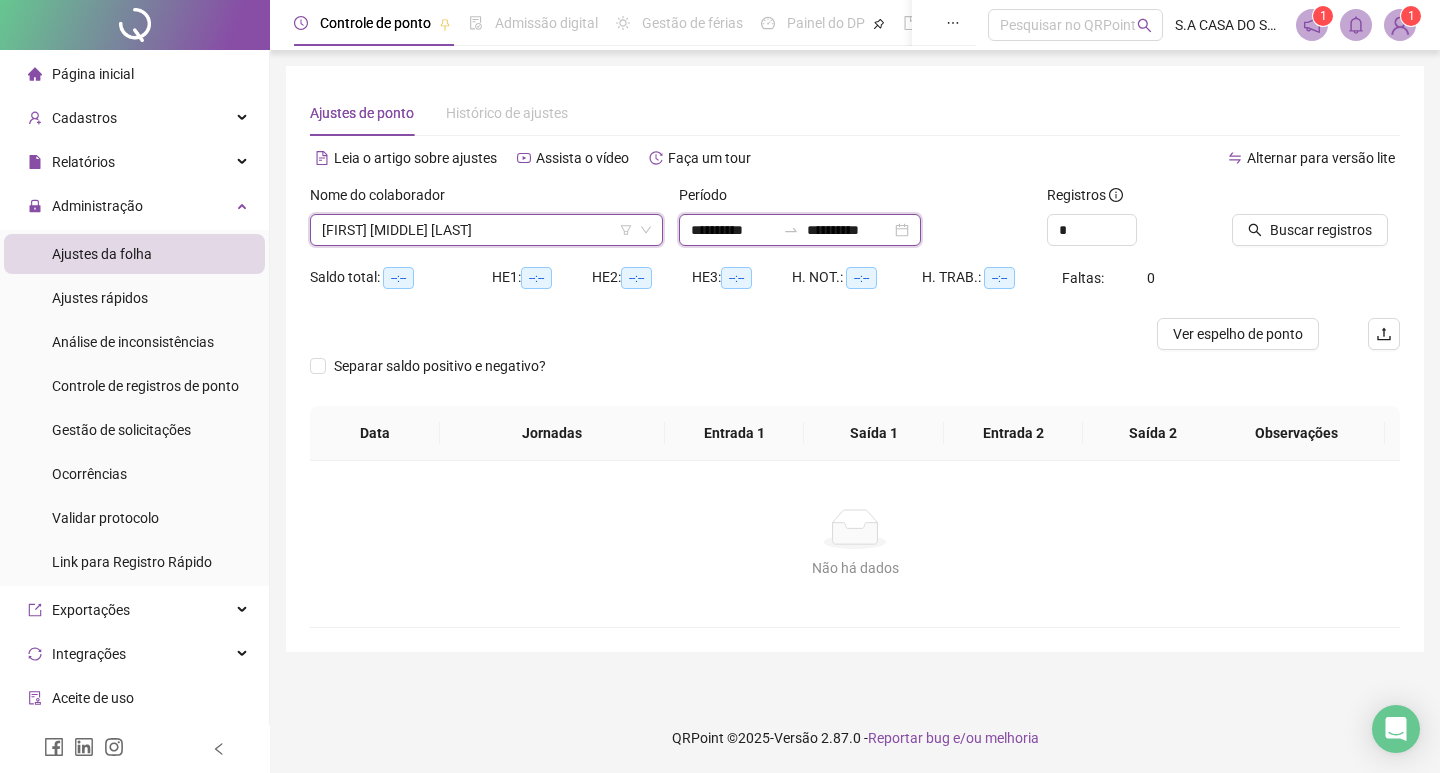 click on "**********" at bounding box center [733, 230] 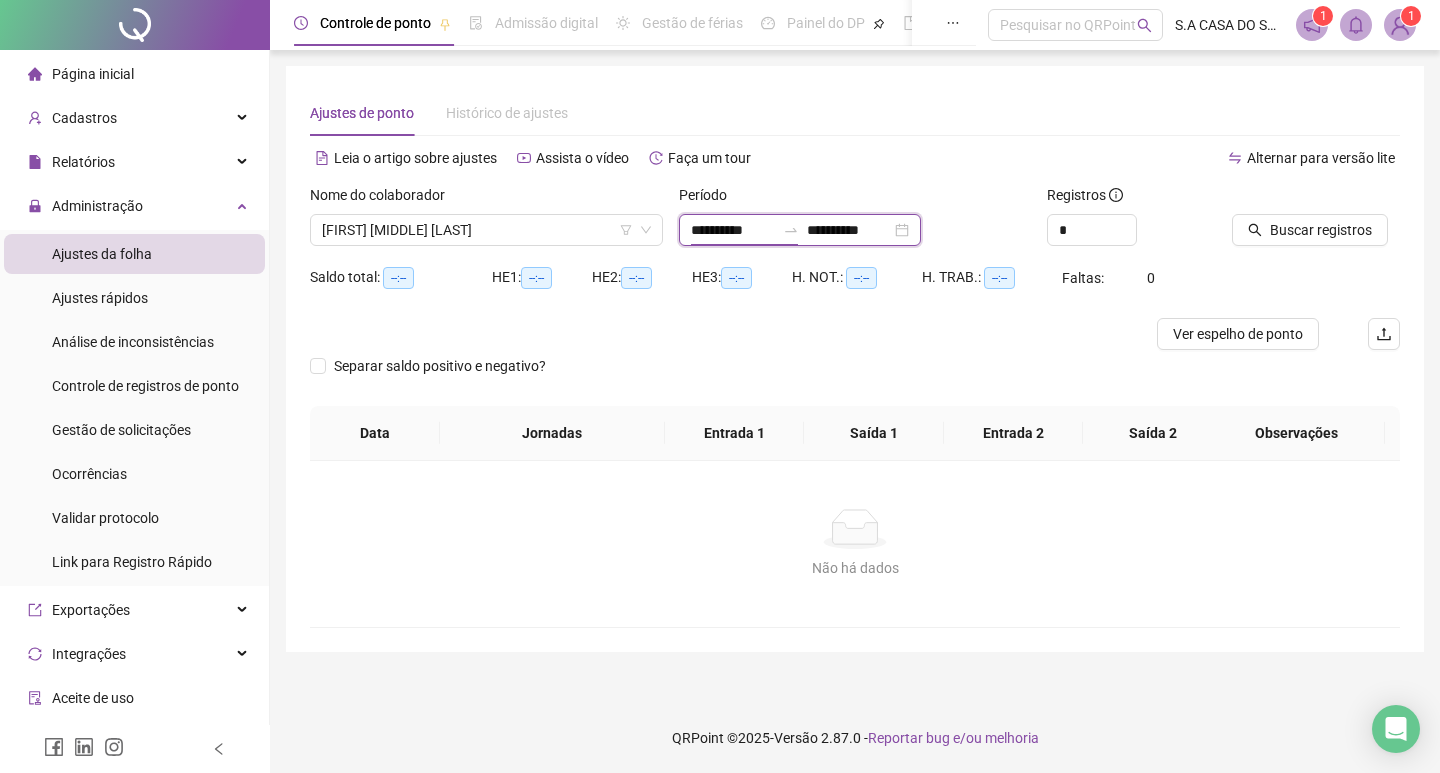 type on "**********" 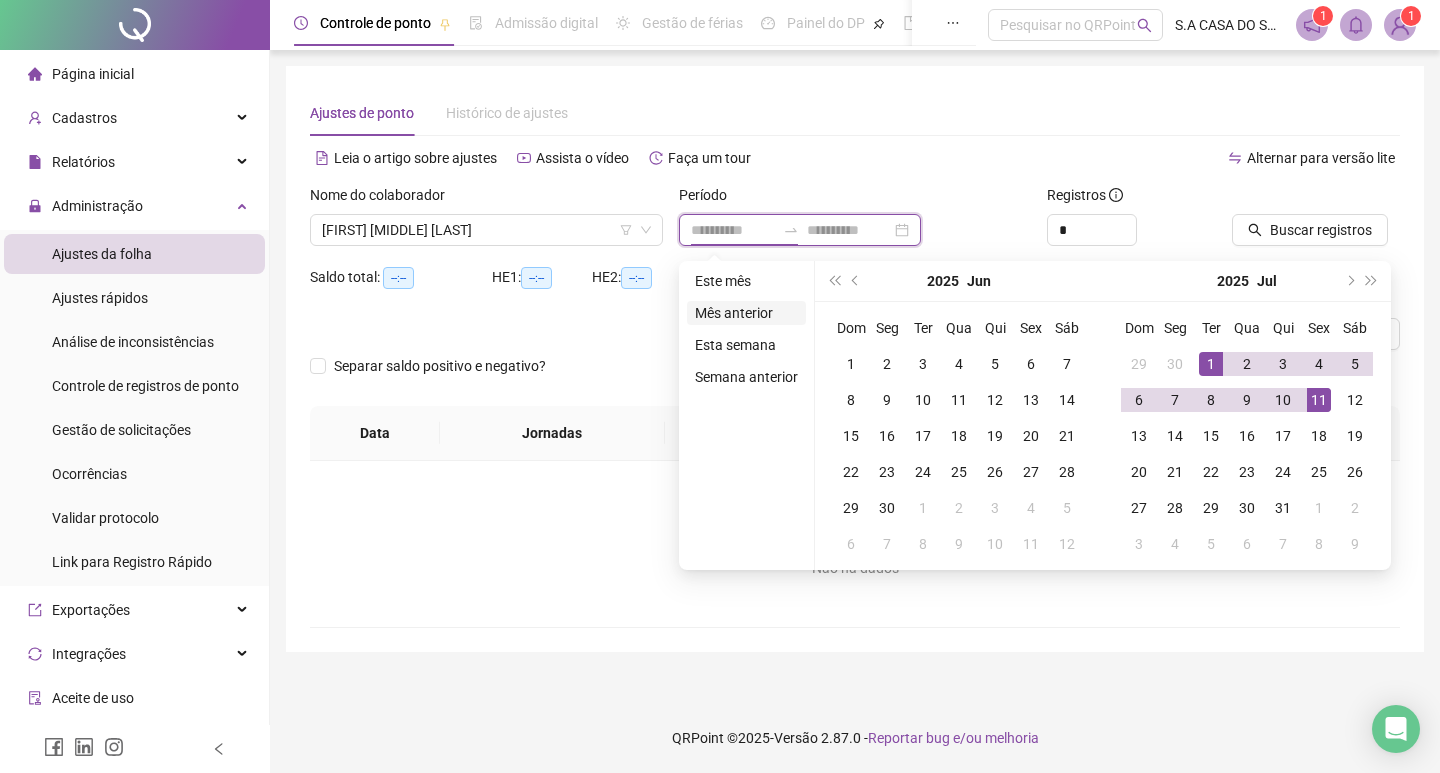 type on "**********" 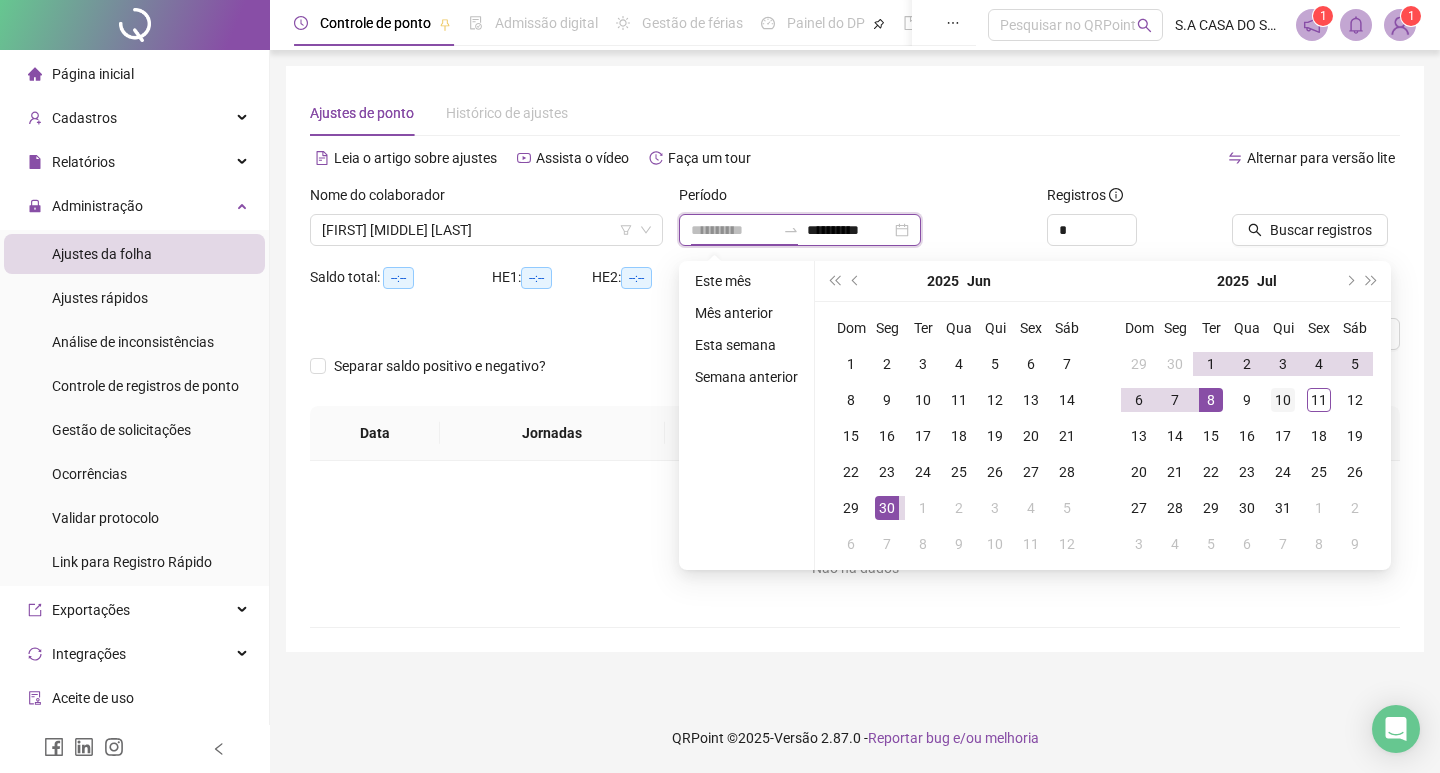 type on "**********" 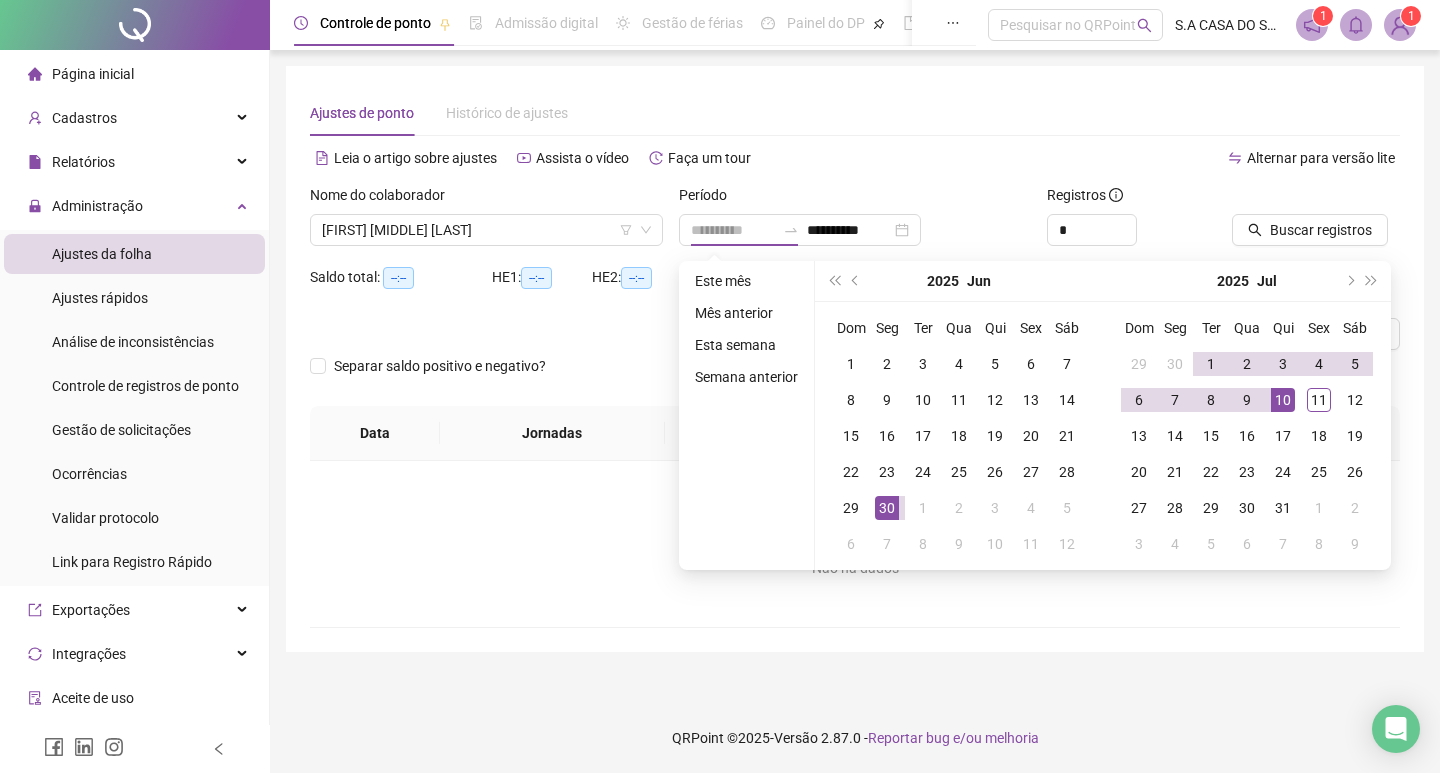click on "10" at bounding box center [1283, 400] 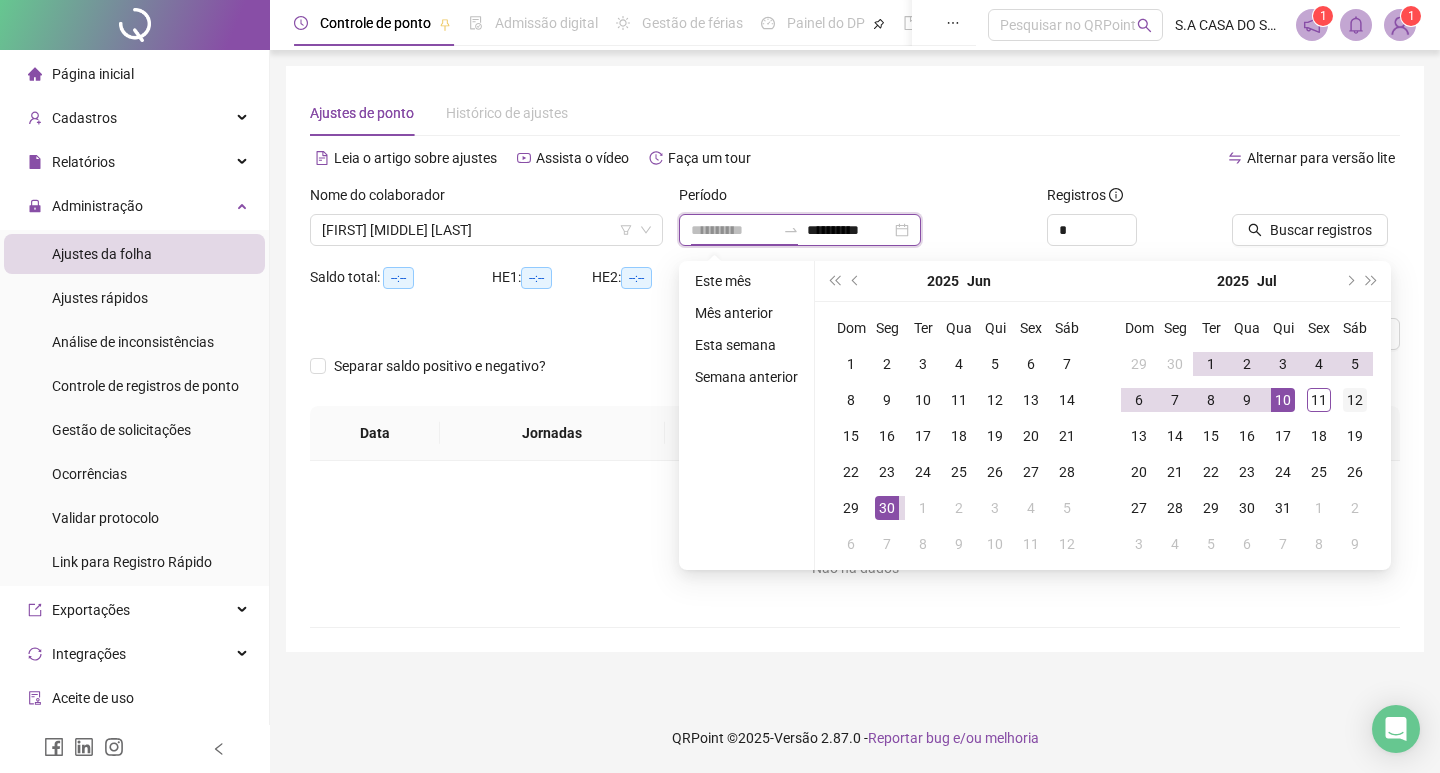 type on "**********" 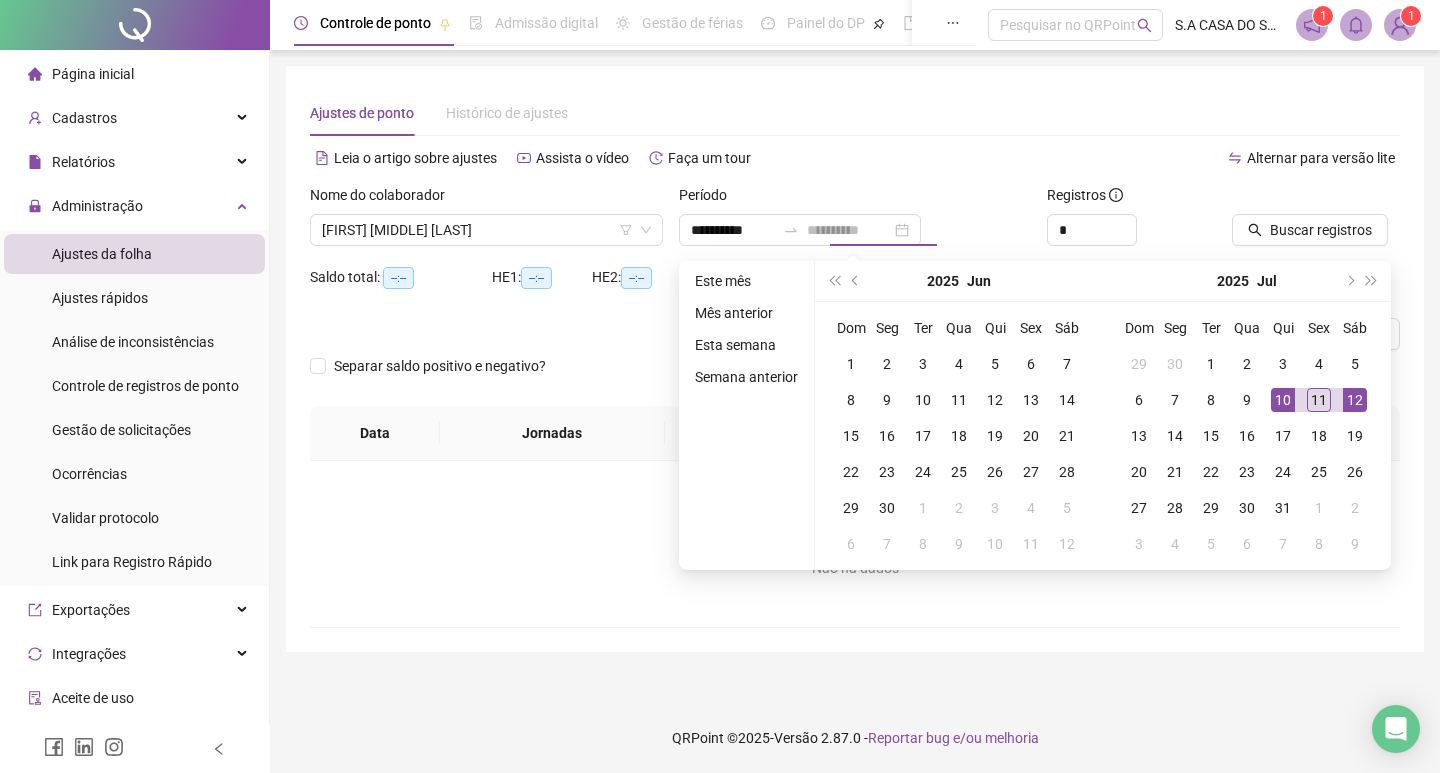click on "12" at bounding box center [1355, 400] 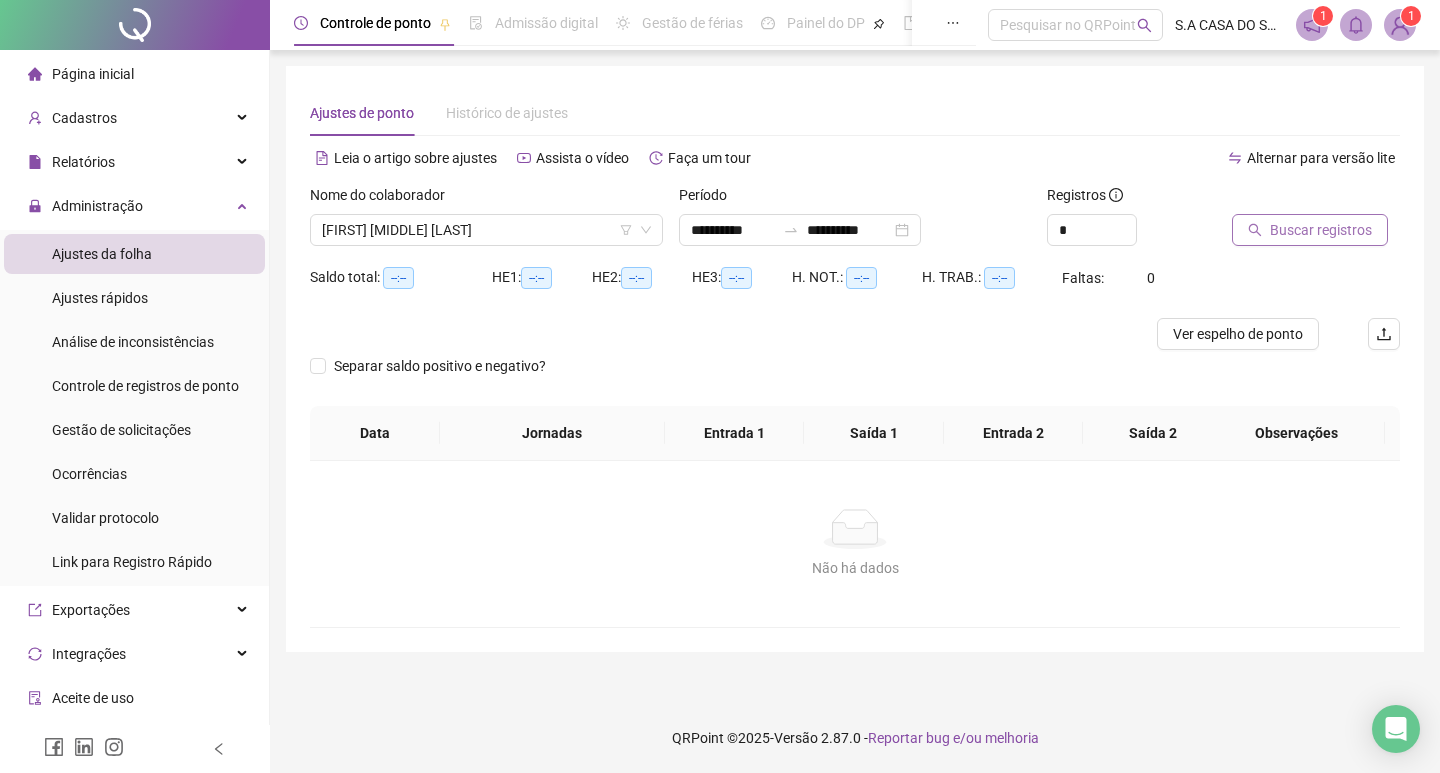 click on "Buscar registros" at bounding box center [1321, 230] 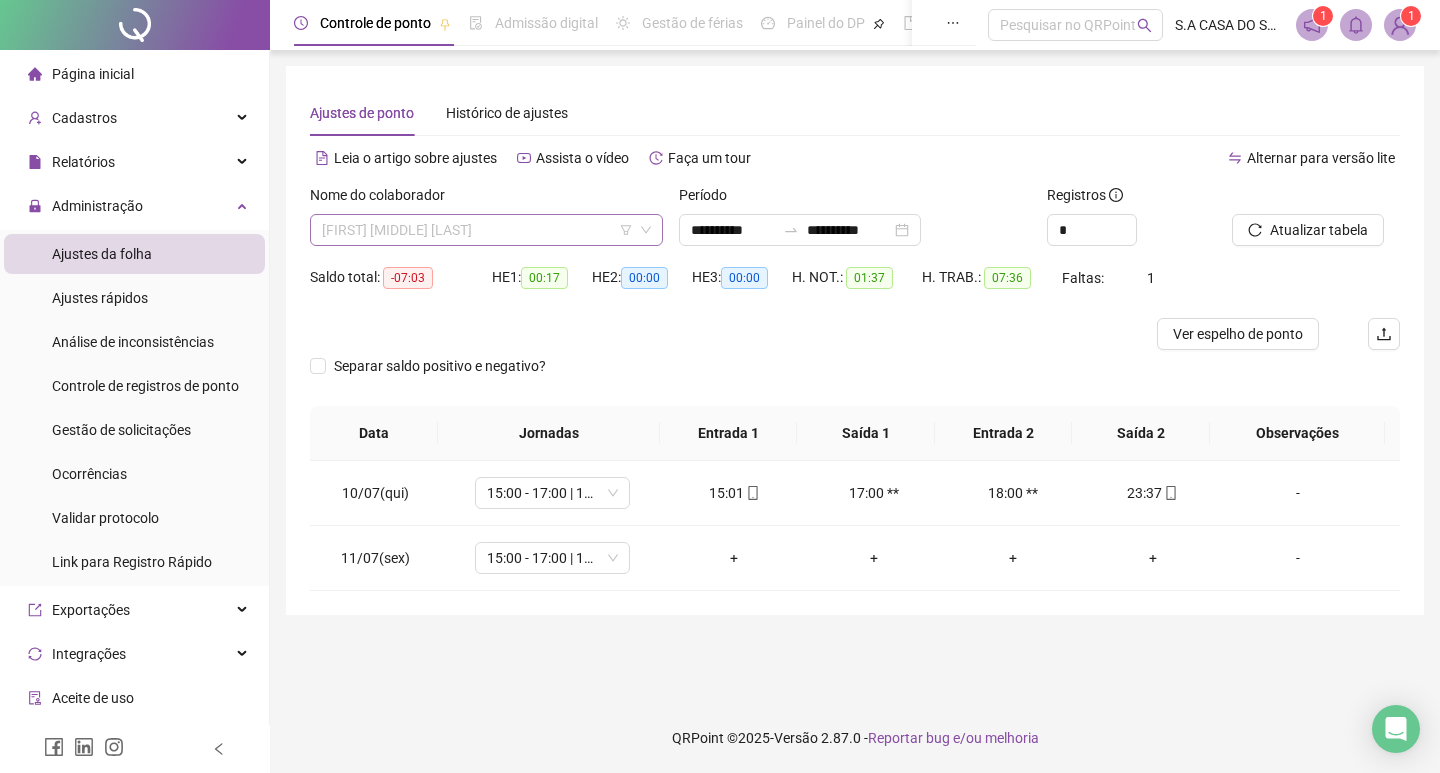 click on "[FIRST] [MIDDLE] [LAST]" at bounding box center (486, 230) 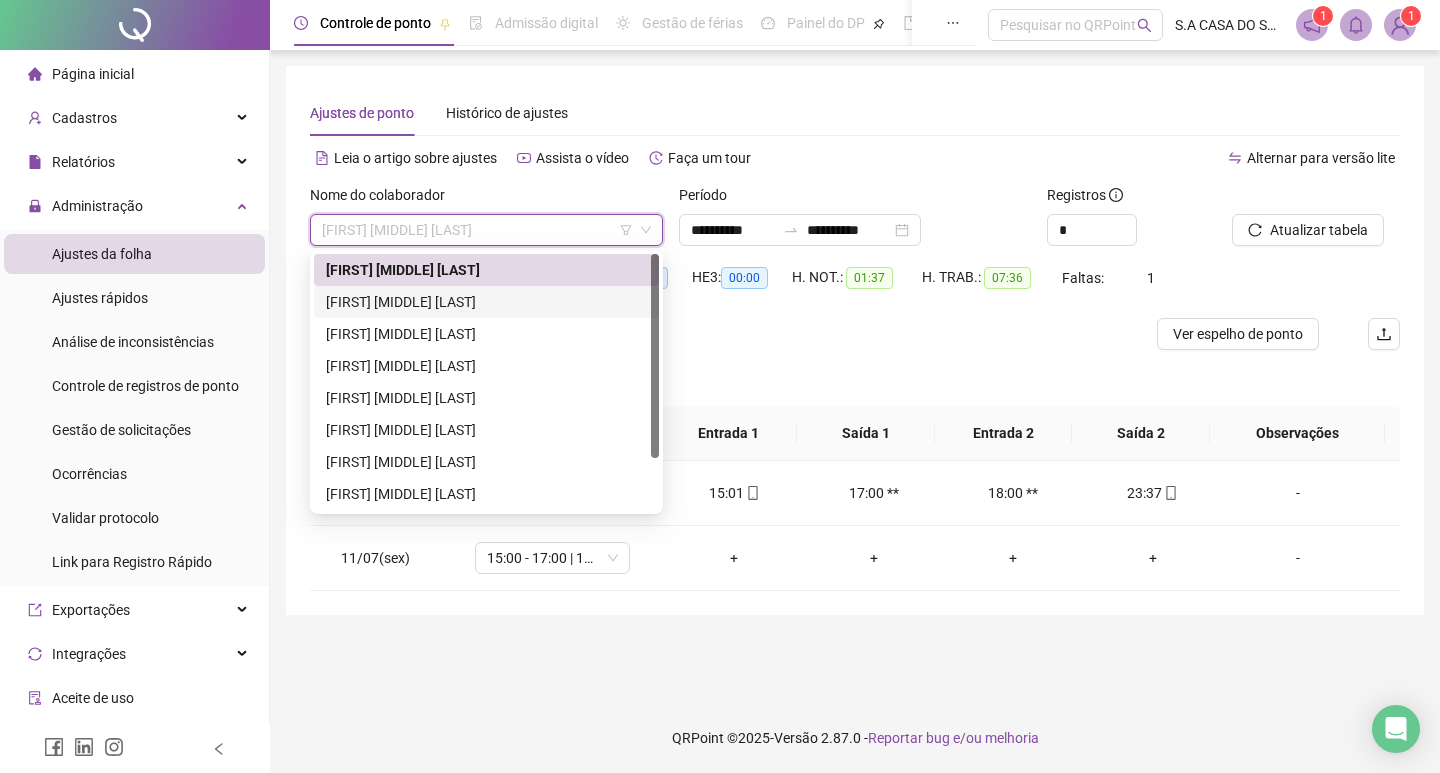 click on "[FIRST] [MIDDLE] [LAST]" at bounding box center [486, 302] 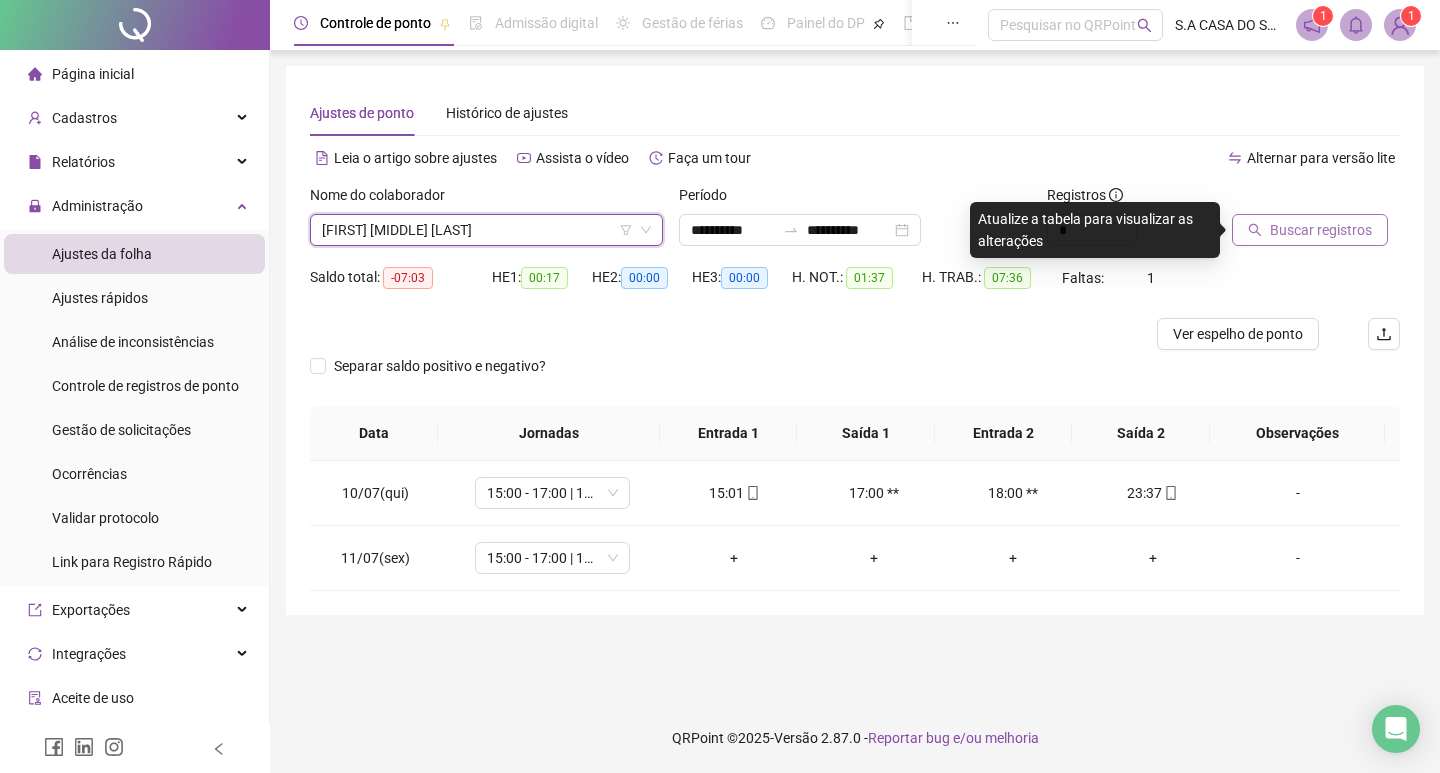 click on "Buscar registros" at bounding box center (1321, 230) 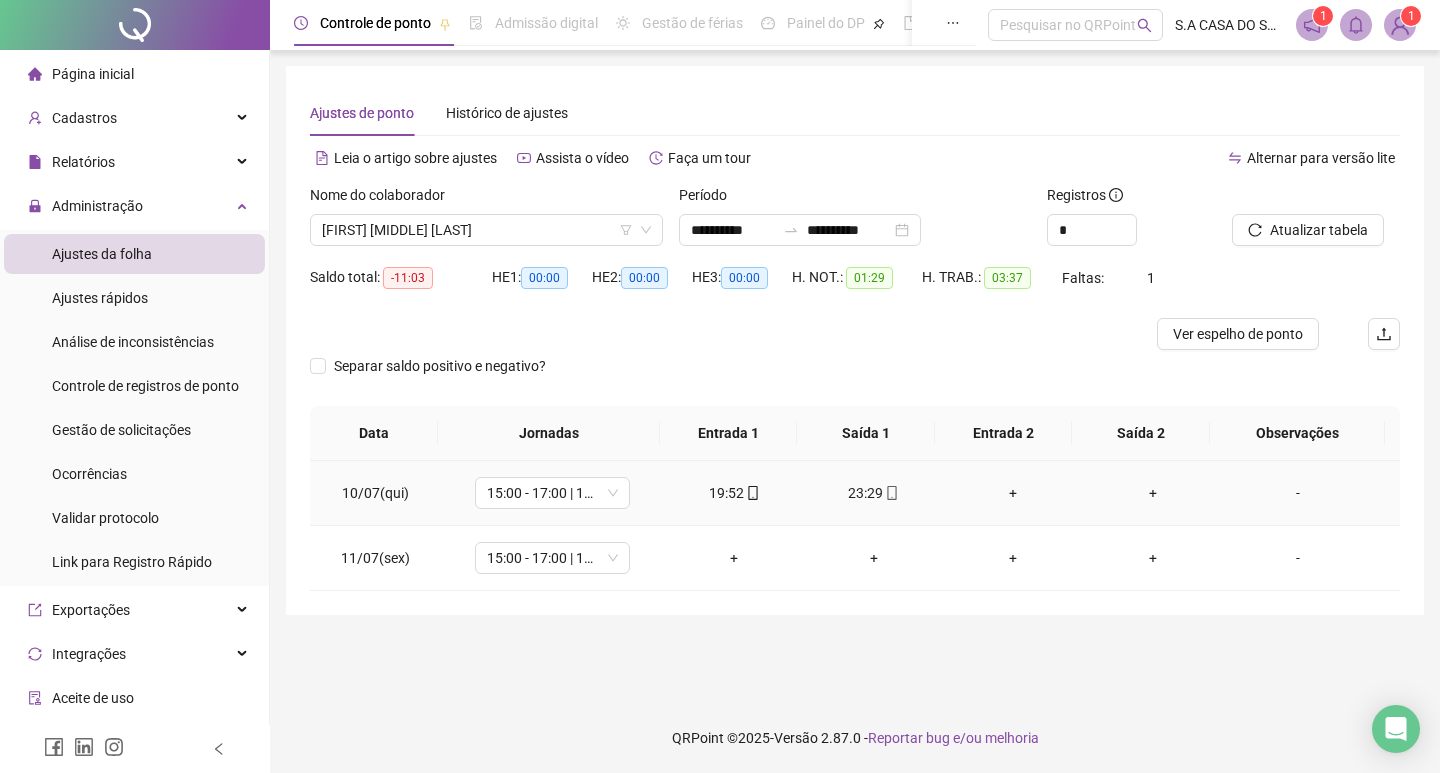 click at bounding box center [752, 493] 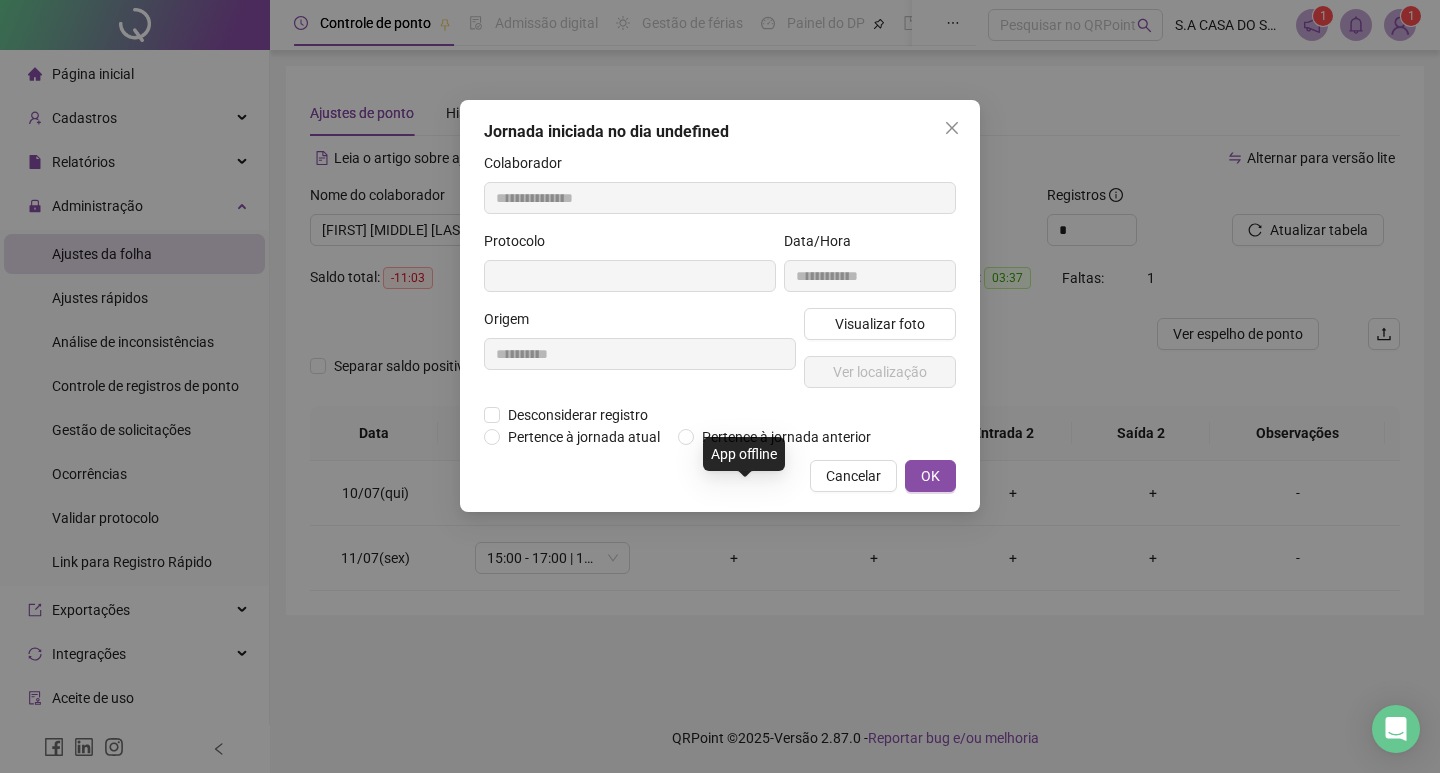 type on "**********" 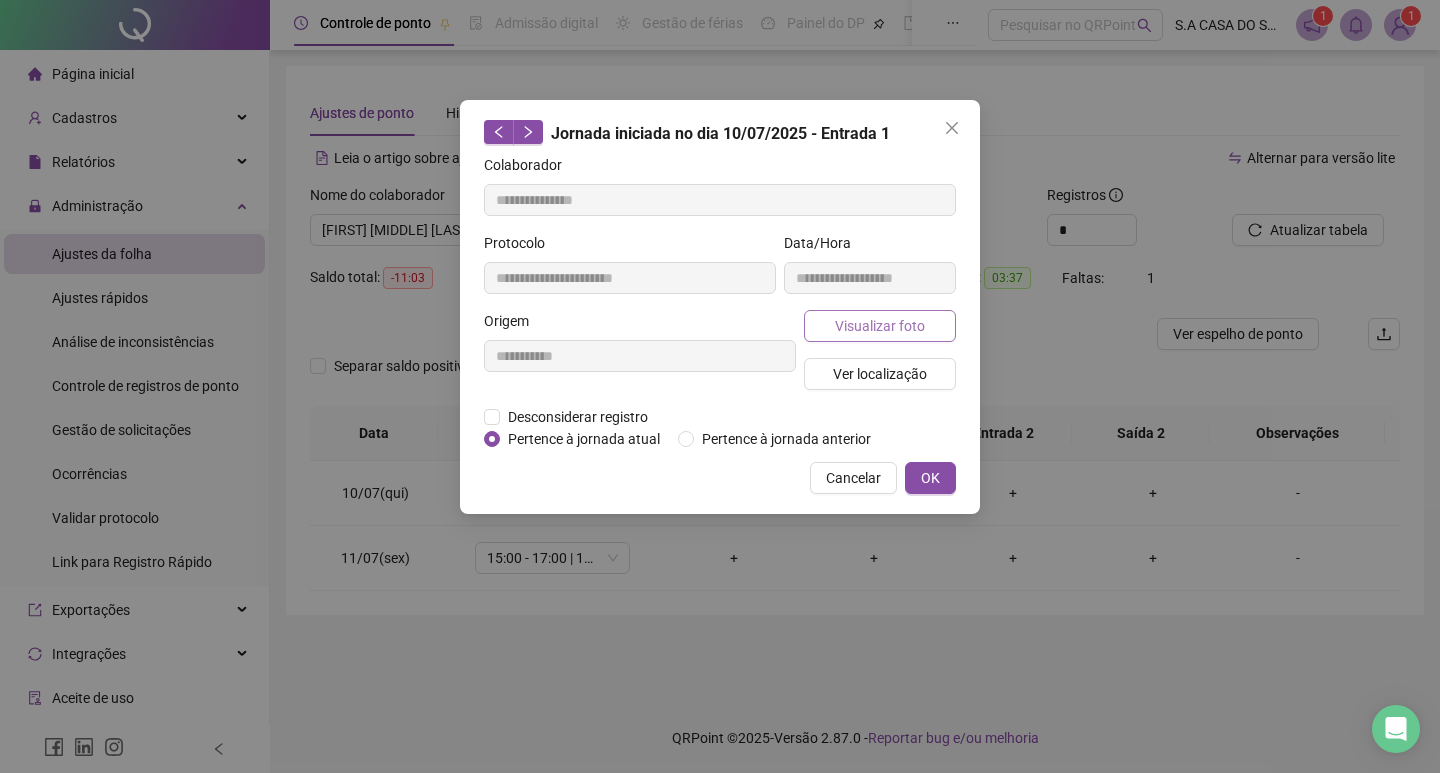 click on "Visualizar foto" at bounding box center [880, 326] 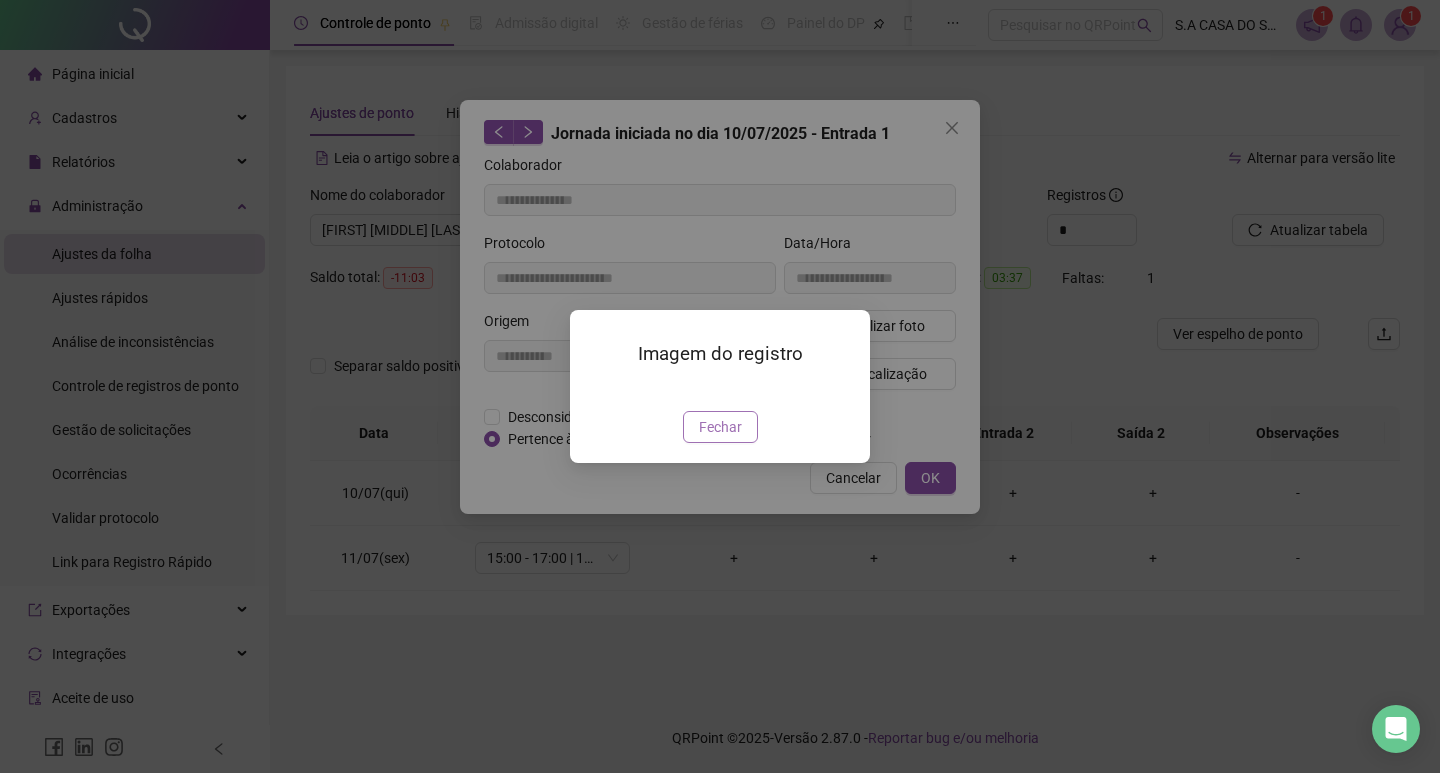 click on "Fechar" at bounding box center [720, 427] 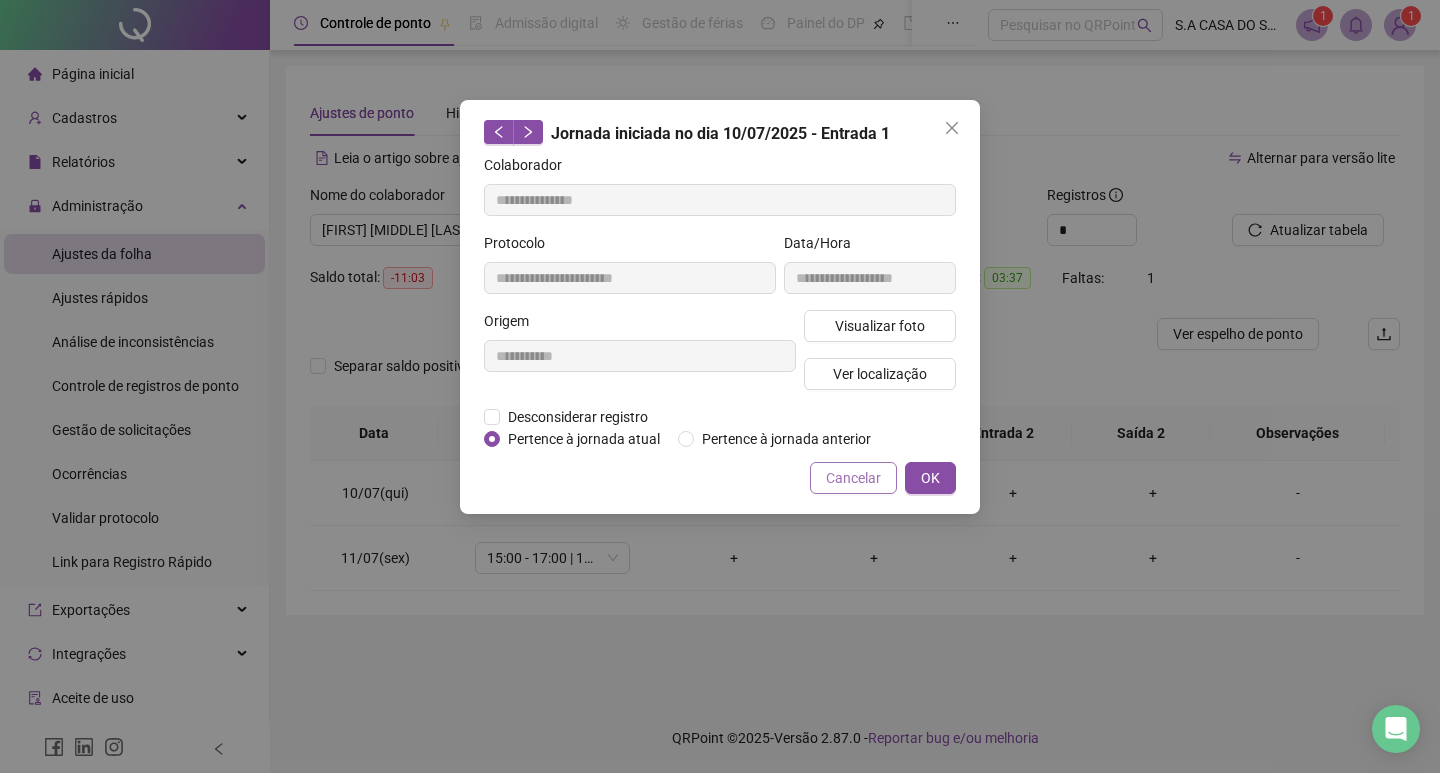 click on "Cancelar" at bounding box center [853, 478] 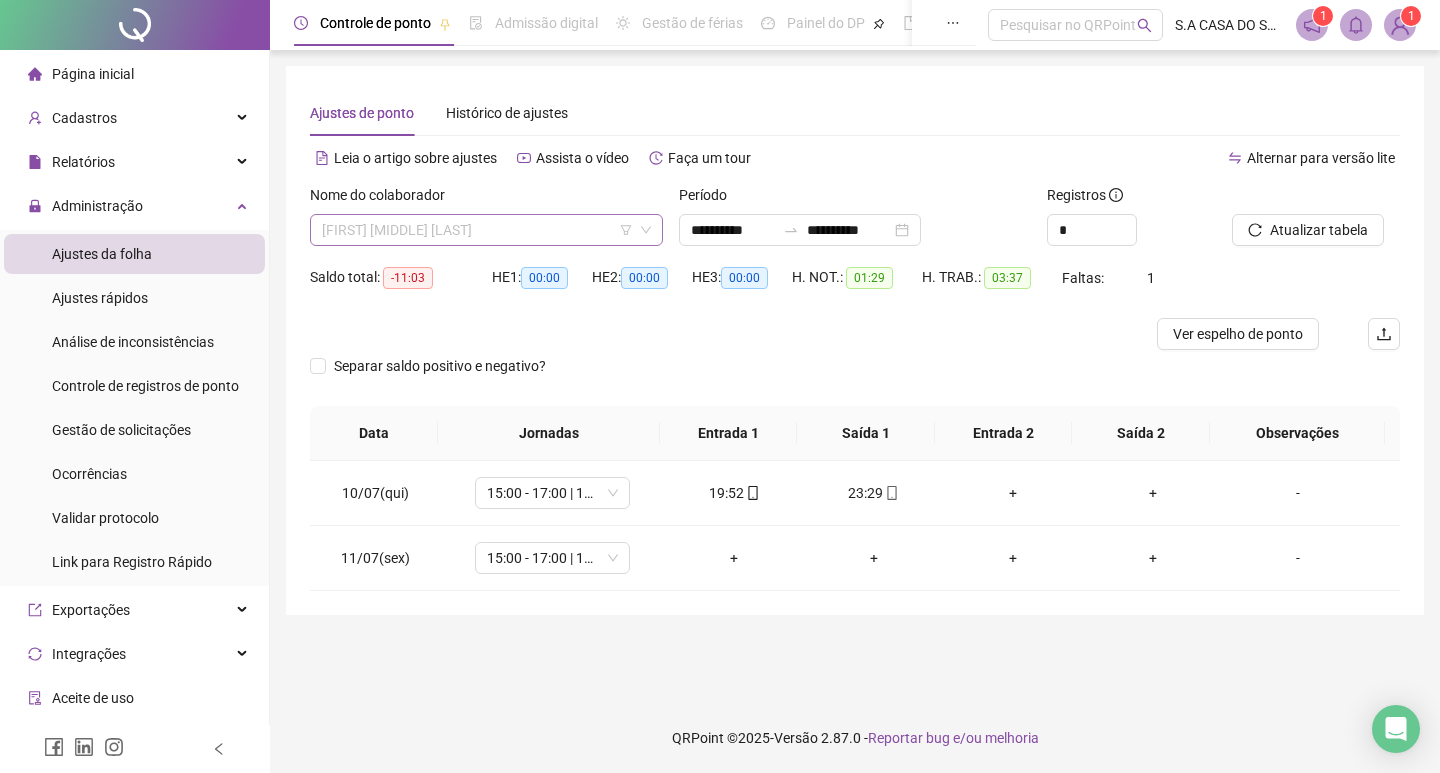 click on "[FIRST] [MIDDLE] [LAST]" at bounding box center [486, 230] 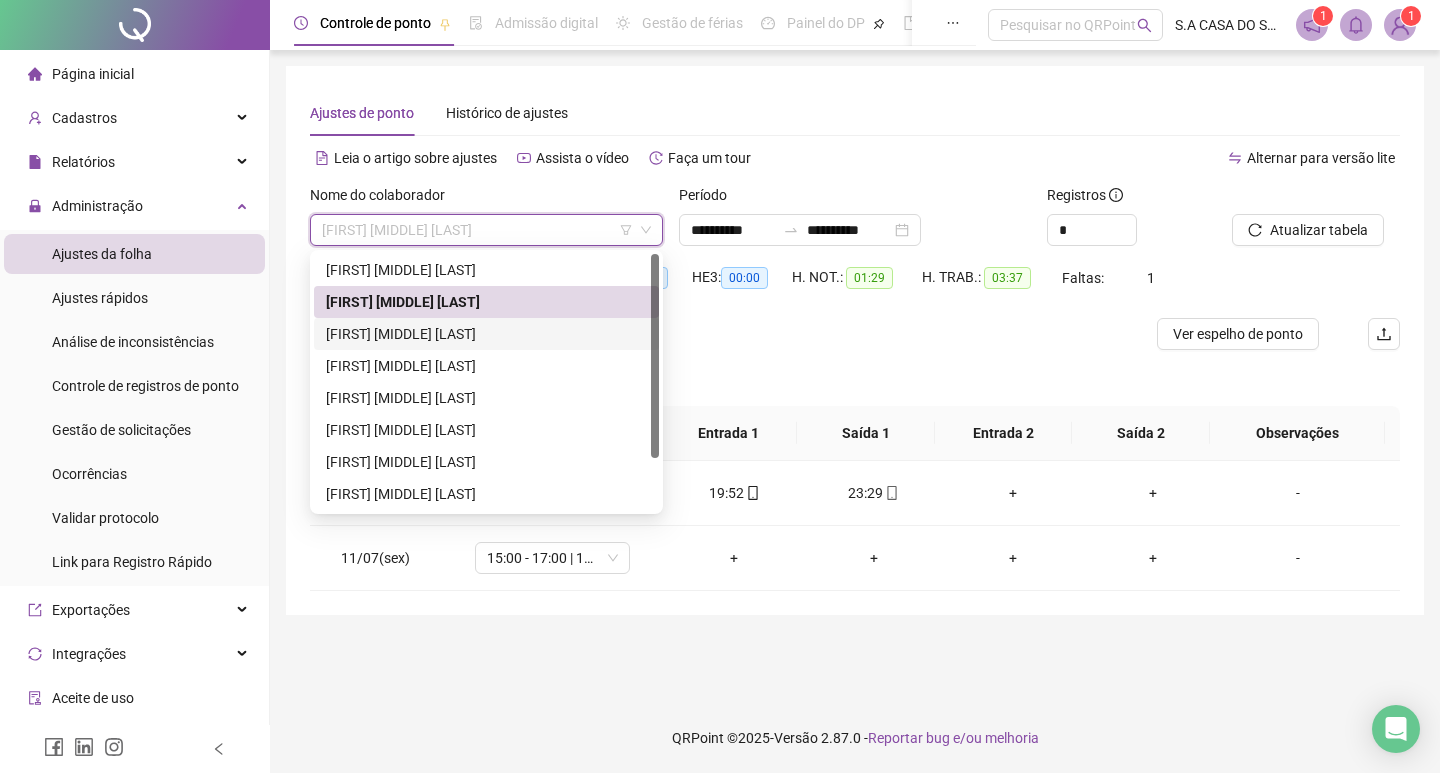 click on "[FIRST] [MIDDLE] [LAST]" at bounding box center [486, 334] 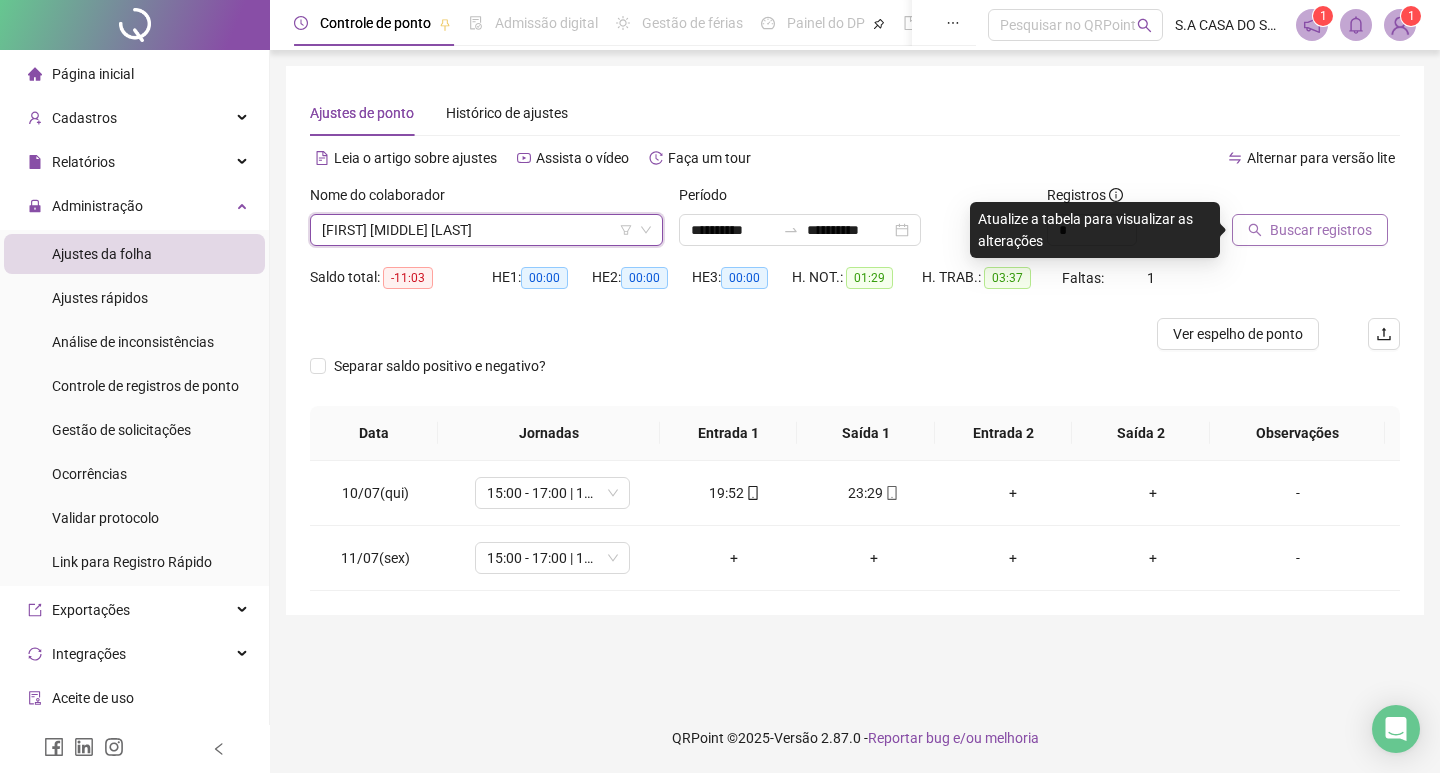 click on "Buscar registros" at bounding box center [1310, 230] 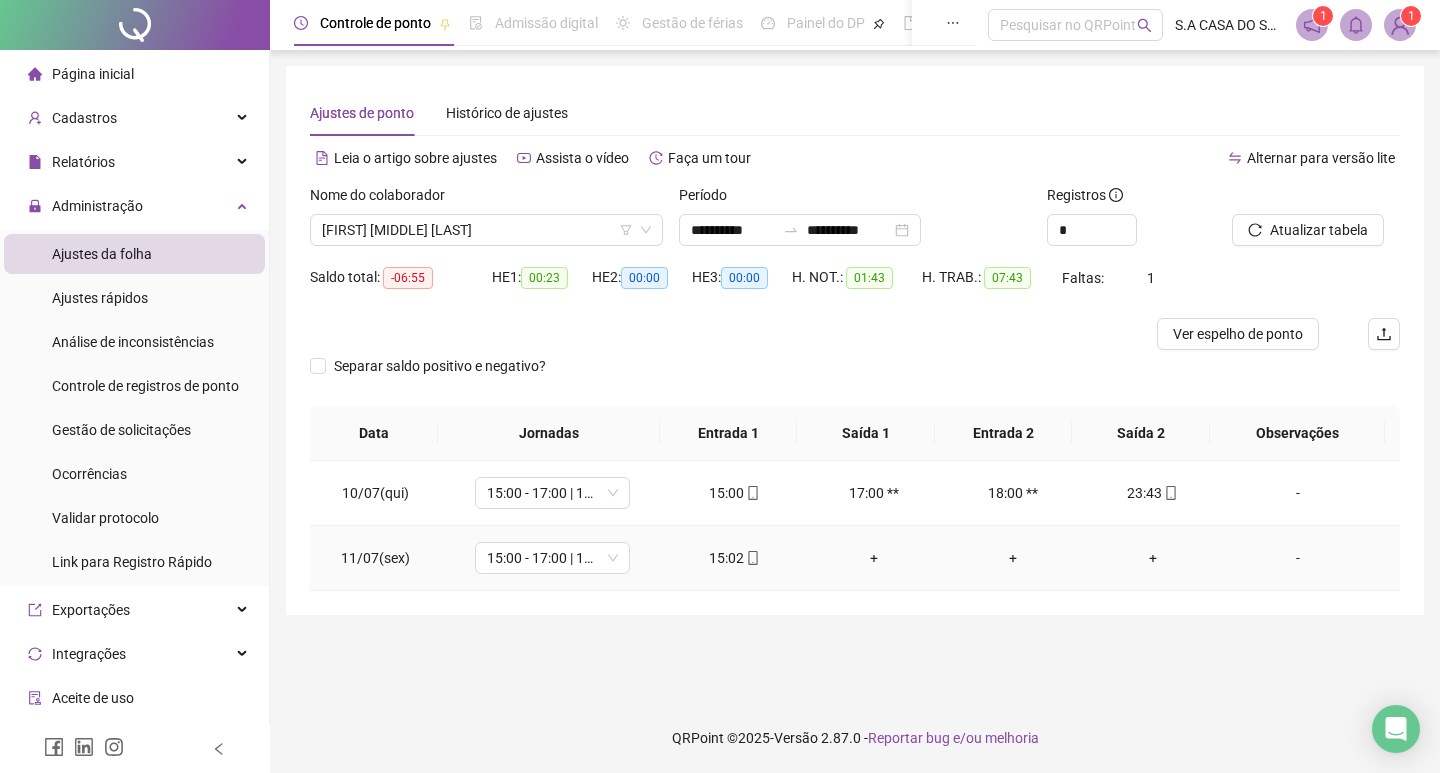 click 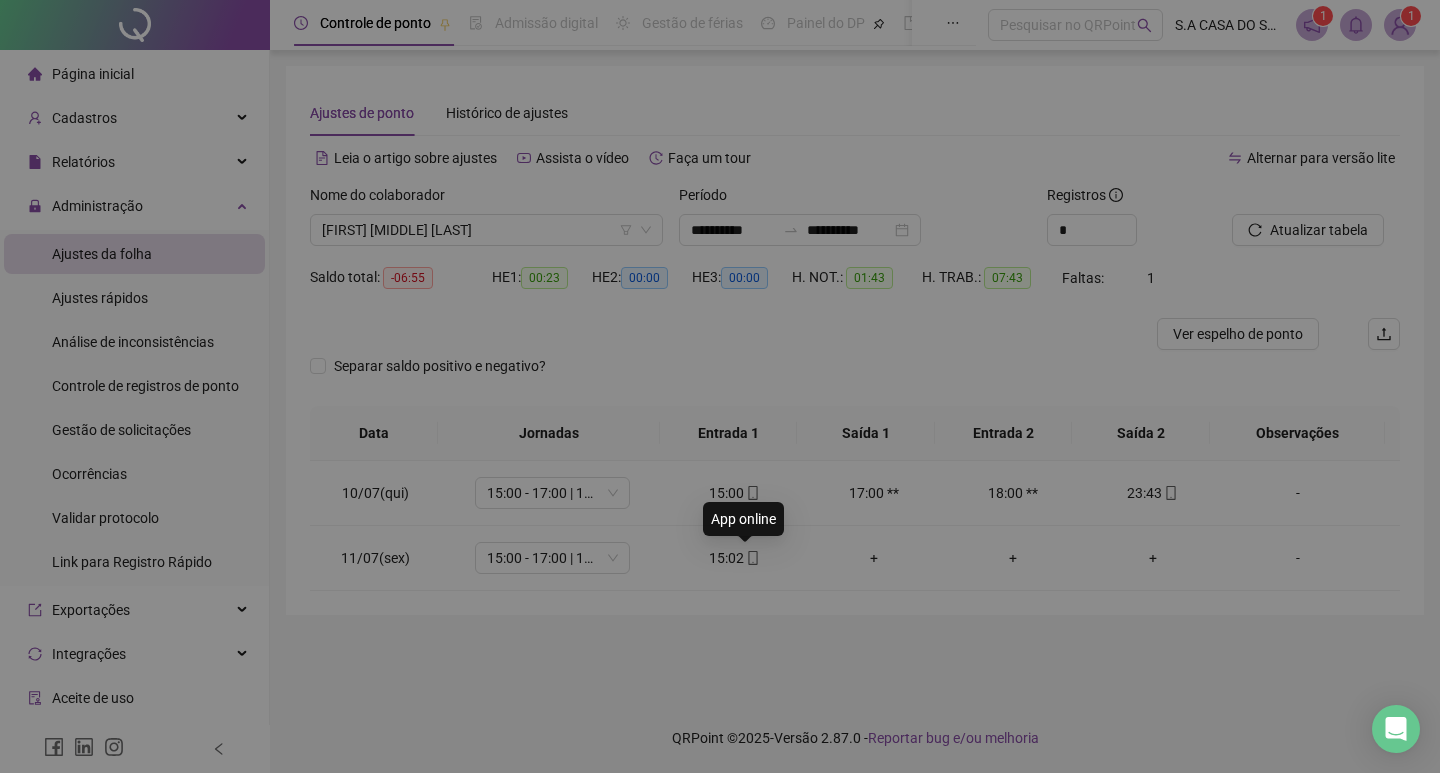 type on "**********" 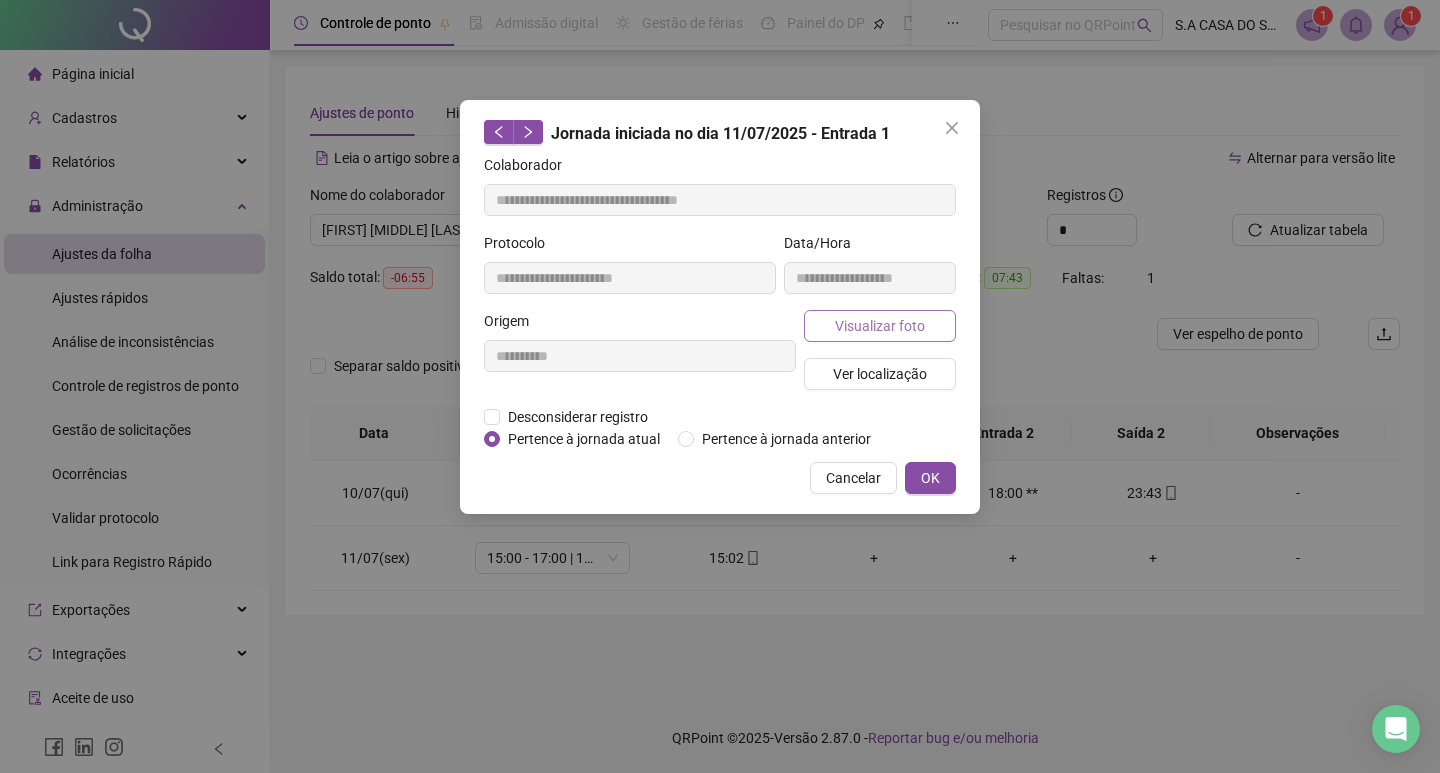 click on "Visualizar foto" at bounding box center (880, 326) 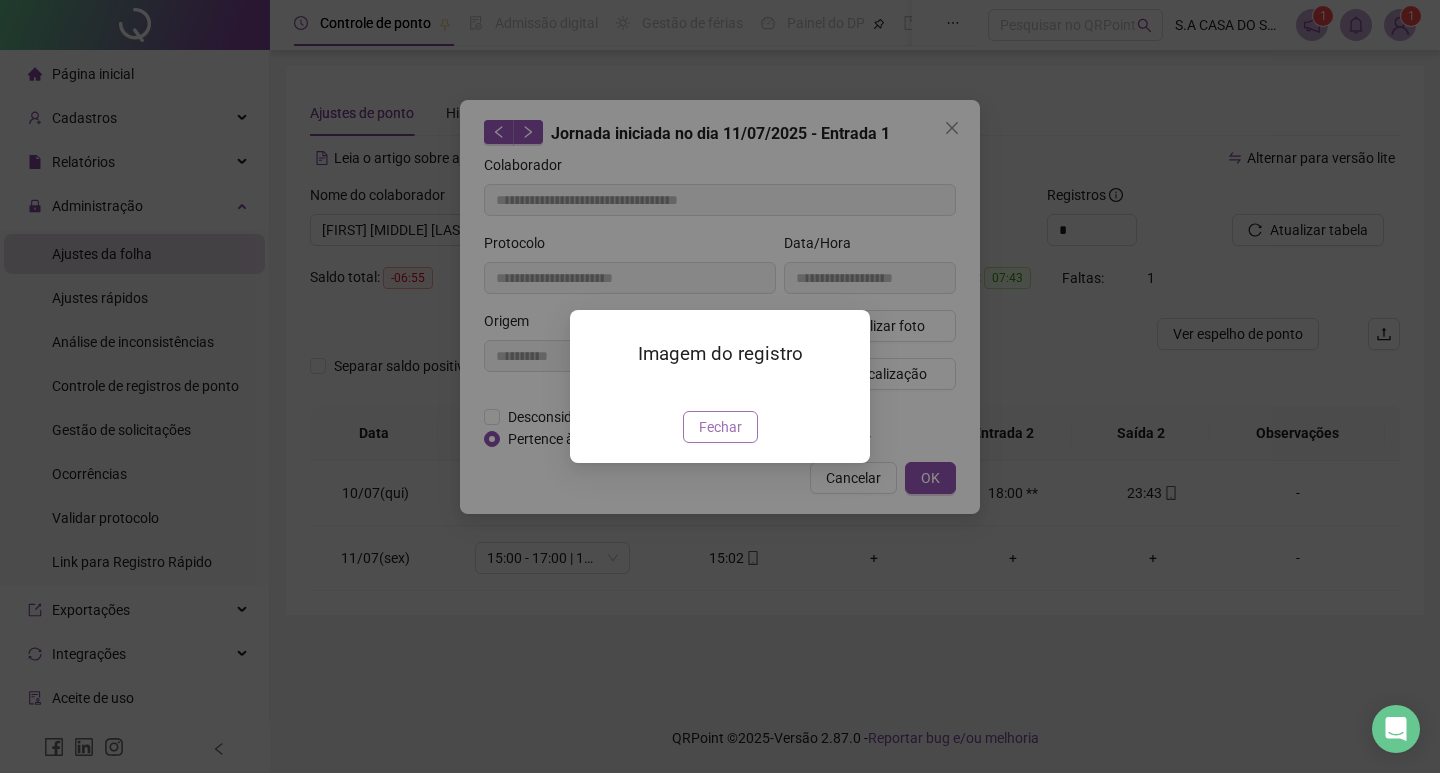 click on "Fechar" at bounding box center (720, 427) 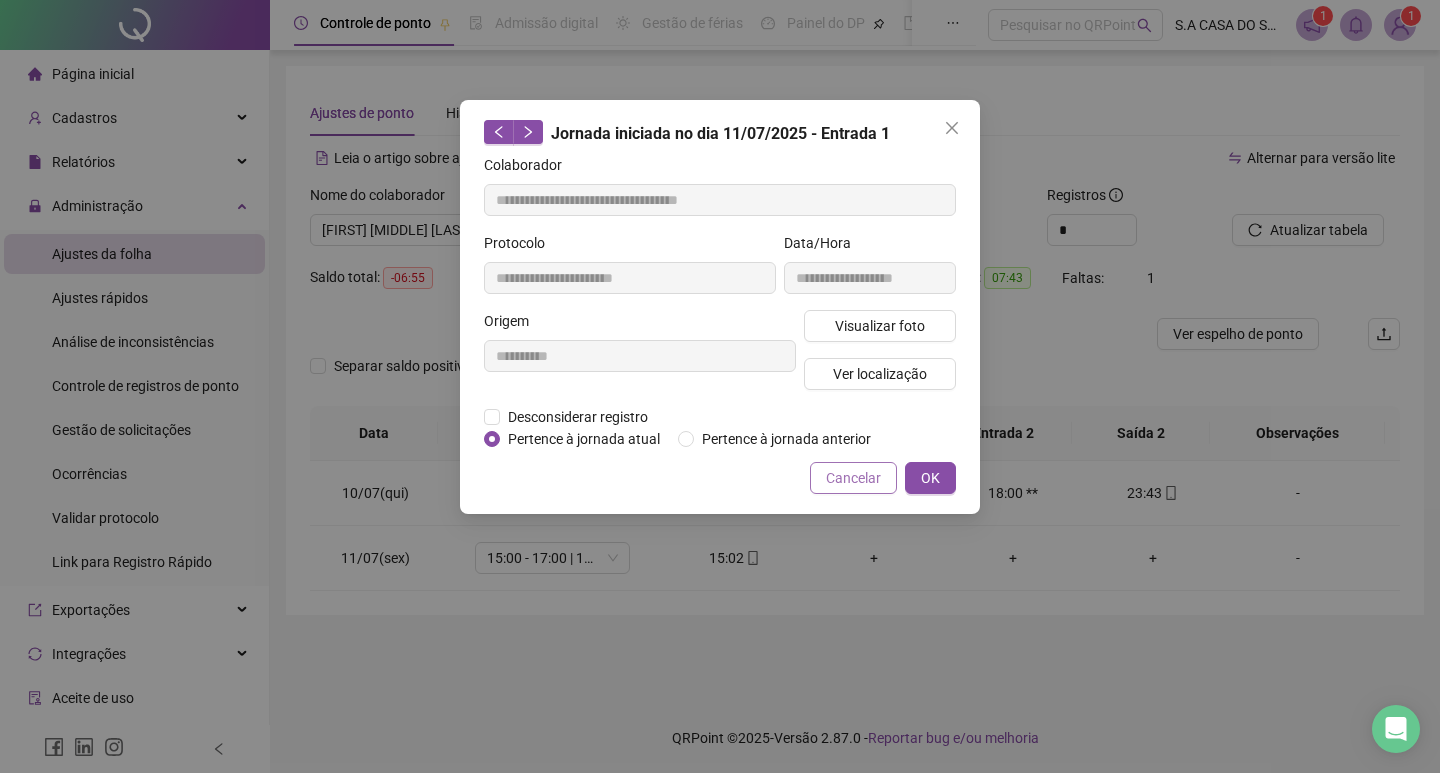 click on "Cancelar" at bounding box center [853, 478] 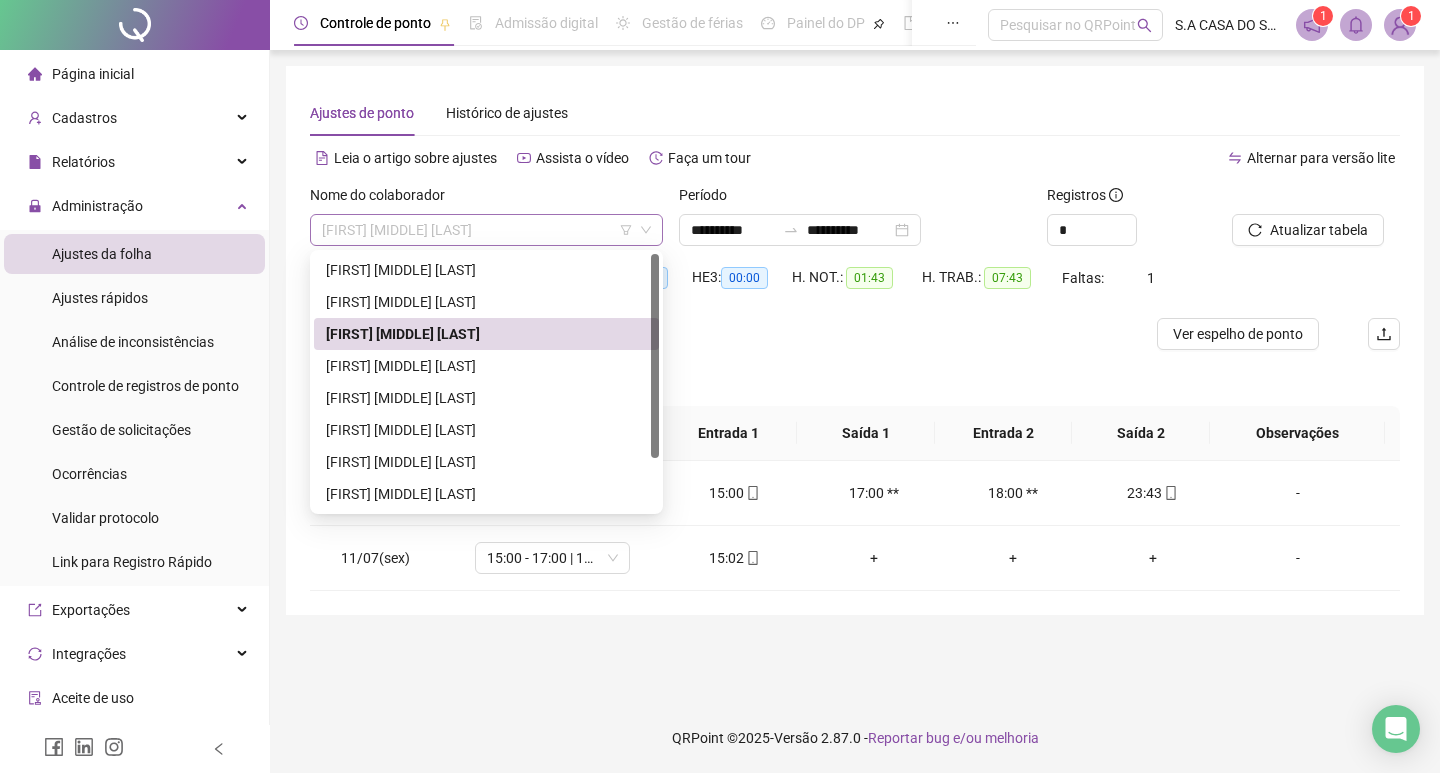 click on "[FIRST] [MIDDLE] [LAST]" at bounding box center (486, 230) 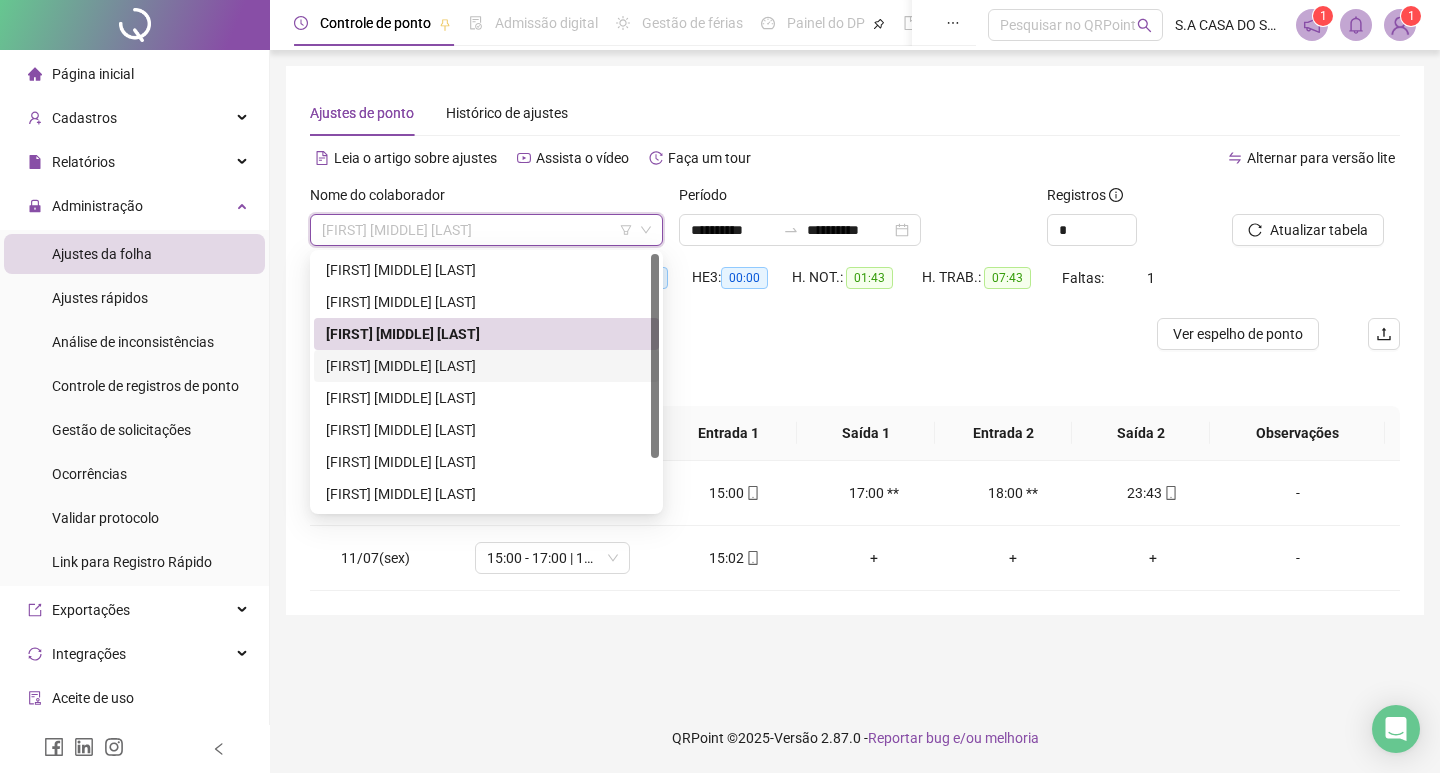 click on "[FIRST] [MIDDLE] [LAST]" at bounding box center [486, 366] 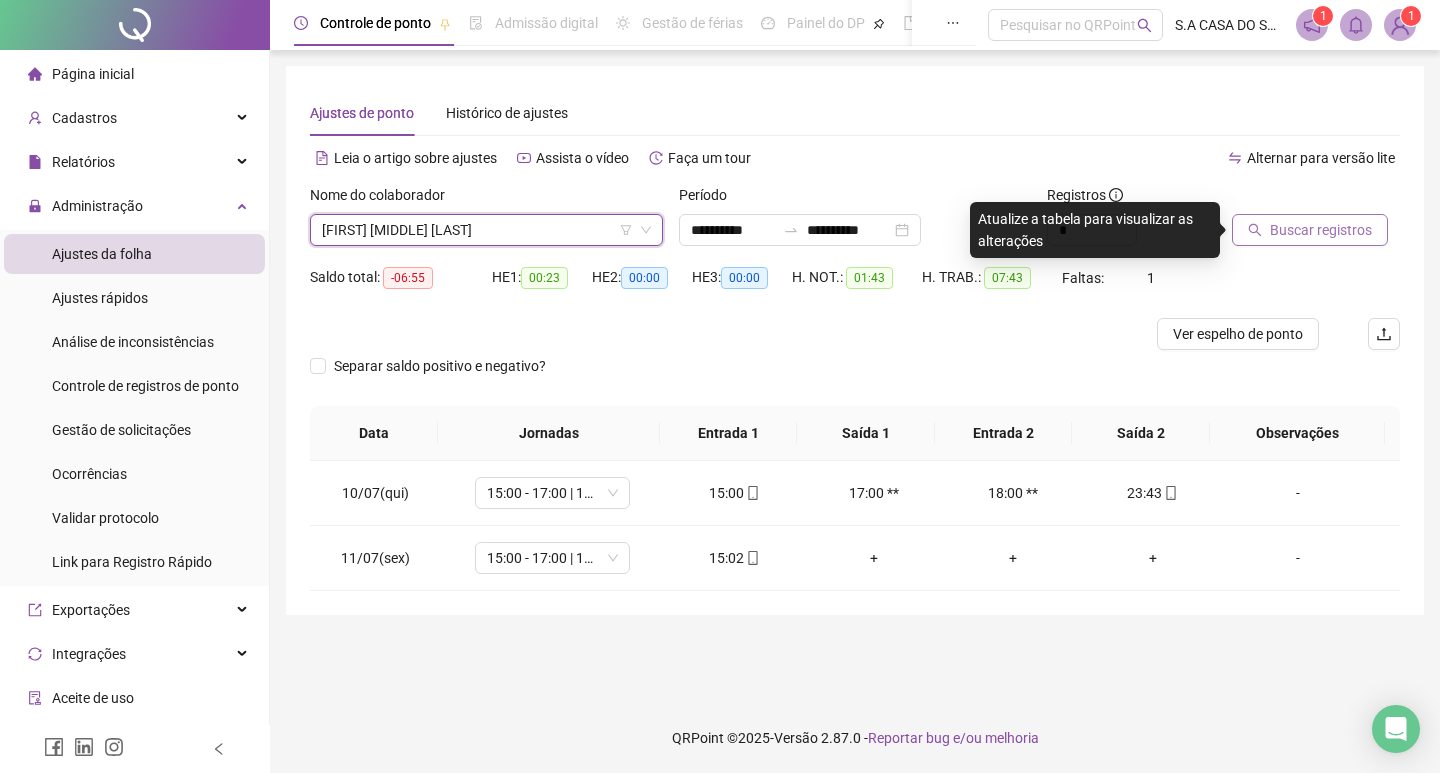 click on "Buscar registros" at bounding box center (1321, 230) 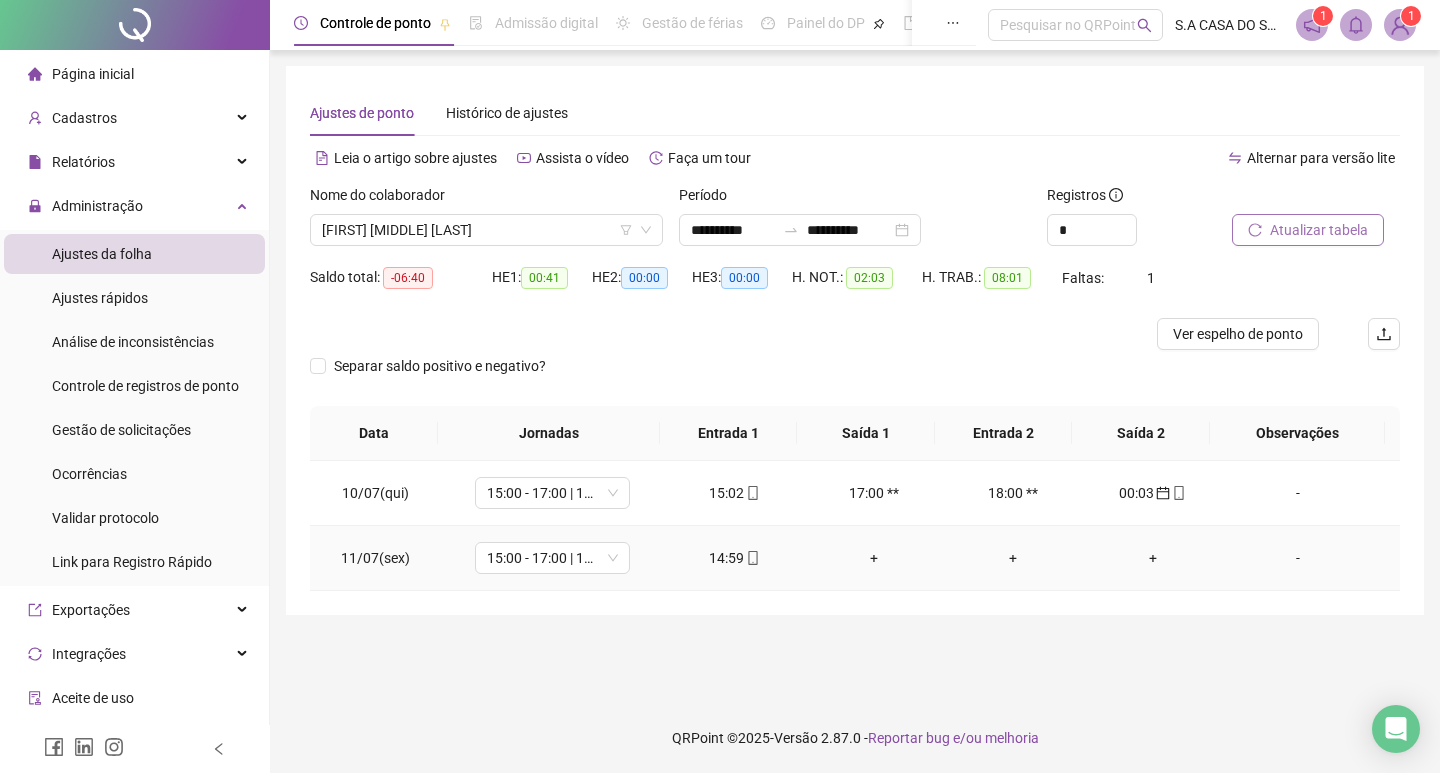 click 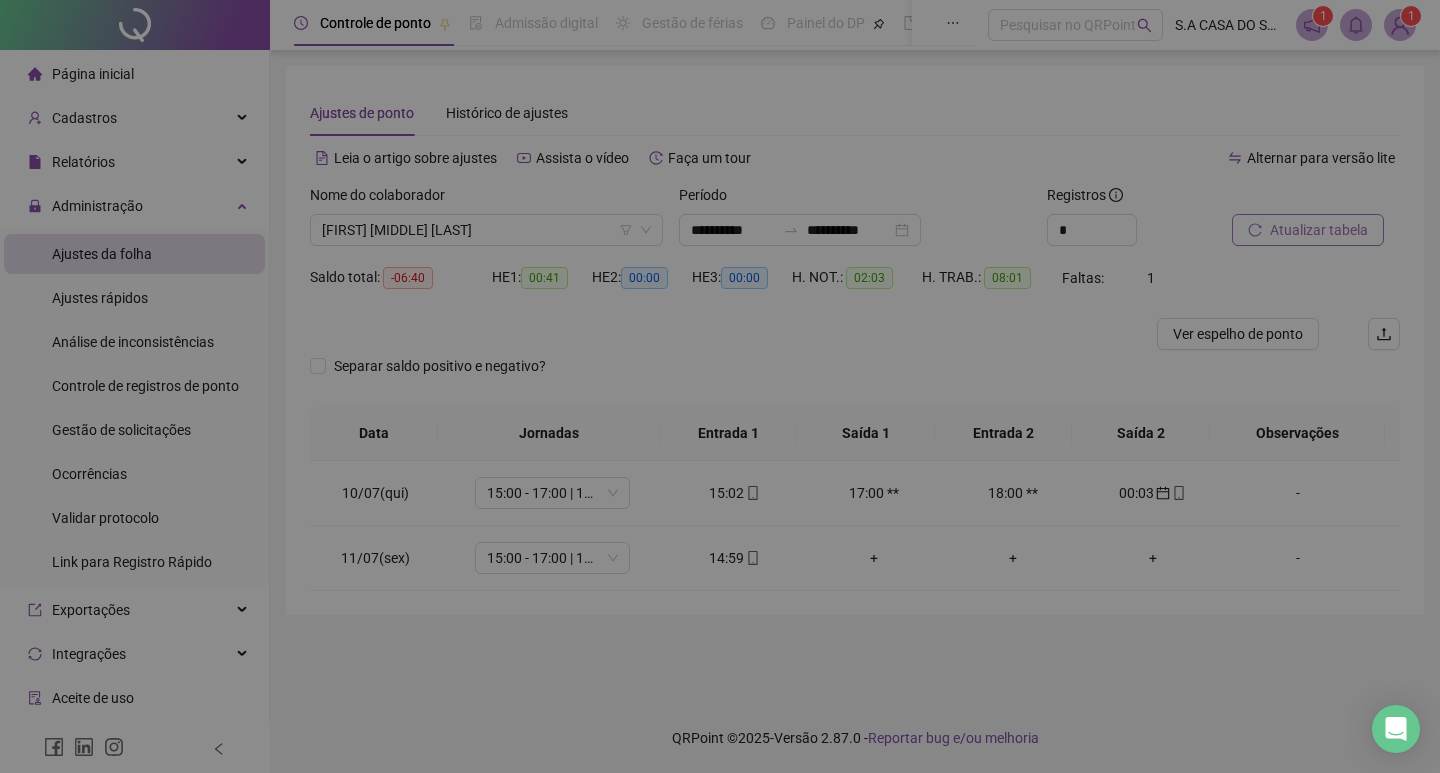 type on "**********" 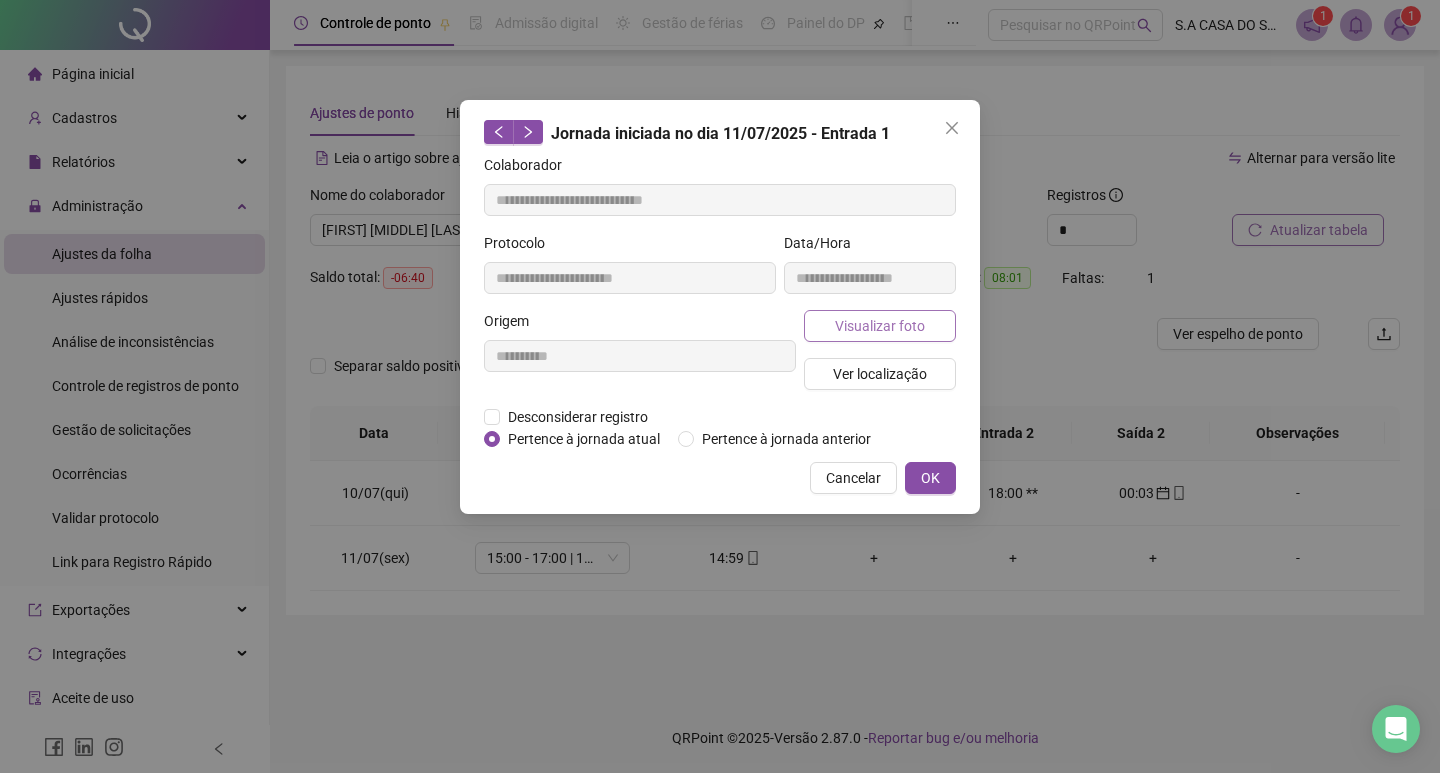 click on "Visualizar foto" at bounding box center (880, 326) 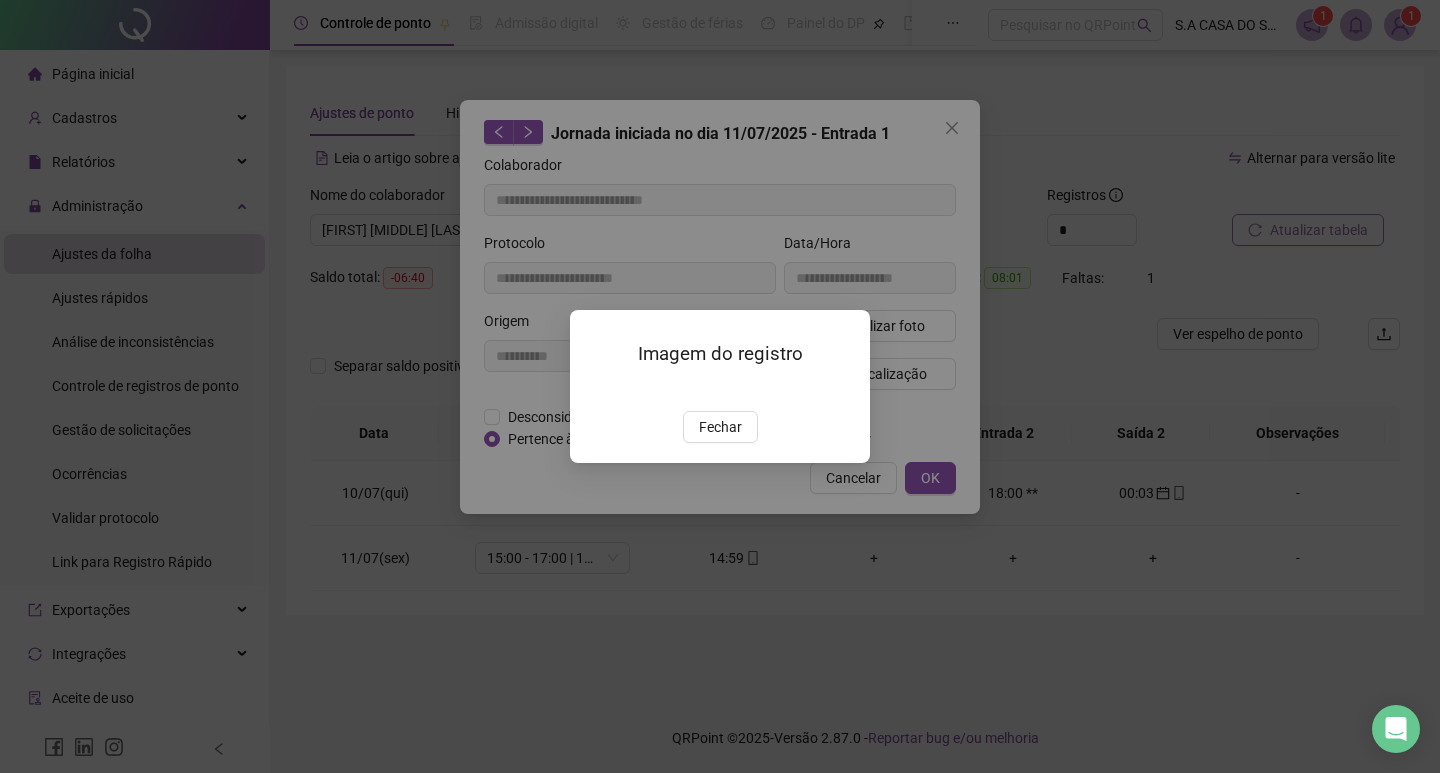 click on "Imagem do registro Fechar" at bounding box center [720, 386] 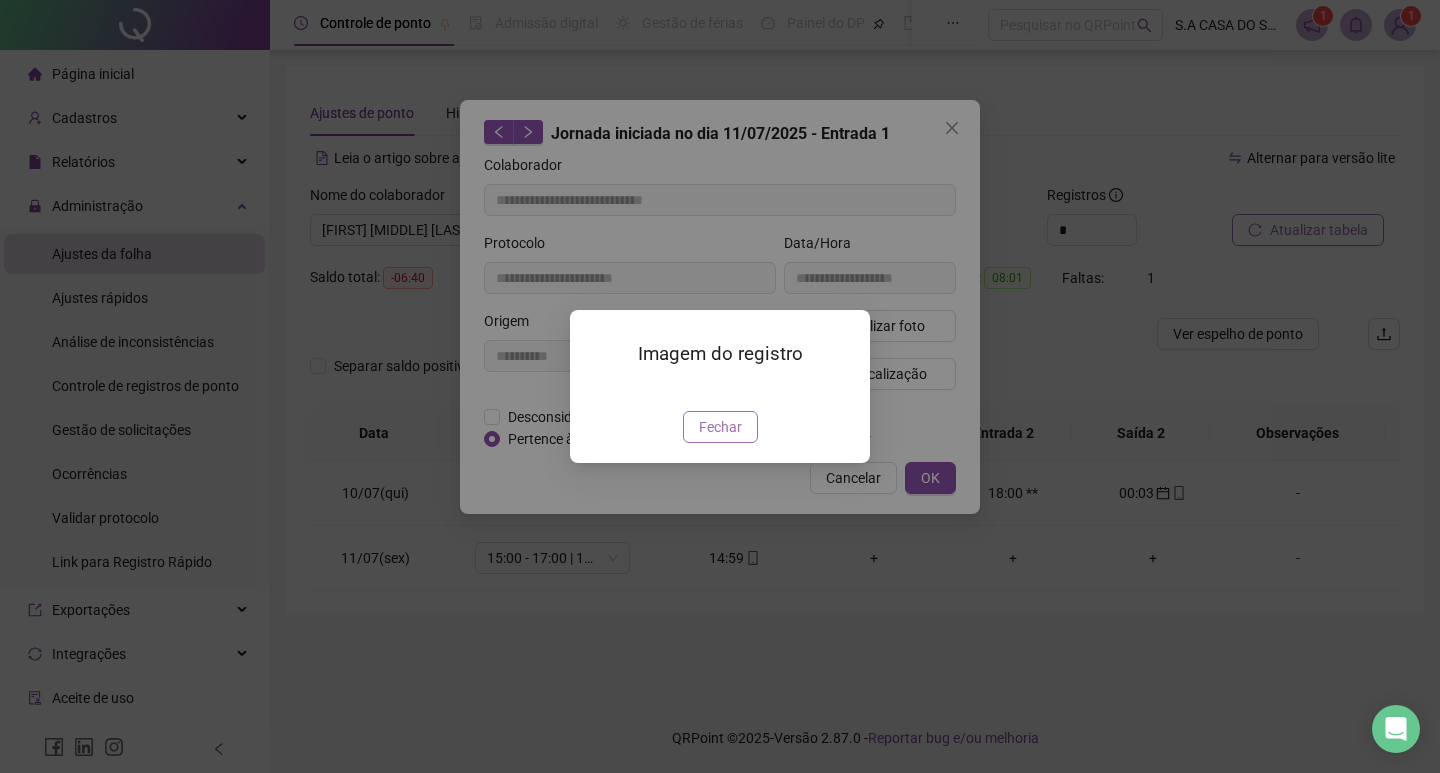 click on "Fechar" at bounding box center [720, 427] 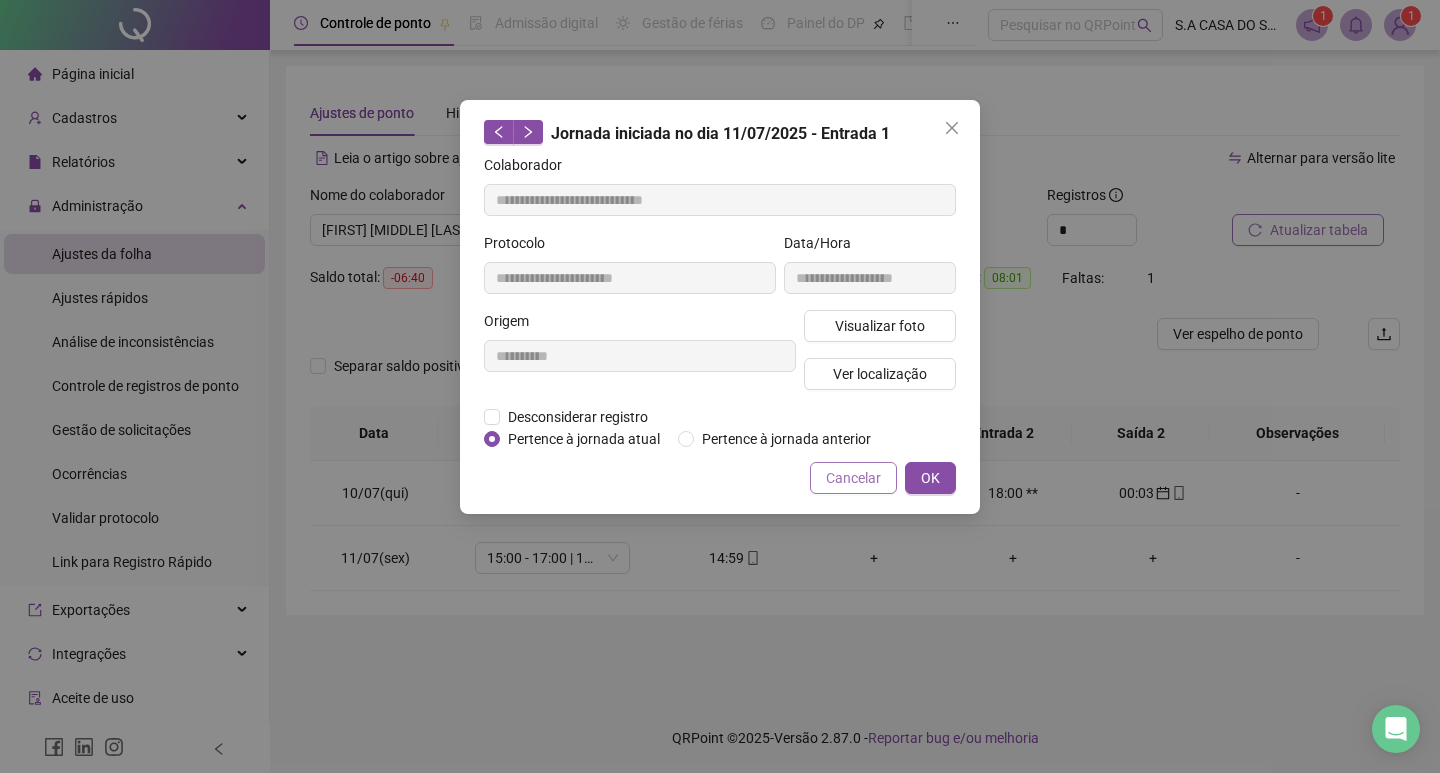 click on "Cancelar" at bounding box center [853, 478] 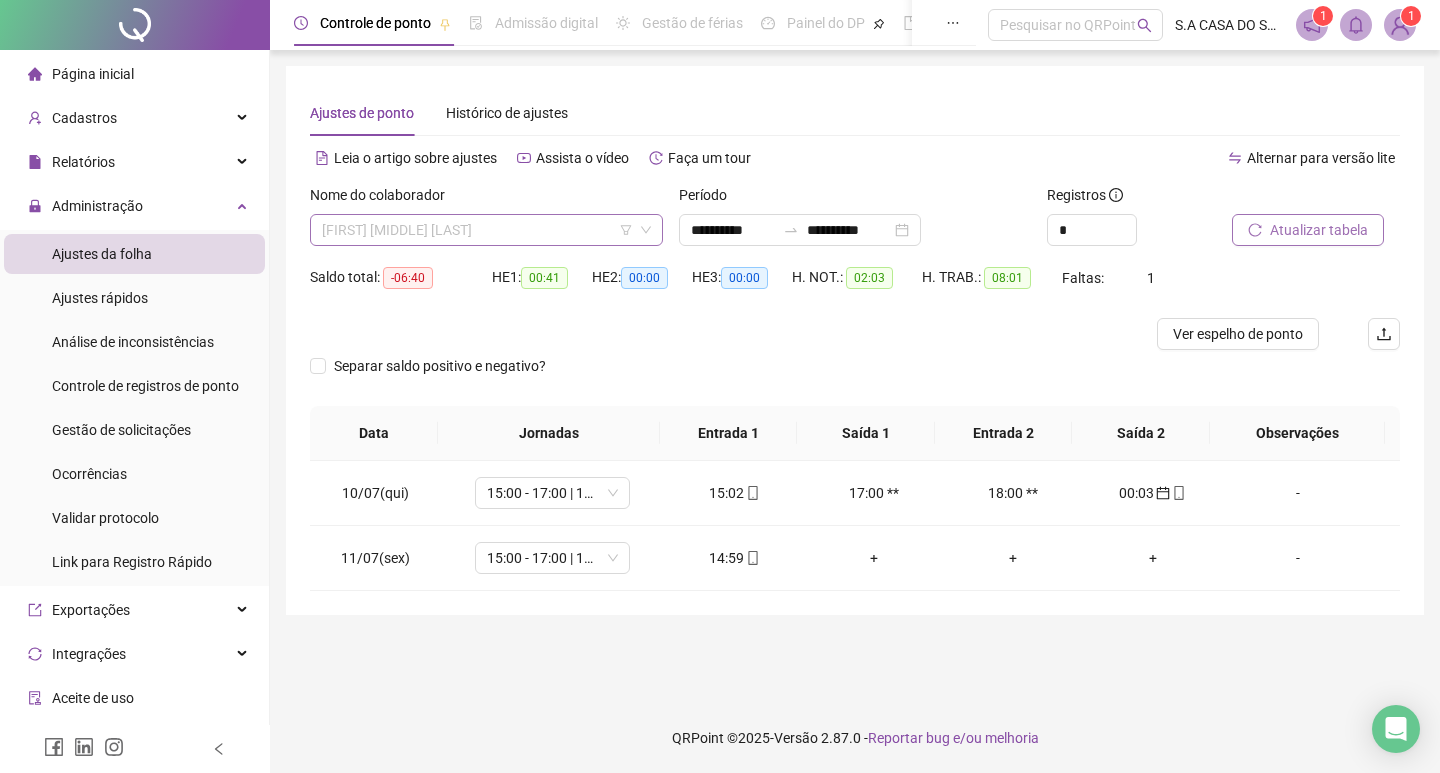 click on "[FIRST] [MIDDLE] [LAST]" at bounding box center (486, 230) 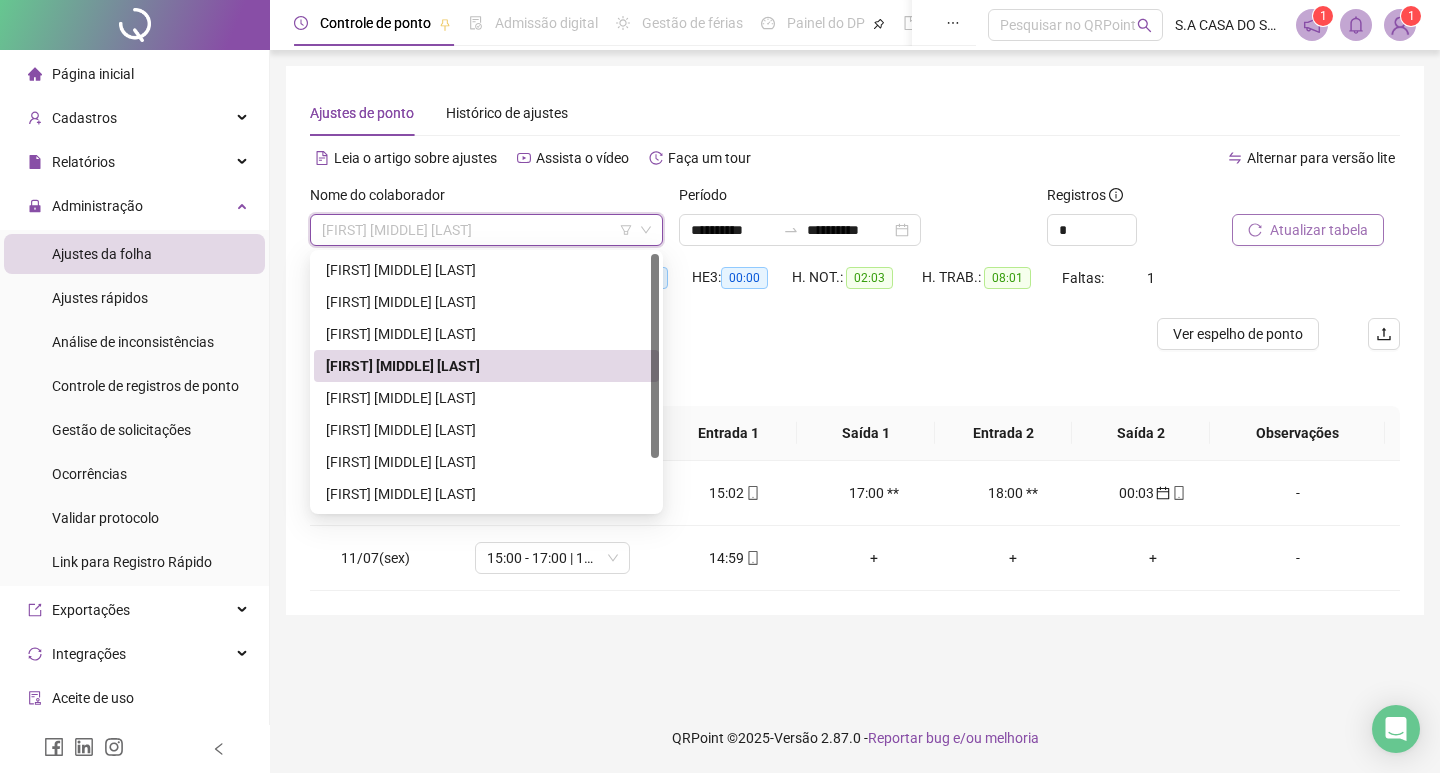 click on "[FIRST] [MIDDLE] [LAST]" at bounding box center (486, 398) 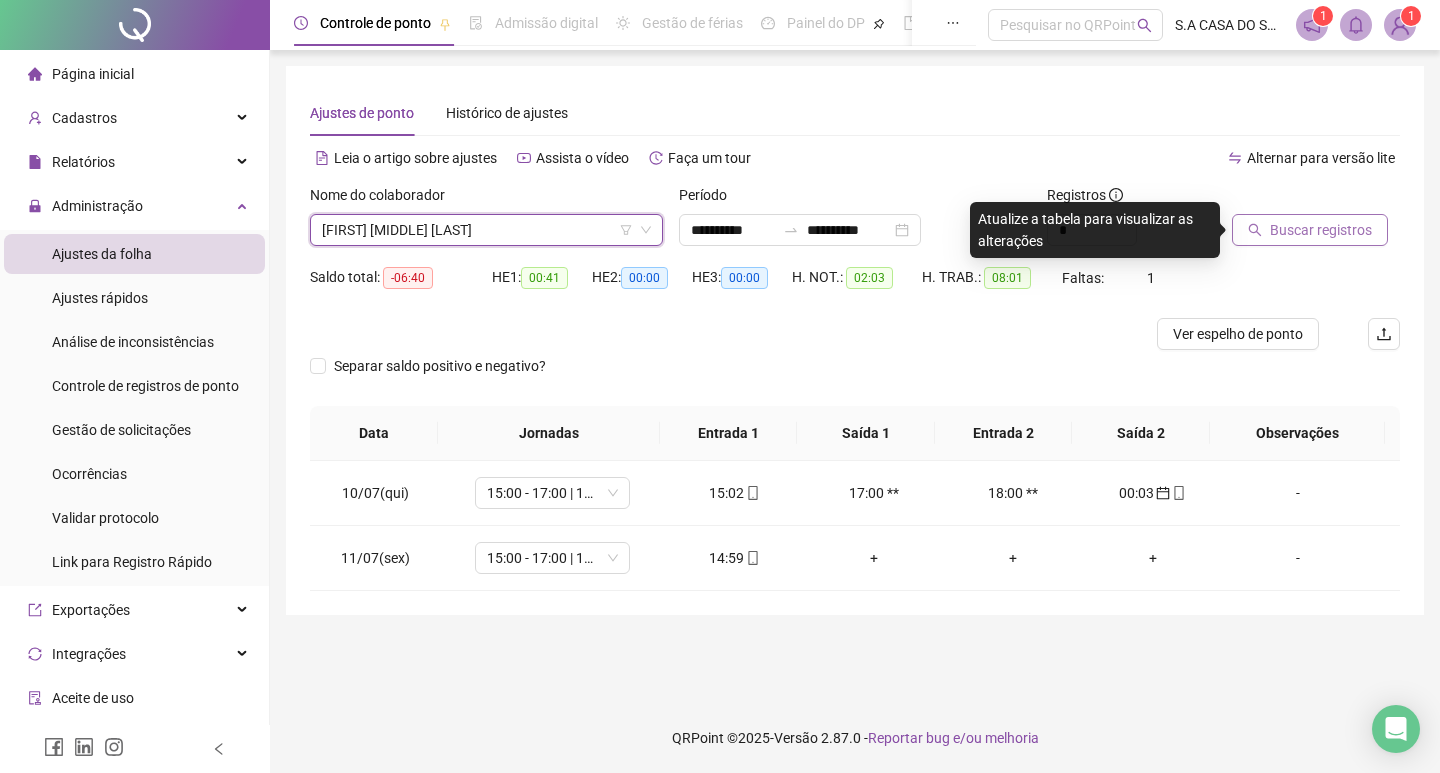 click on "Buscar registros" at bounding box center [1321, 230] 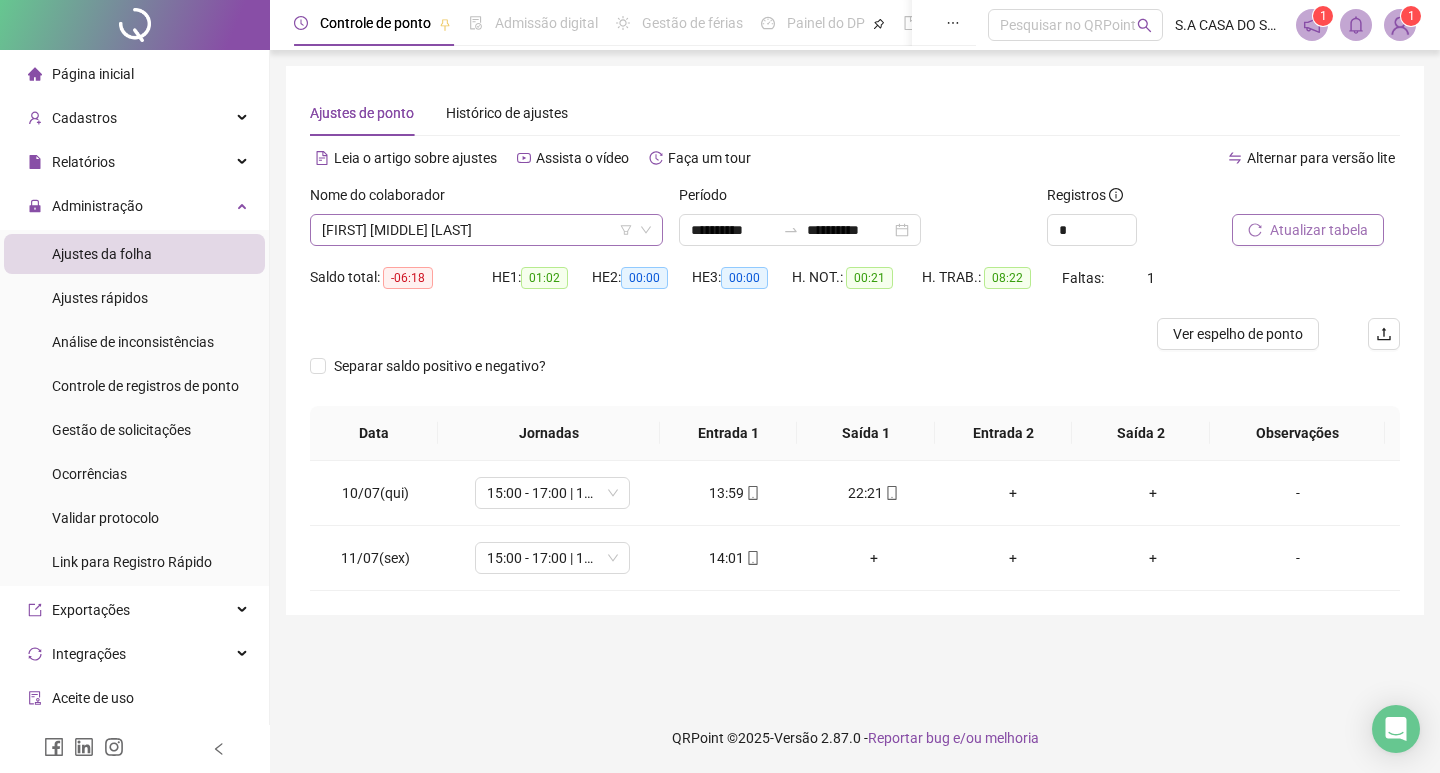 click on "[FIRST] [MIDDLE] [LAST]" at bounding box center (486, 230) 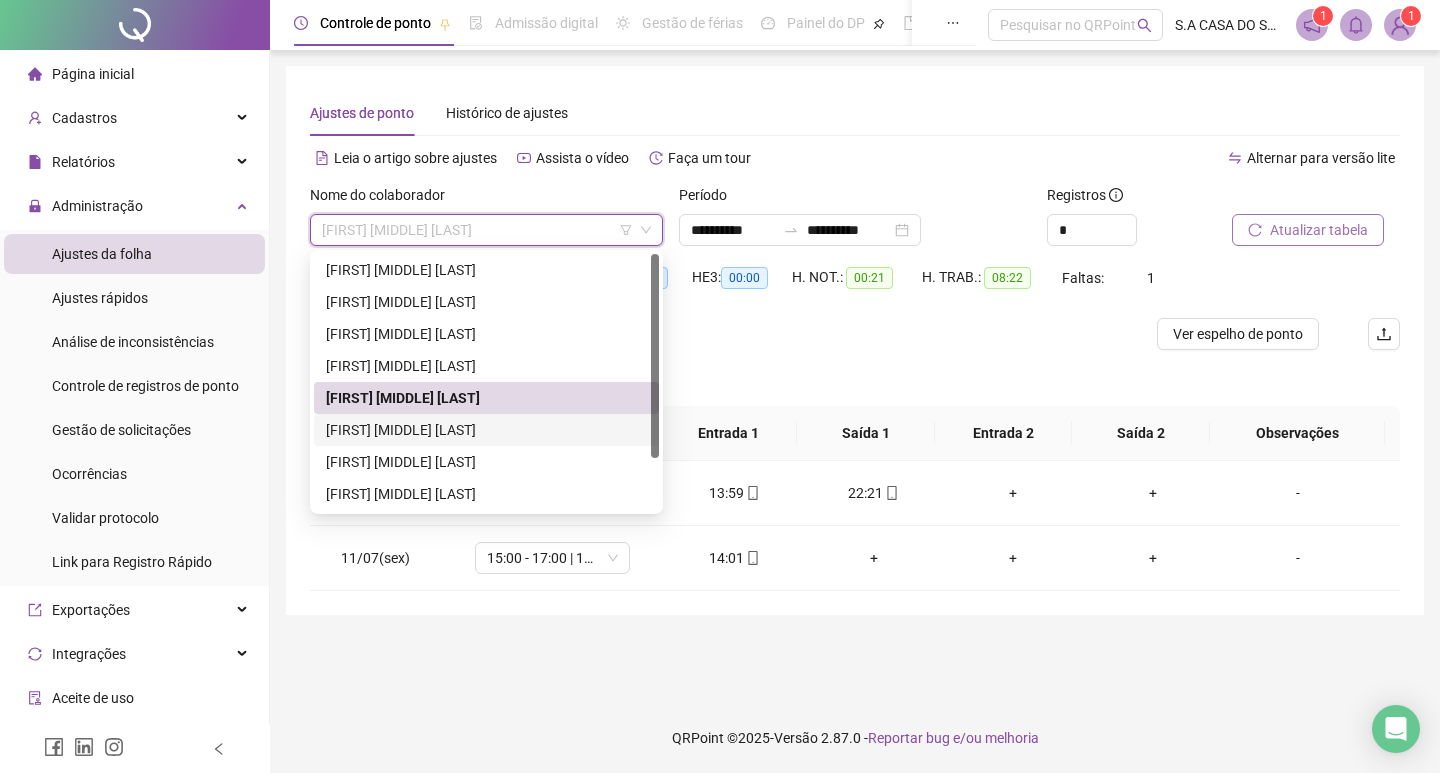 click on "[FIRST] [MIDDLE] [LAST]" at bounding box center (486, 430) 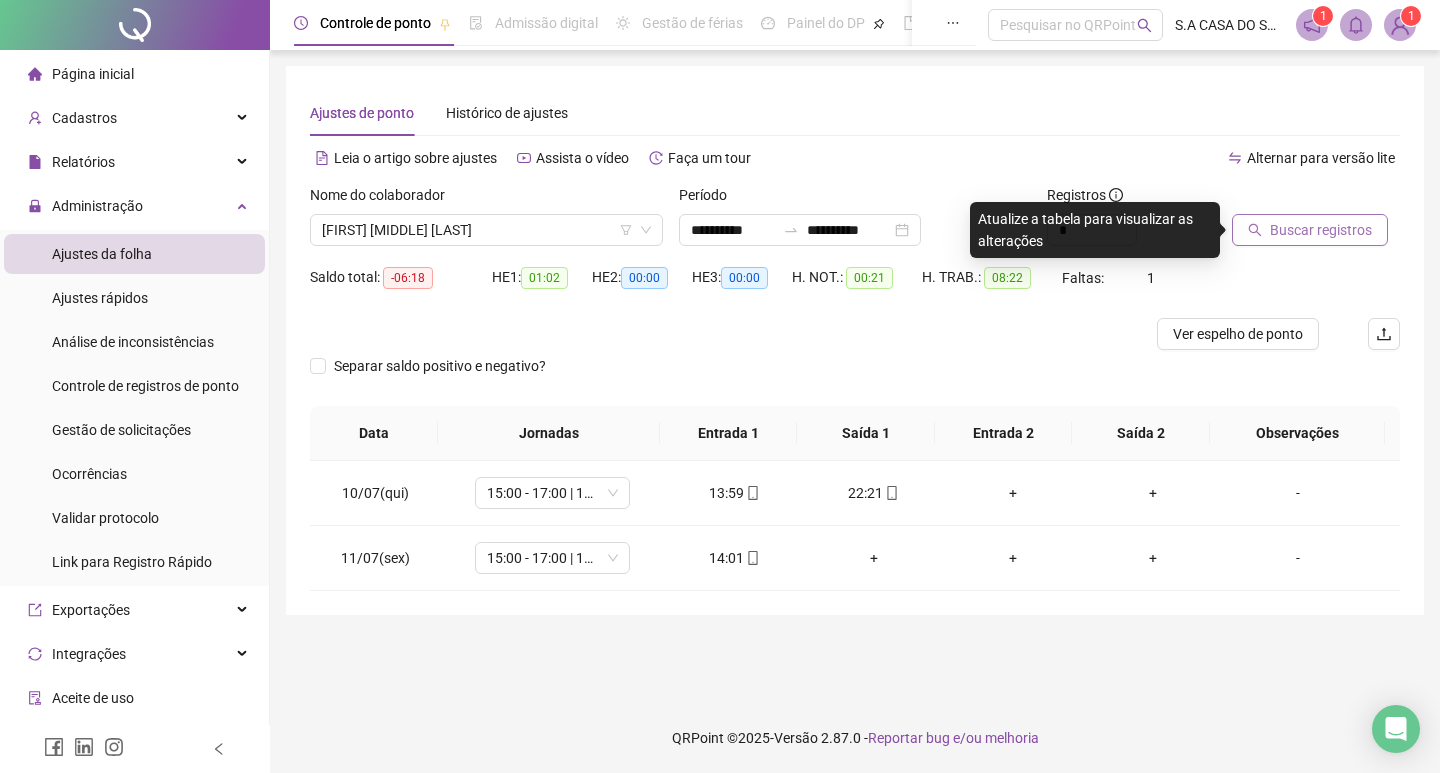 click on "Buscar registros" at bounding box center (1310, 230) 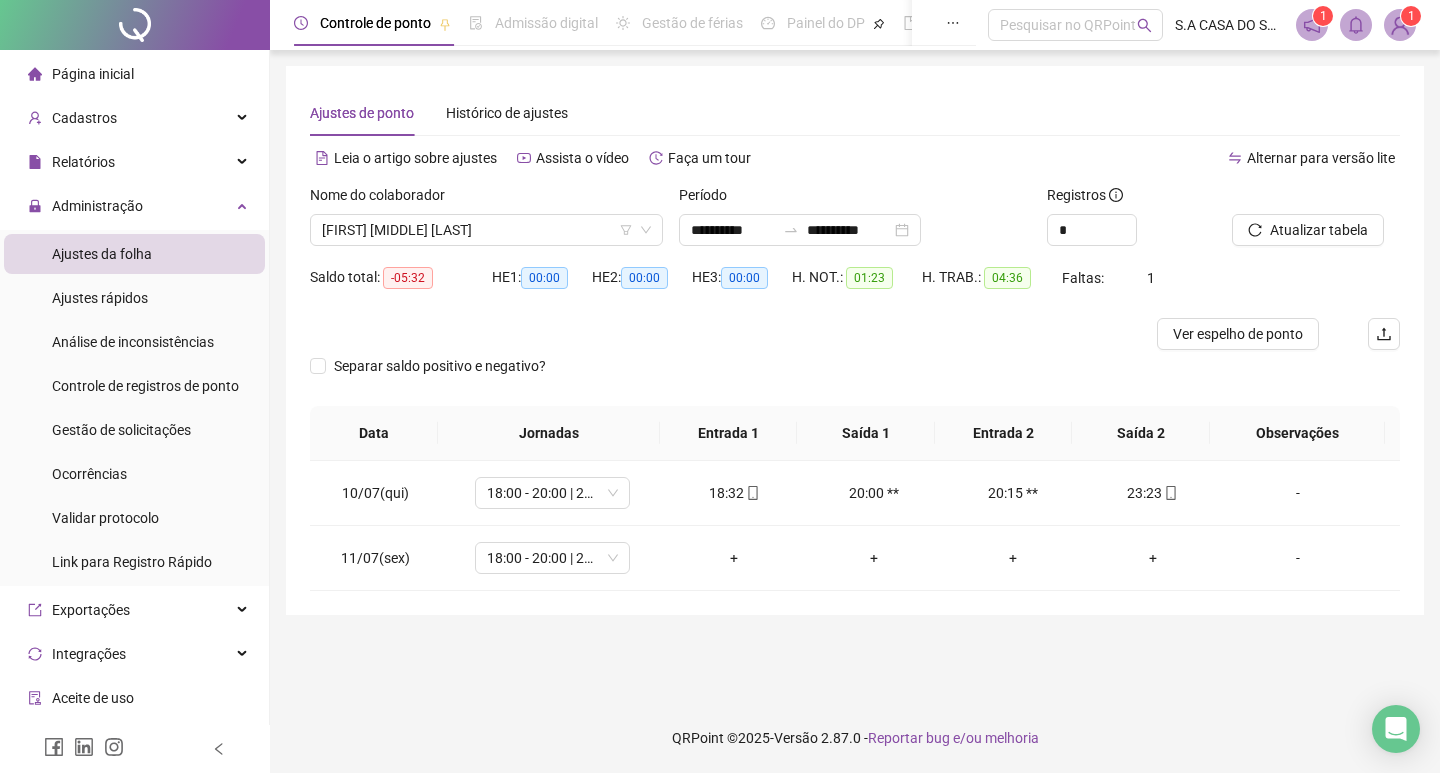 click on "Nome do colaborador" at bounding box center [486, 199] 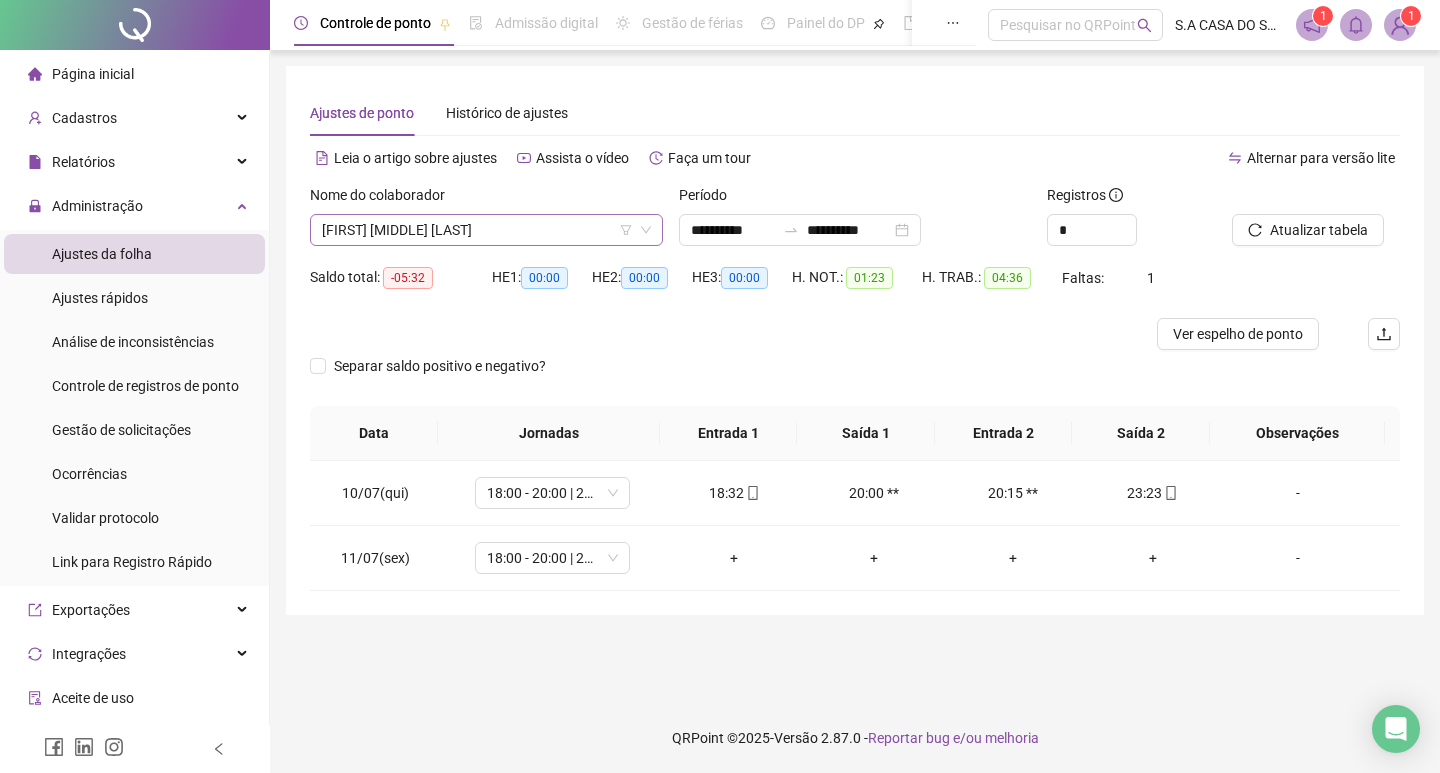 click on "[FIRST] [MIDDLE] [LAST]" at bounding box center (486, 230) 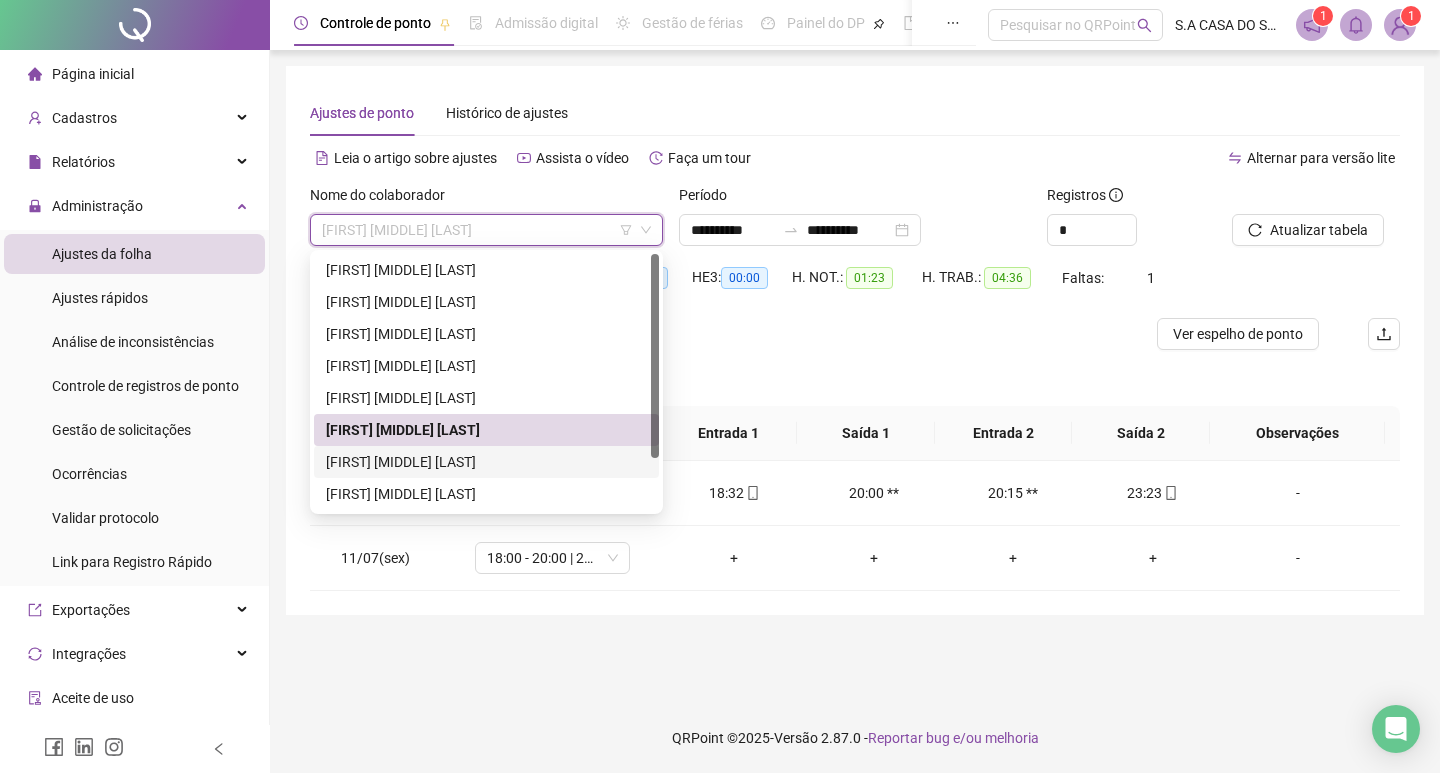 click on "[FIRST] [MIDDLE] [LAST]" at bounding box center [486, 462] 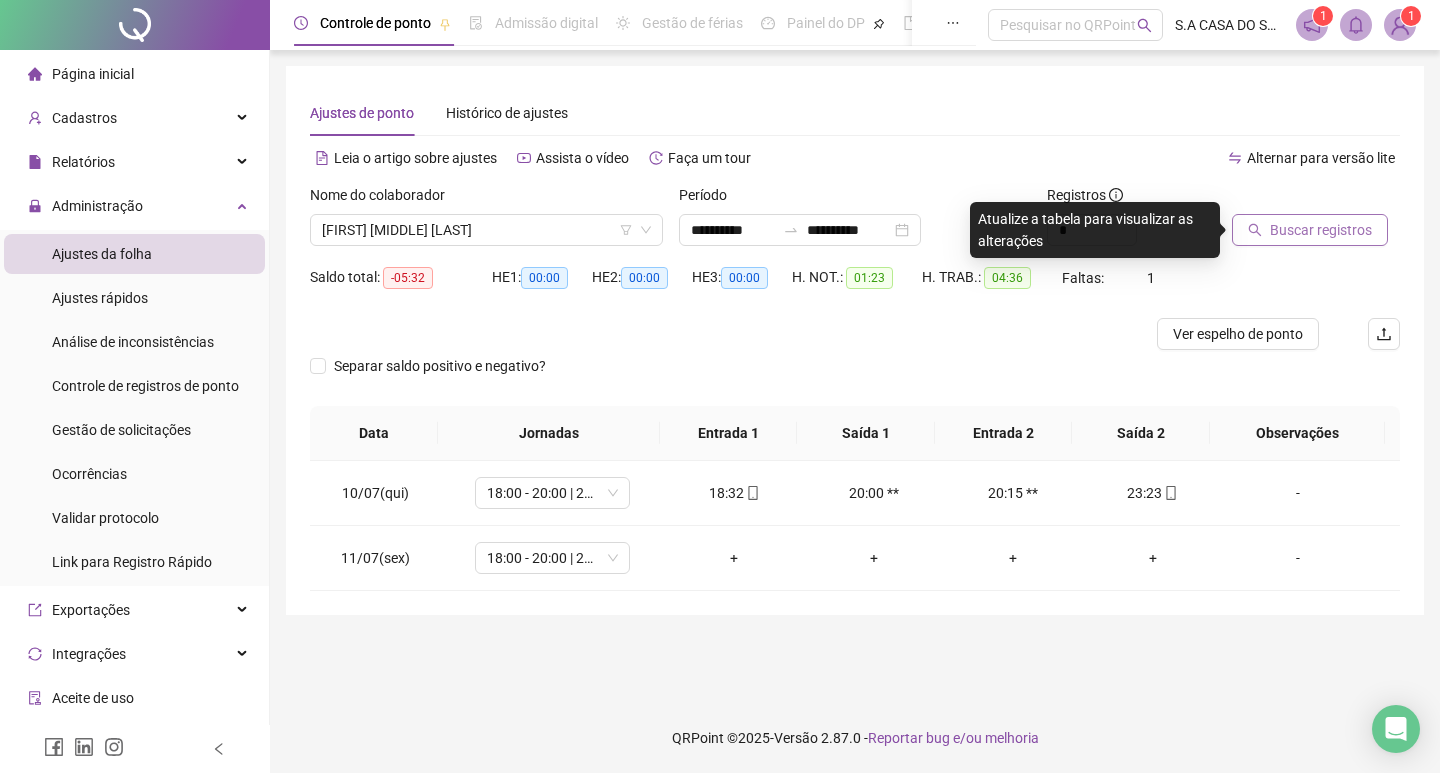 click on "Buscar registros" at bounding box center (1321, 230) 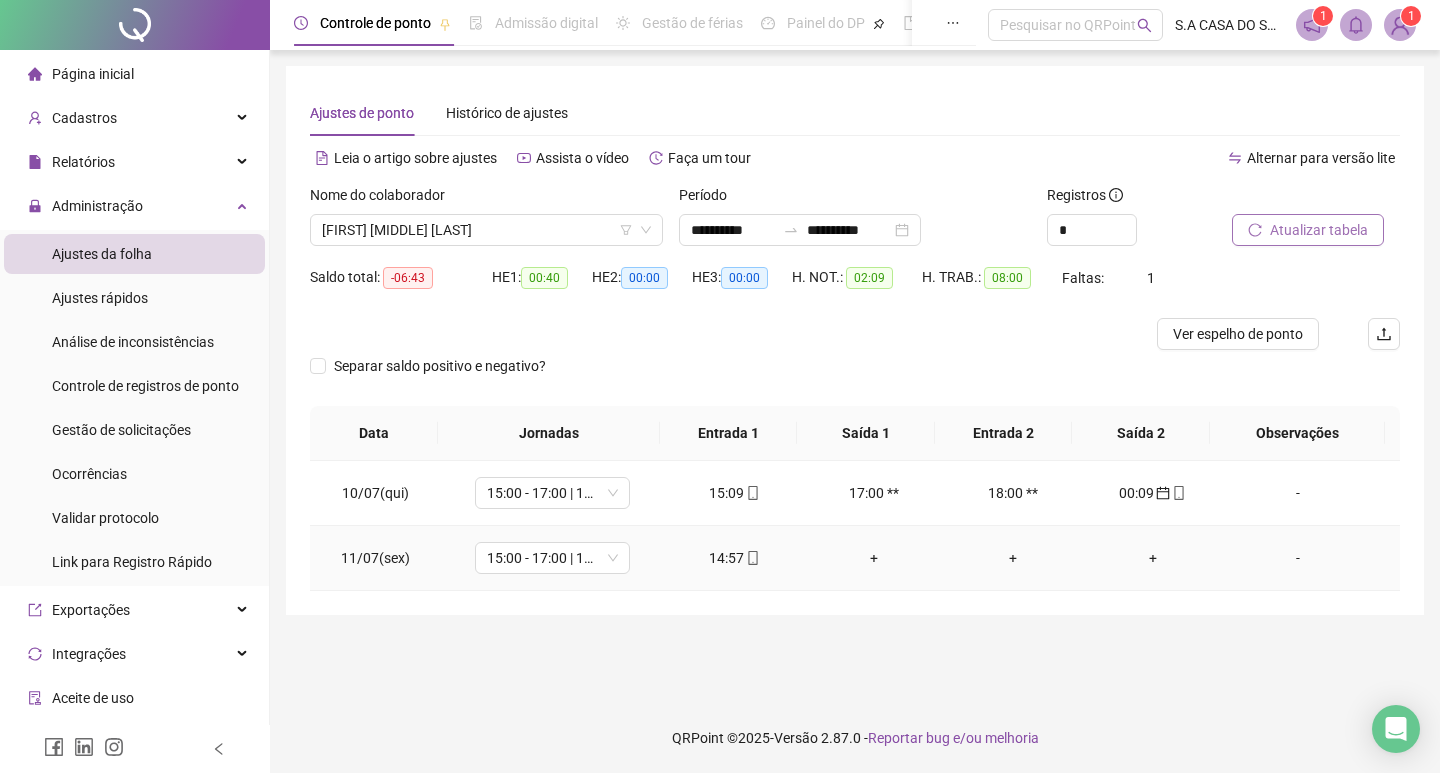 click 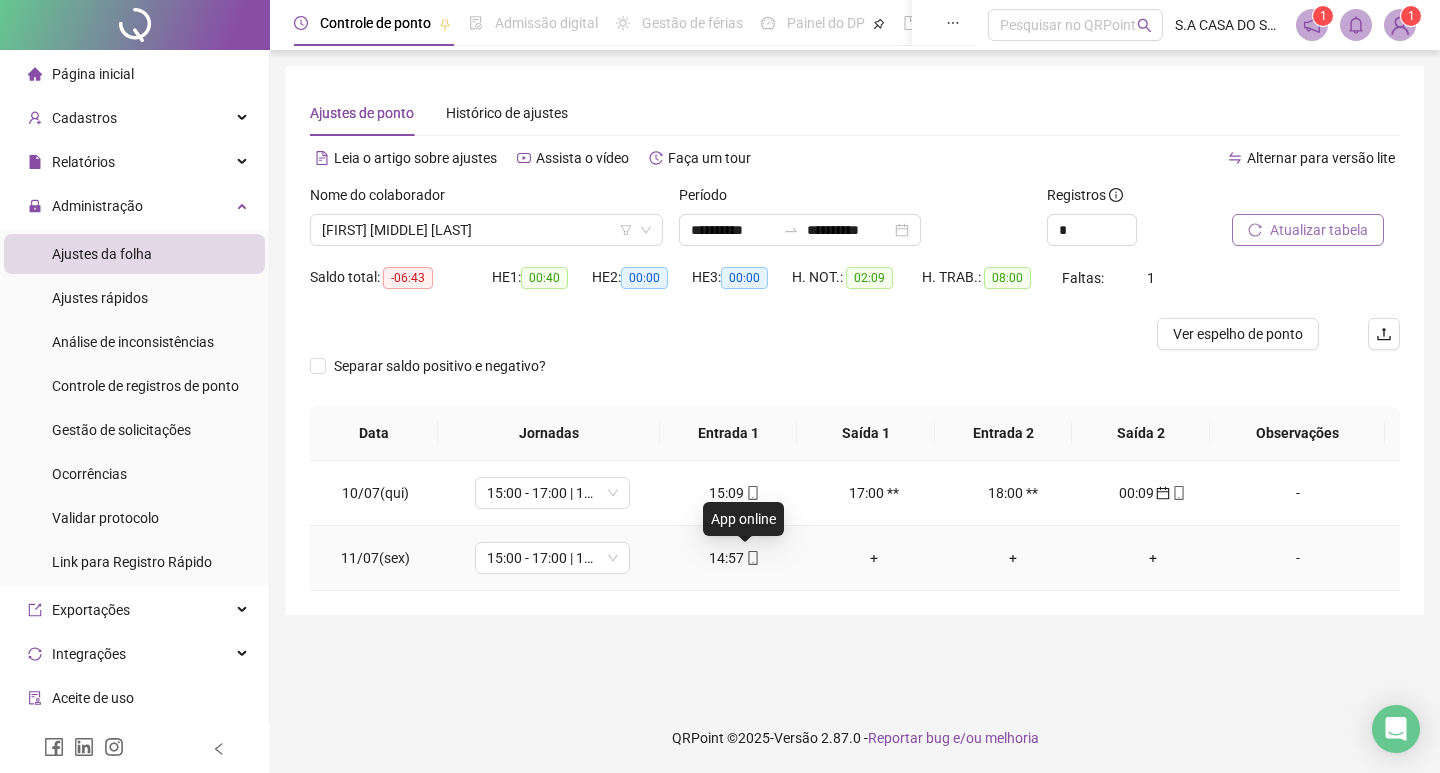 type on "**********" 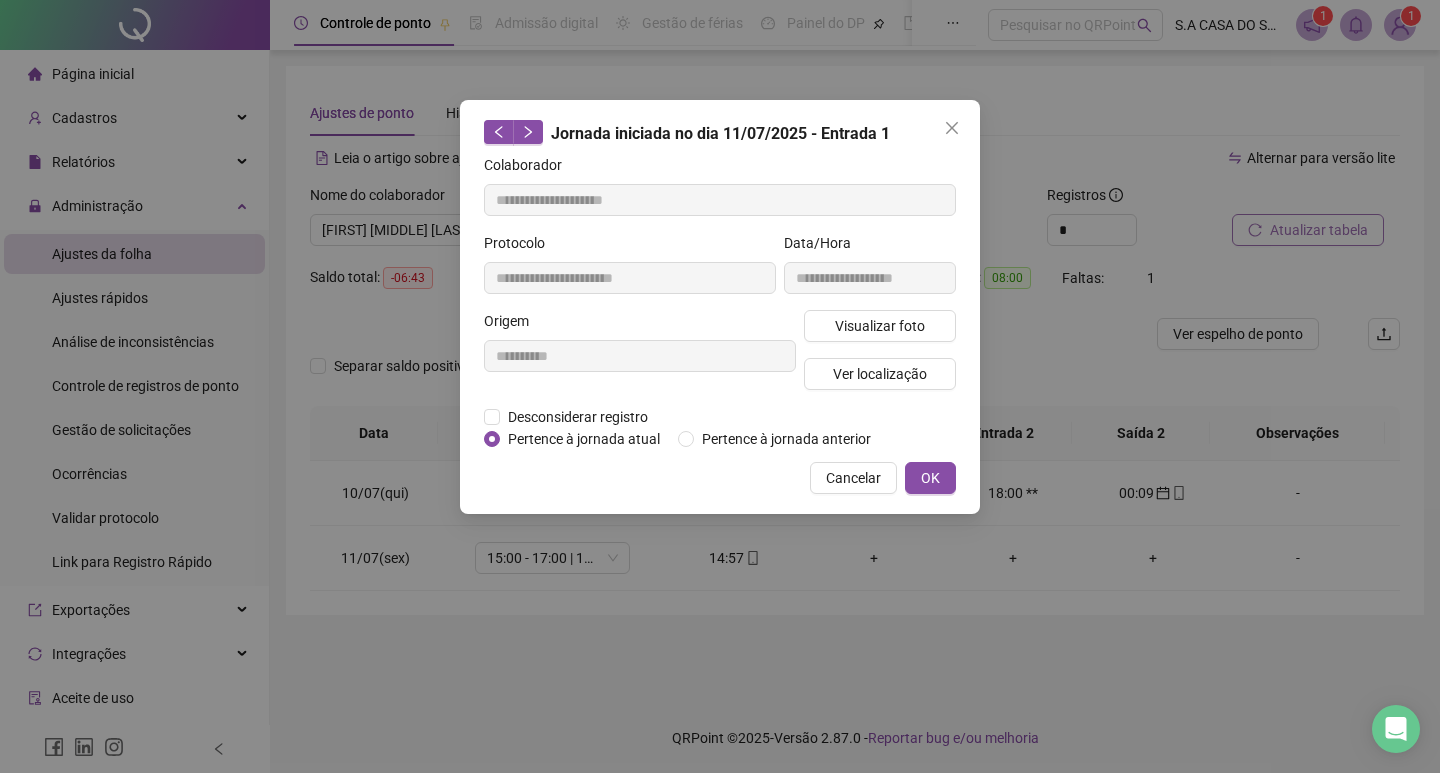 click on "Visualizar foto Ver localização" at bounding box center [880, 358] 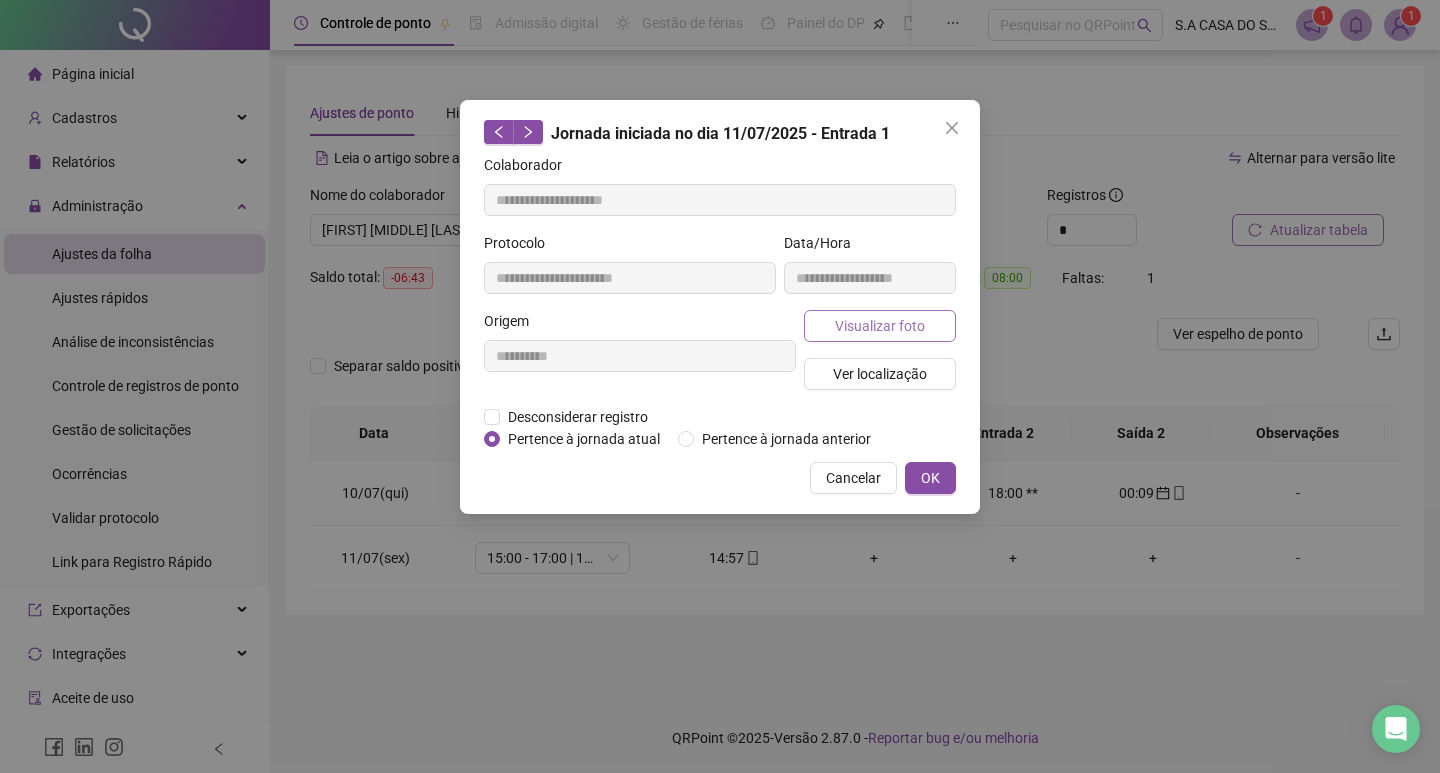click on "Visualizar foto" at bounding box center [880, 326] 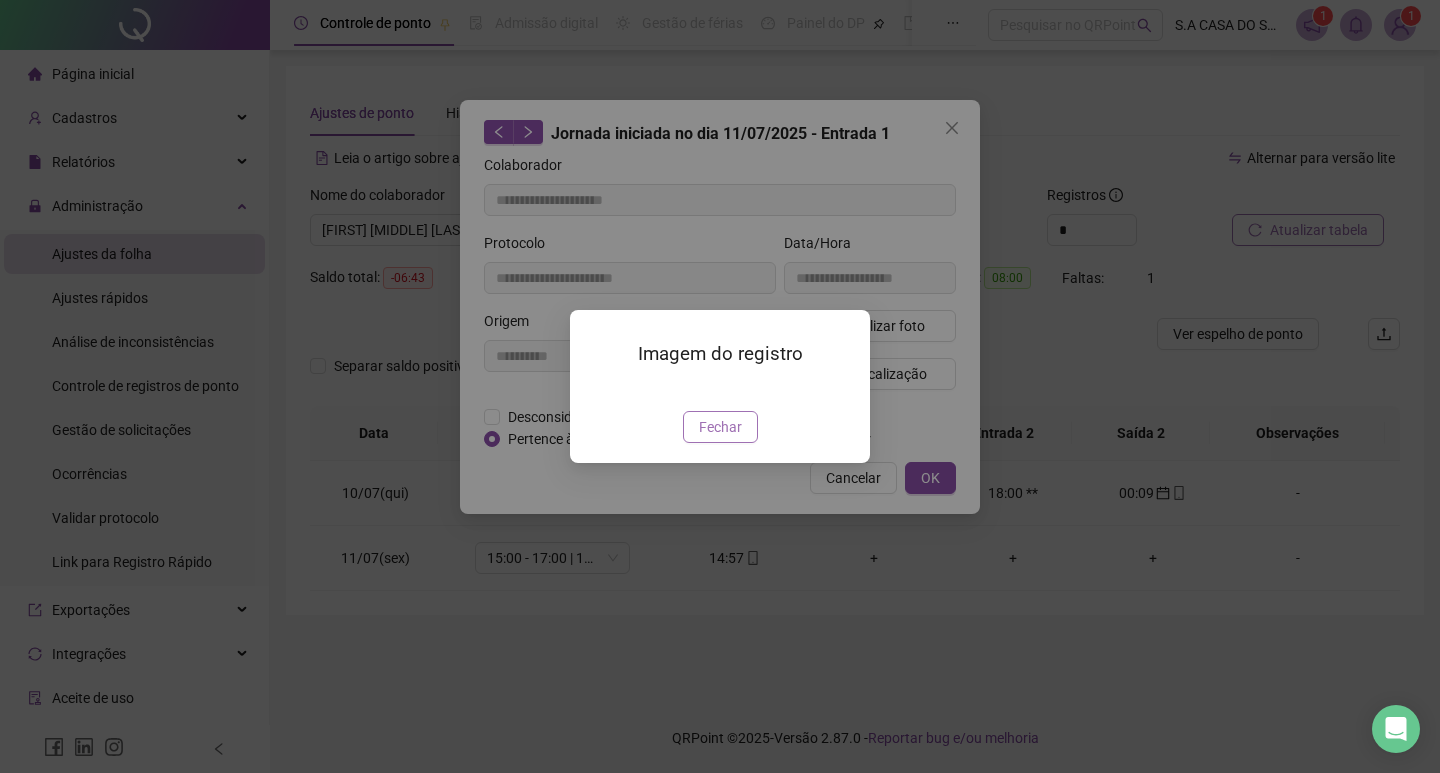 click on "Fechar" at bounding box center [720, 427] 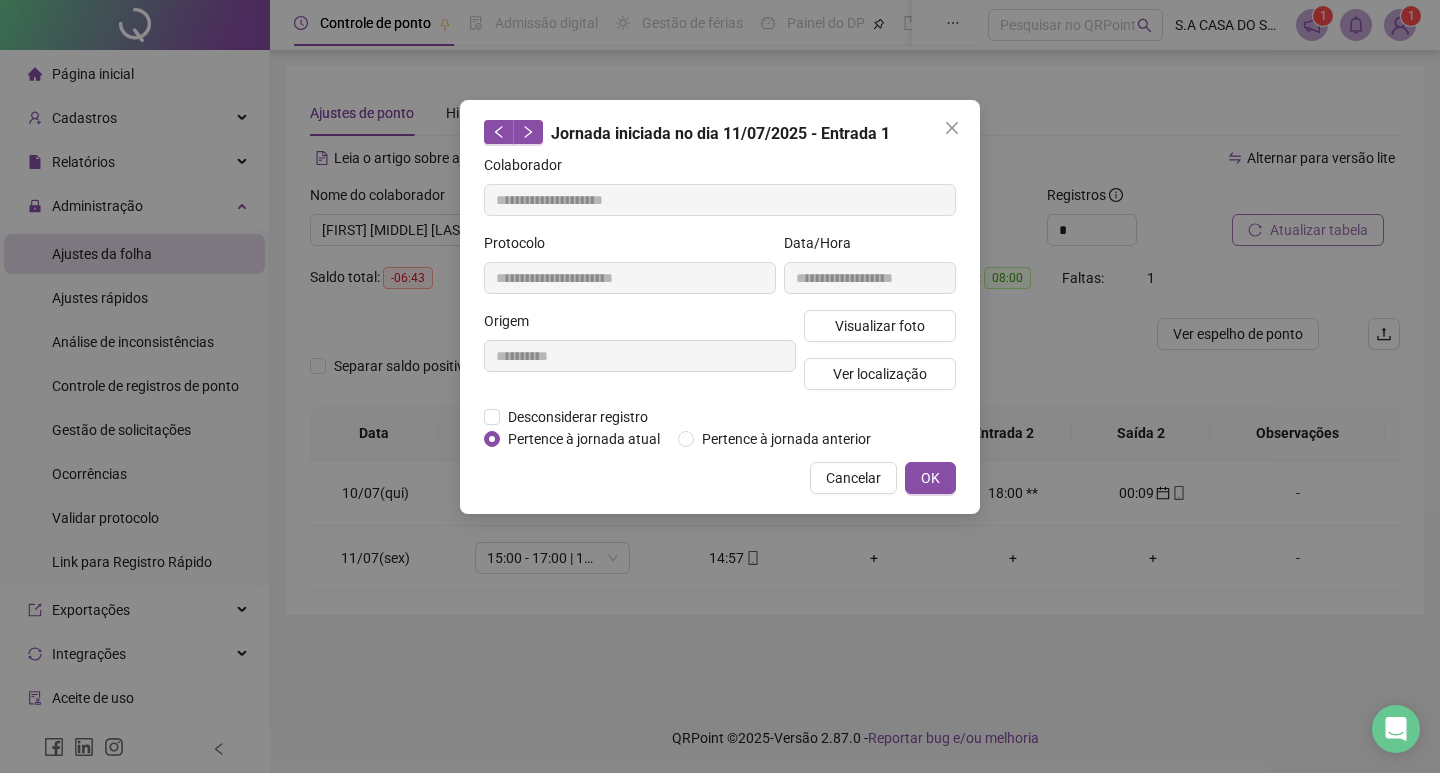 click on "Cancelar" at bounding box center [853, 478] 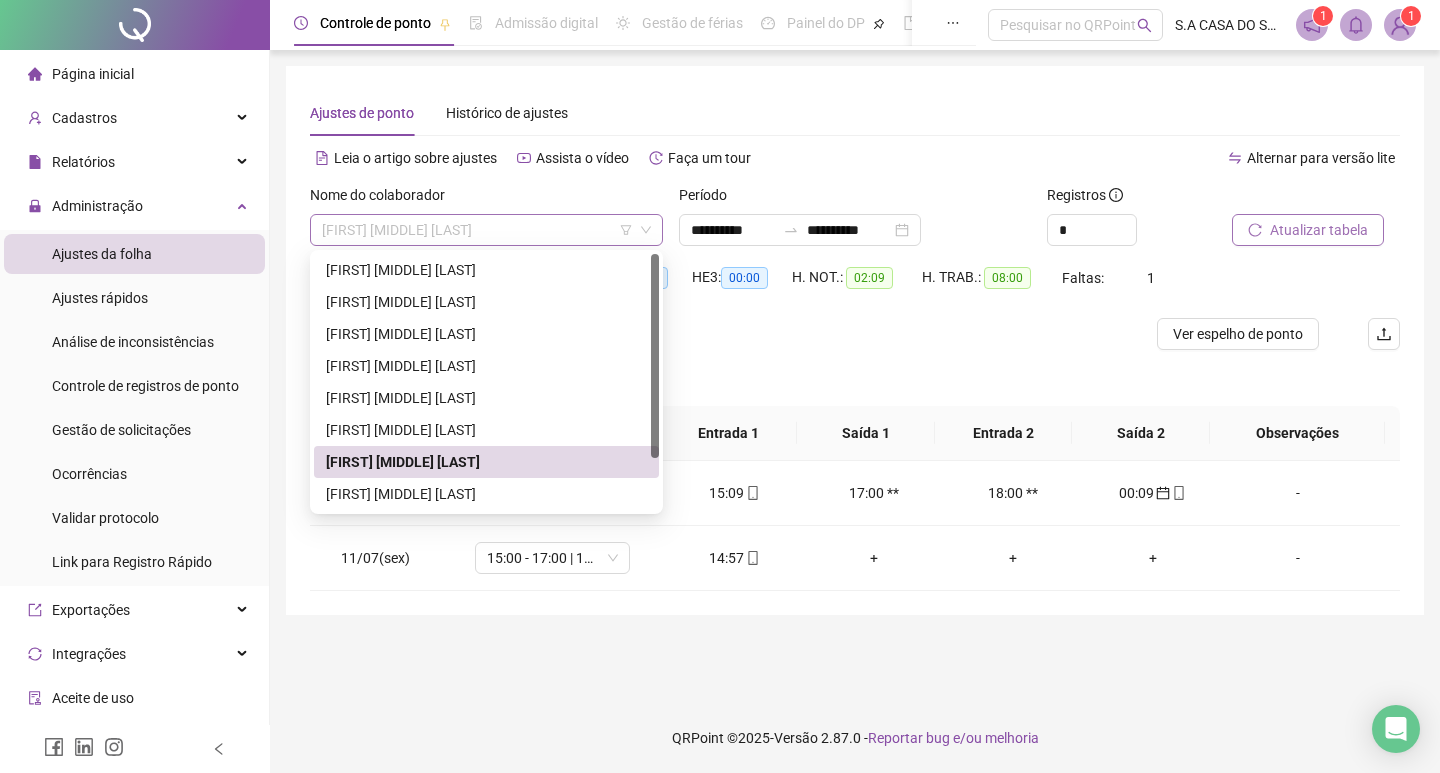 click on "[FIRST] [MIDDLE] [LAST]" at bounding box center (486, 230) 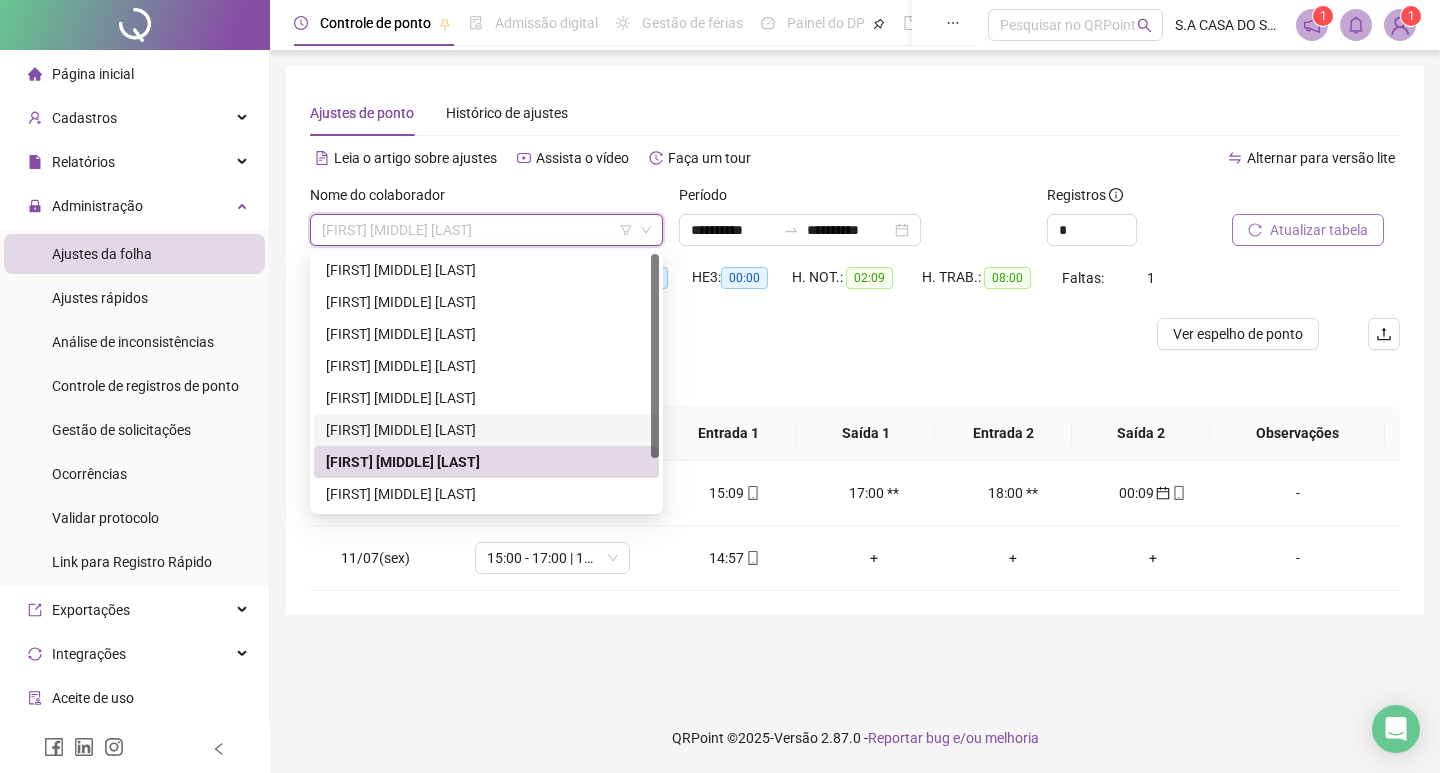 scroll, scrollTop: 64, scrollLeft: 0, axis: vertical 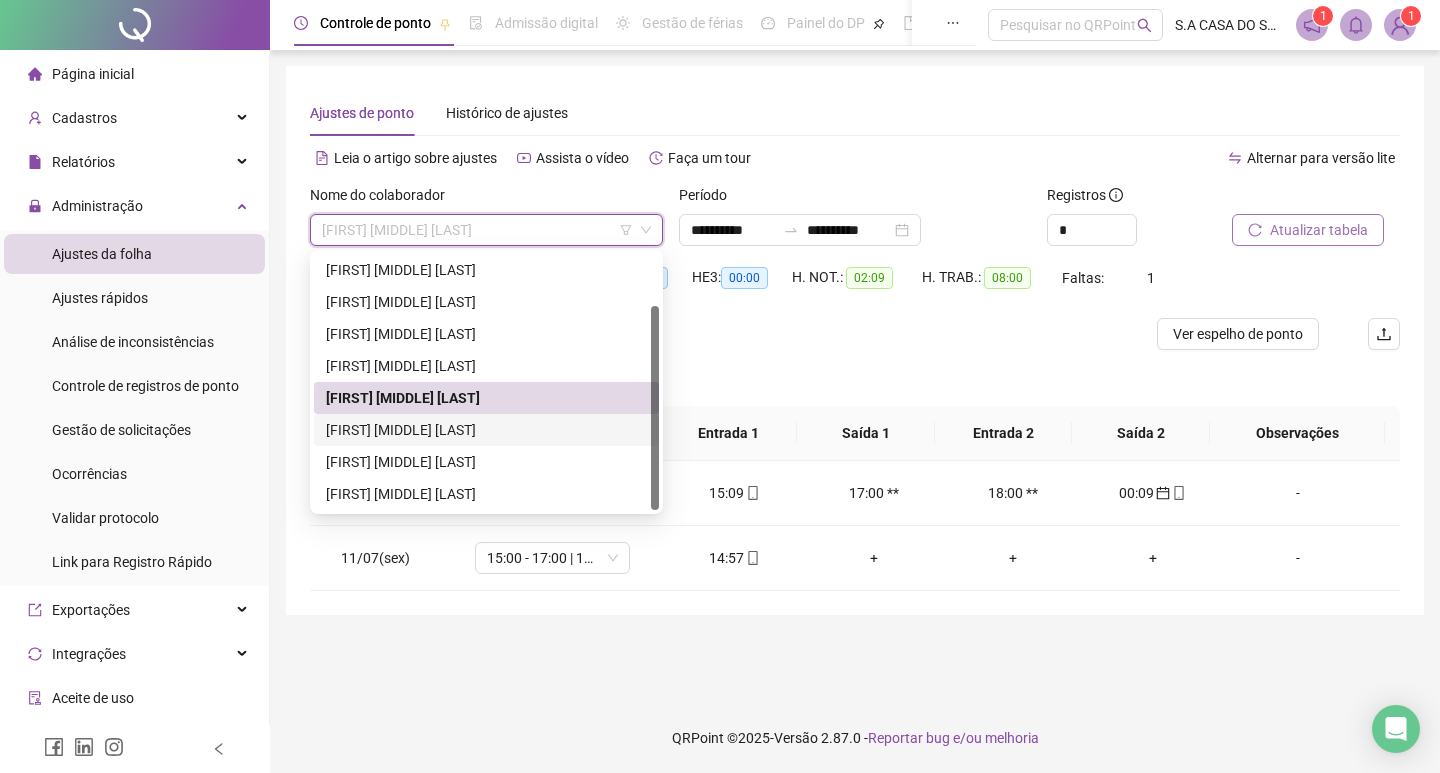 drag, startPoint x: 496, startPoint y: 422, endPoint x: 805, endPoint y: 390, distance: 310.65253 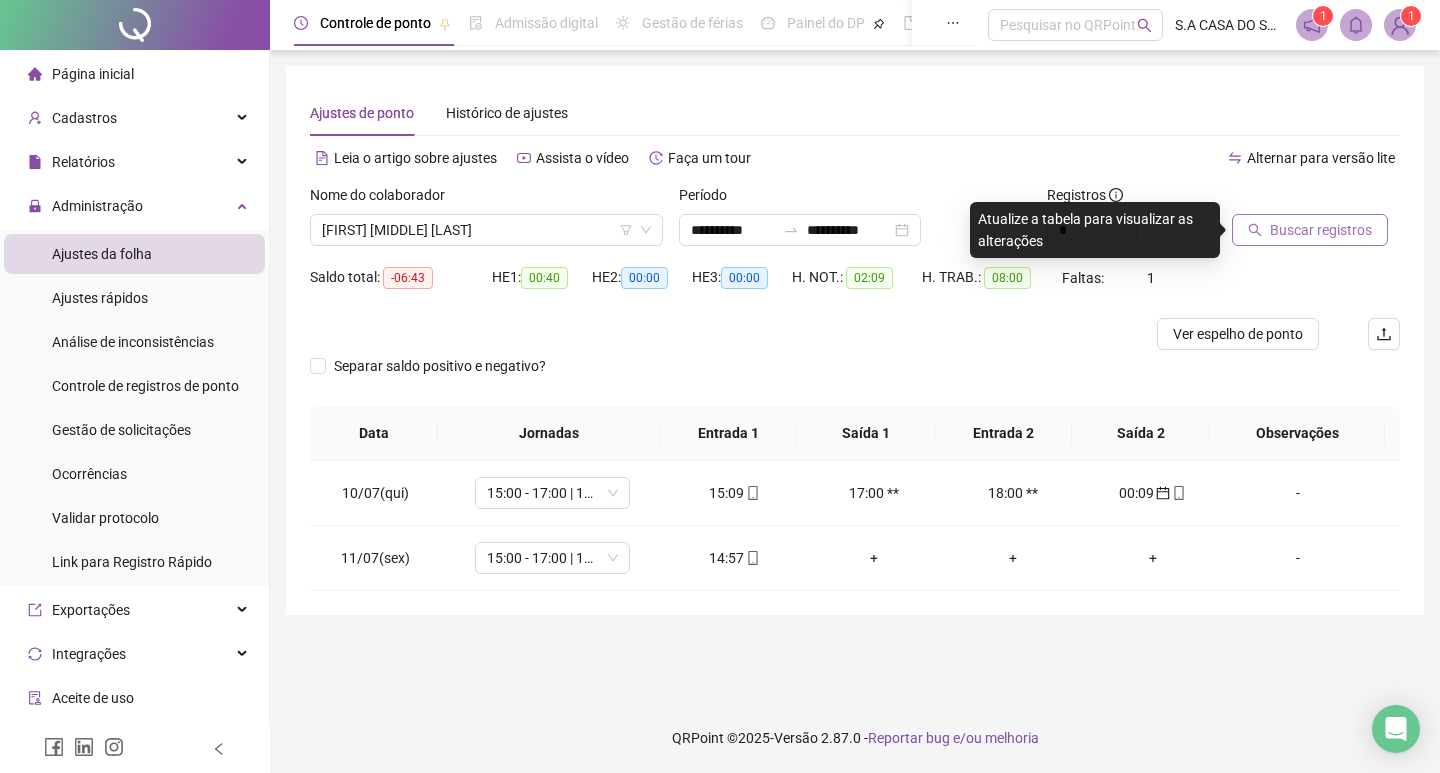 click on "Buscar registros" at bounding box center (1310, 230) 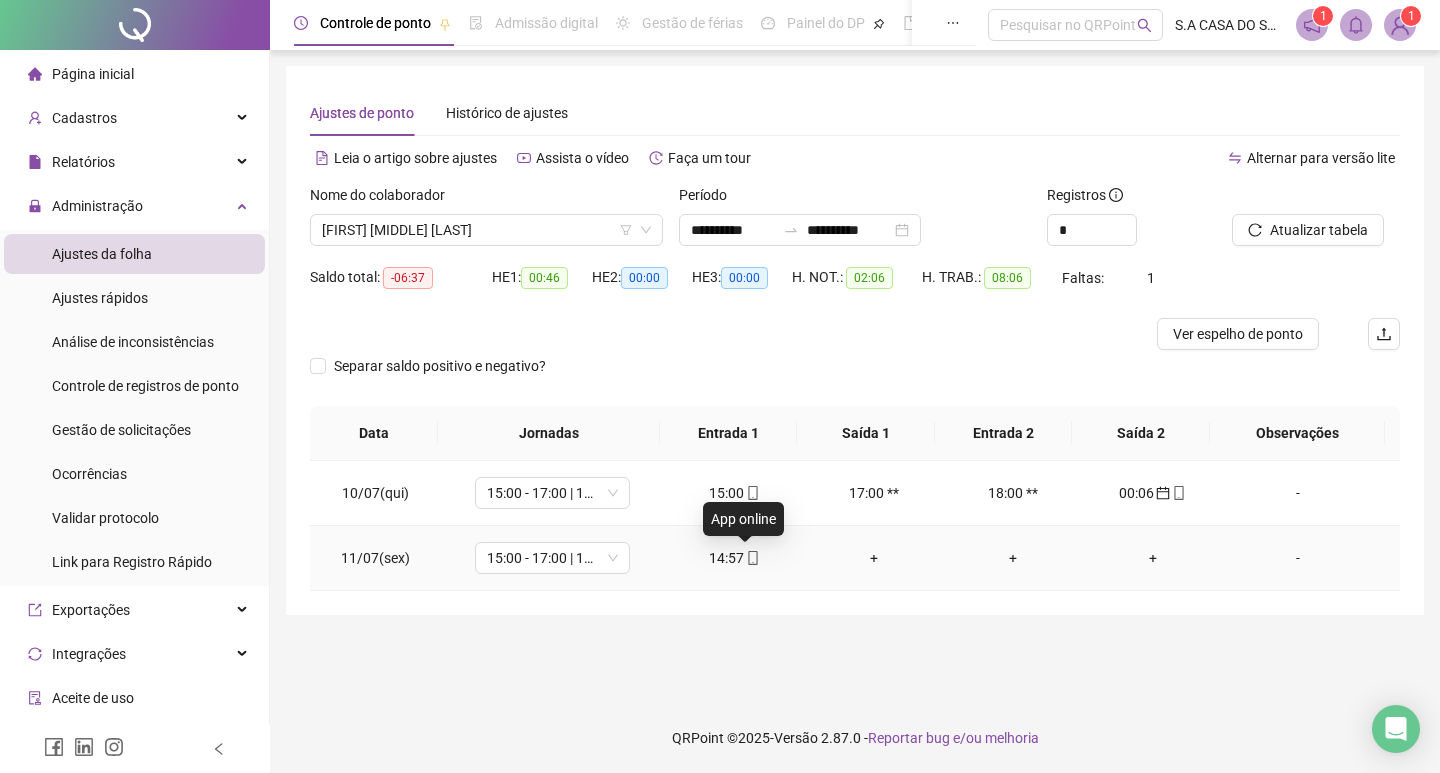 click 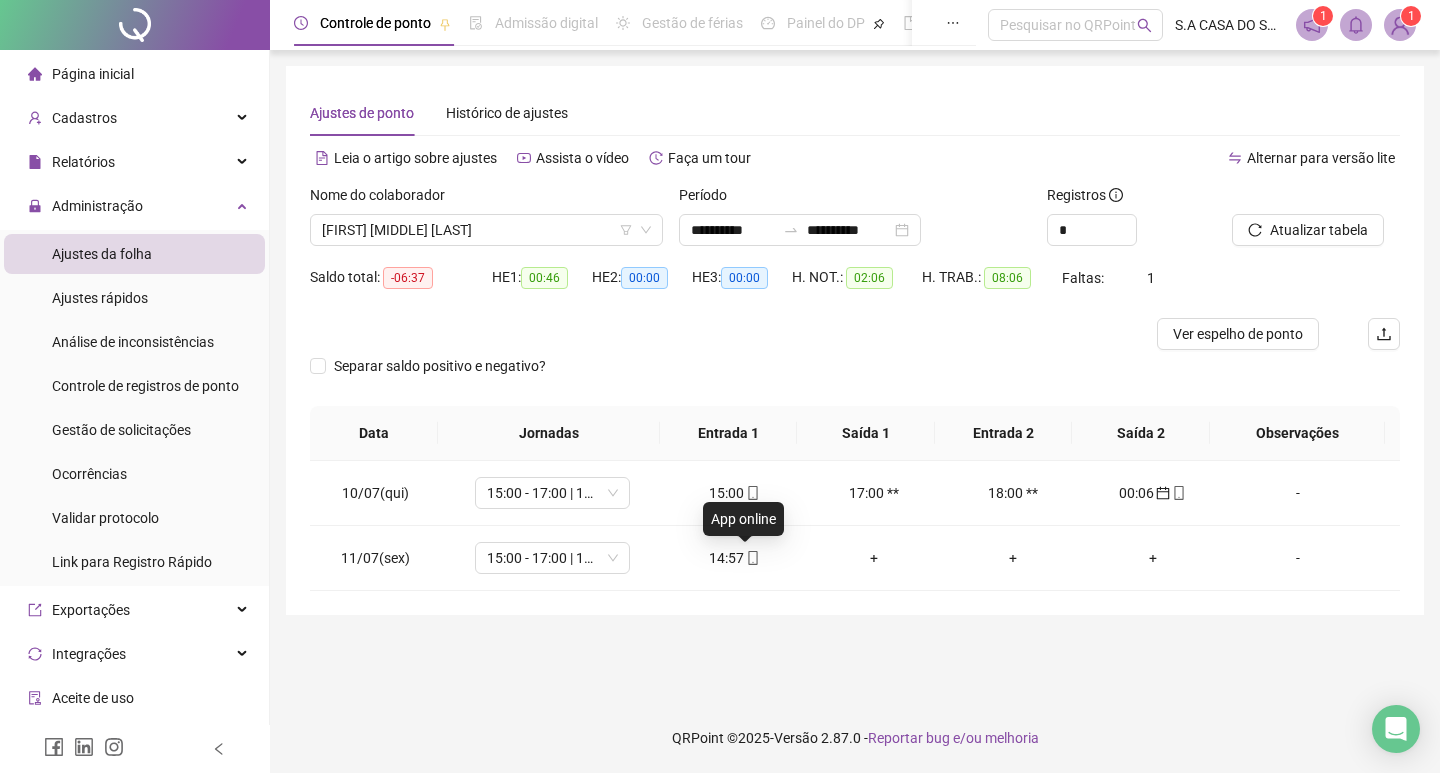 type on "**********" 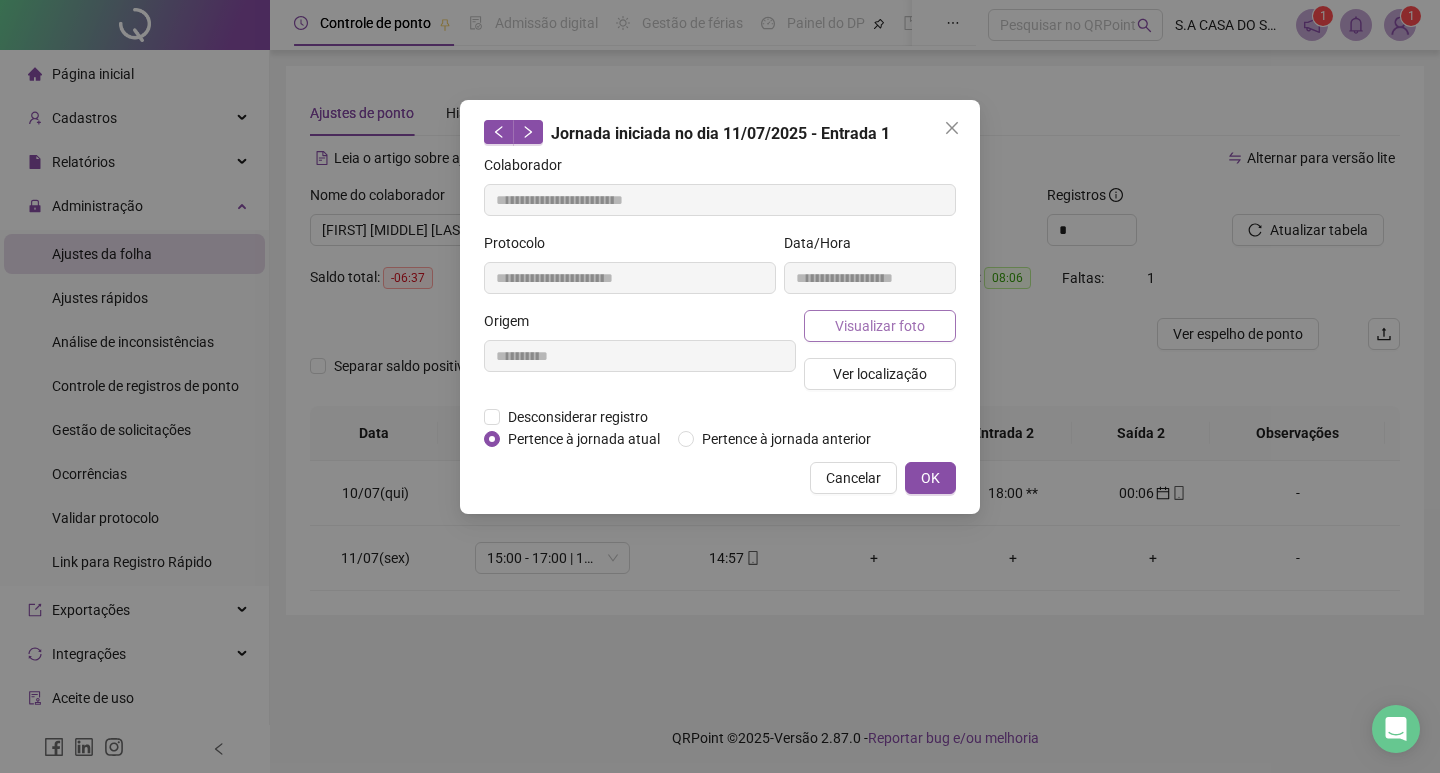 click on "Visualizar foto" at bounding box center (880, 326) 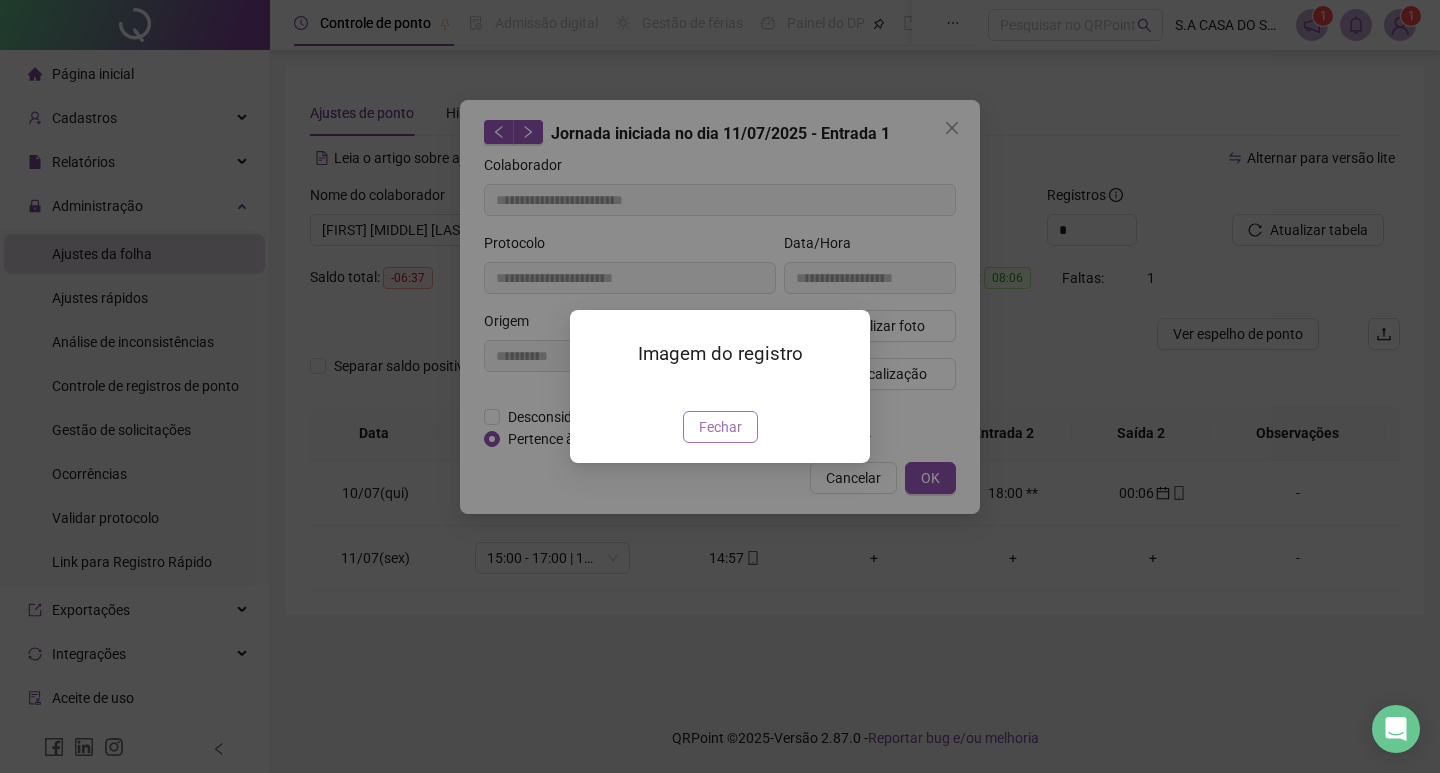 click on "Fechar" at bounding box center (720, 427) 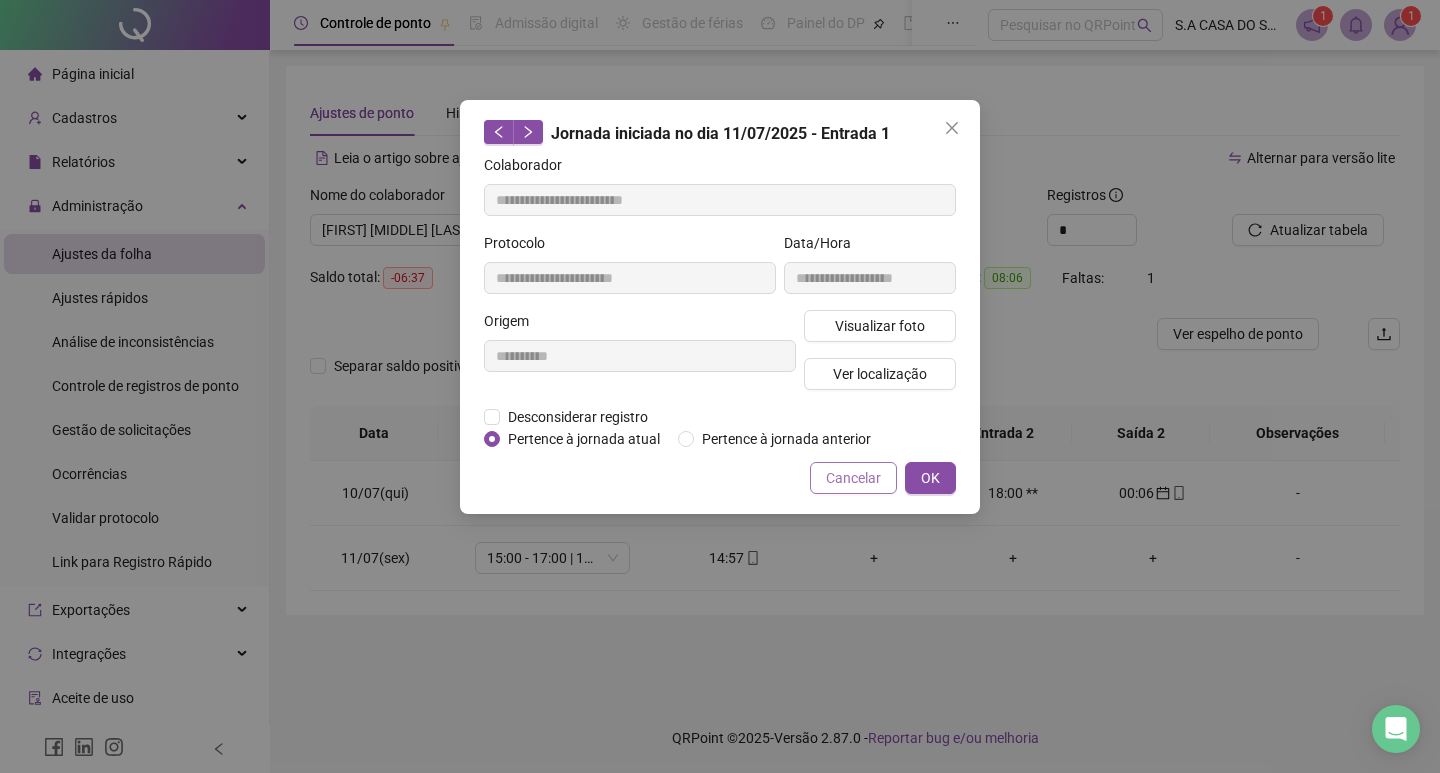 click on "Cancelar" at bounding box center (853, 478) 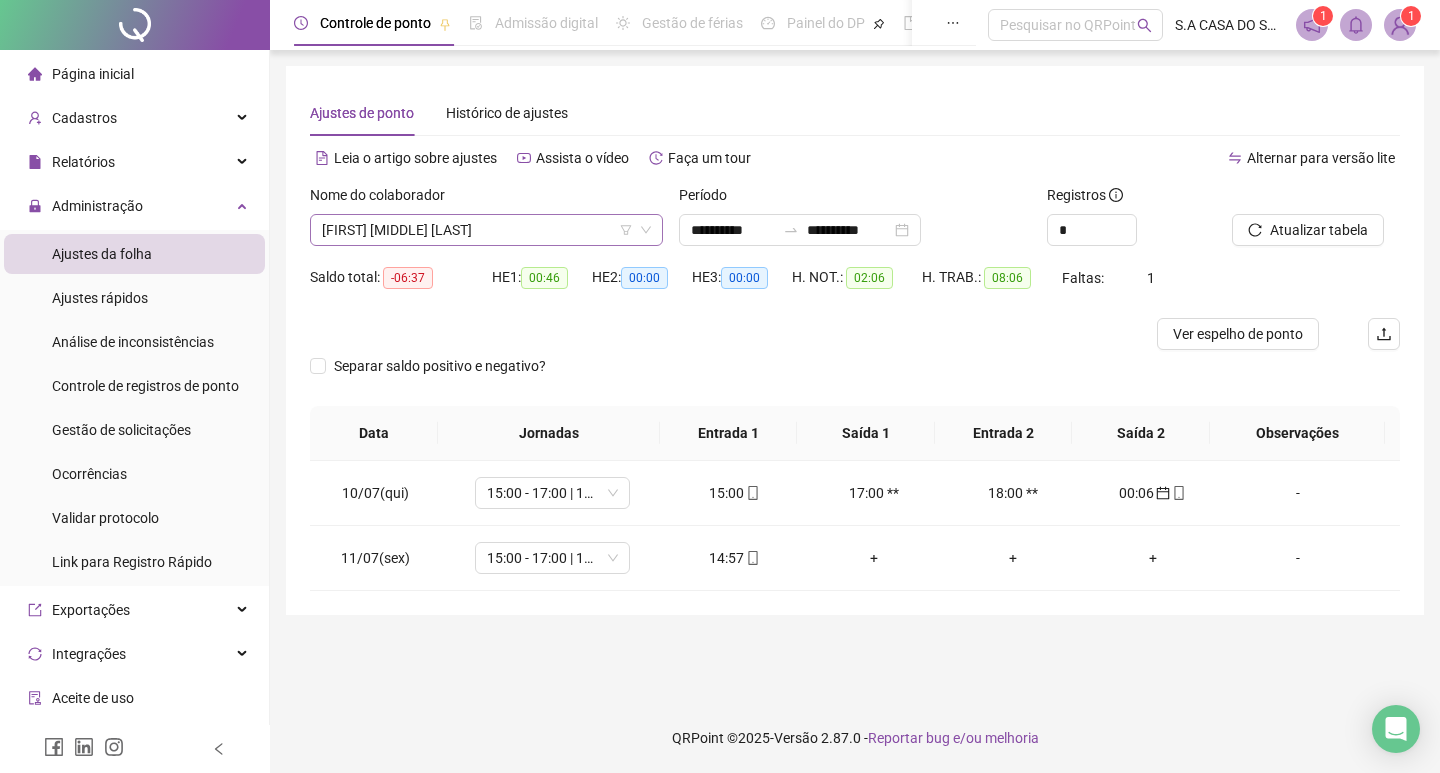 click on "[FIRST] [MIDDLE] [LAST]" at bounding box center [486, 230] 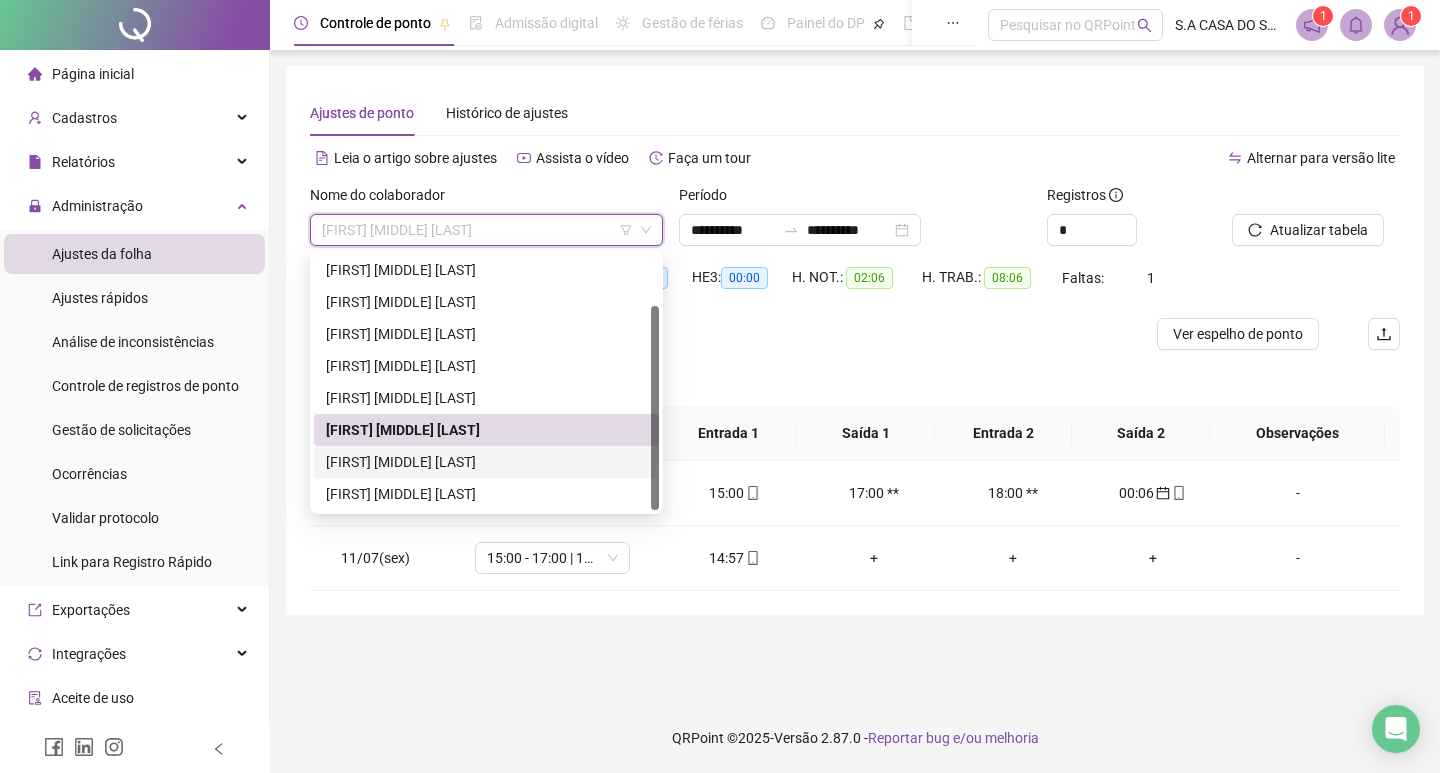 click on "[FIRST] [MIDDLE] [LAST]" at bounding box center [486, 462] 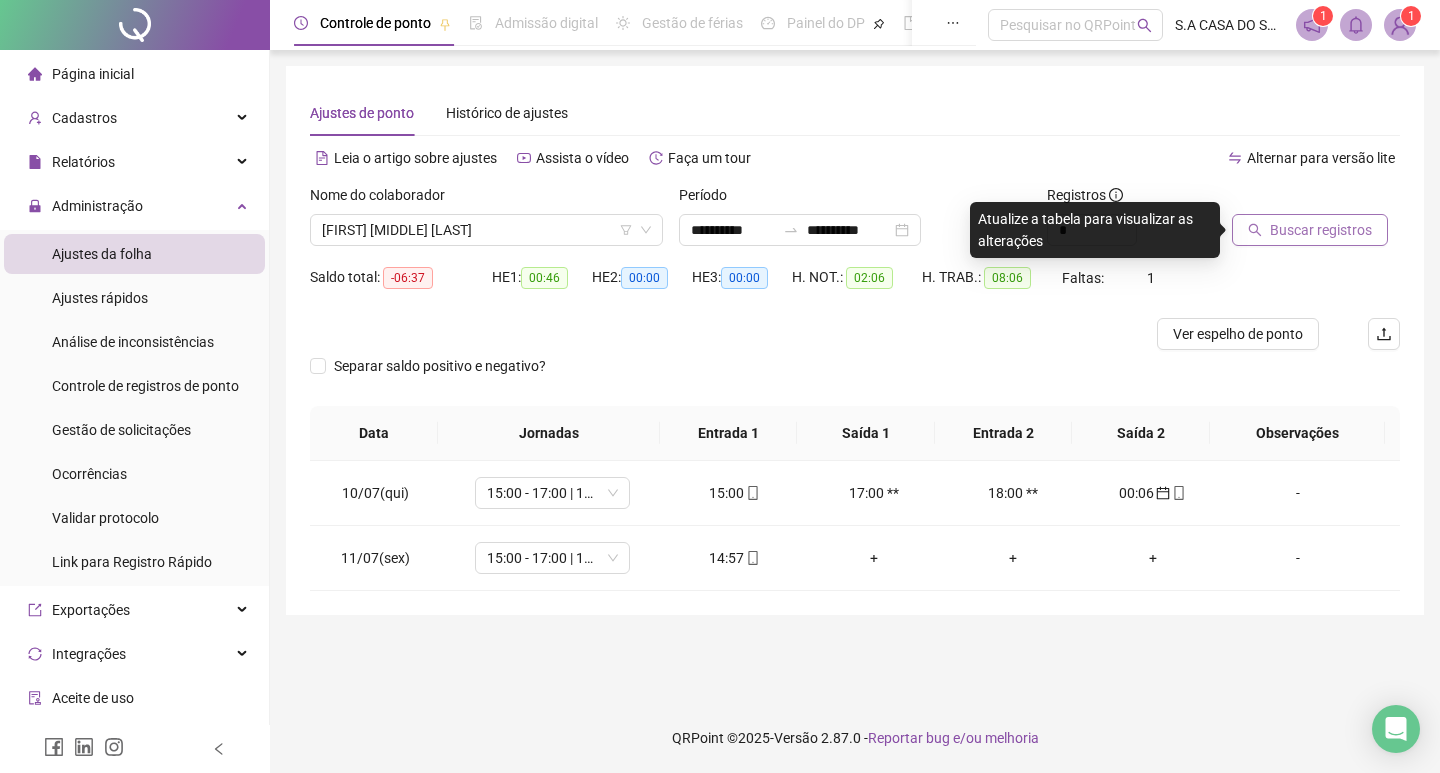 click on "Buscar registros" at bounding box center (1321, 230) 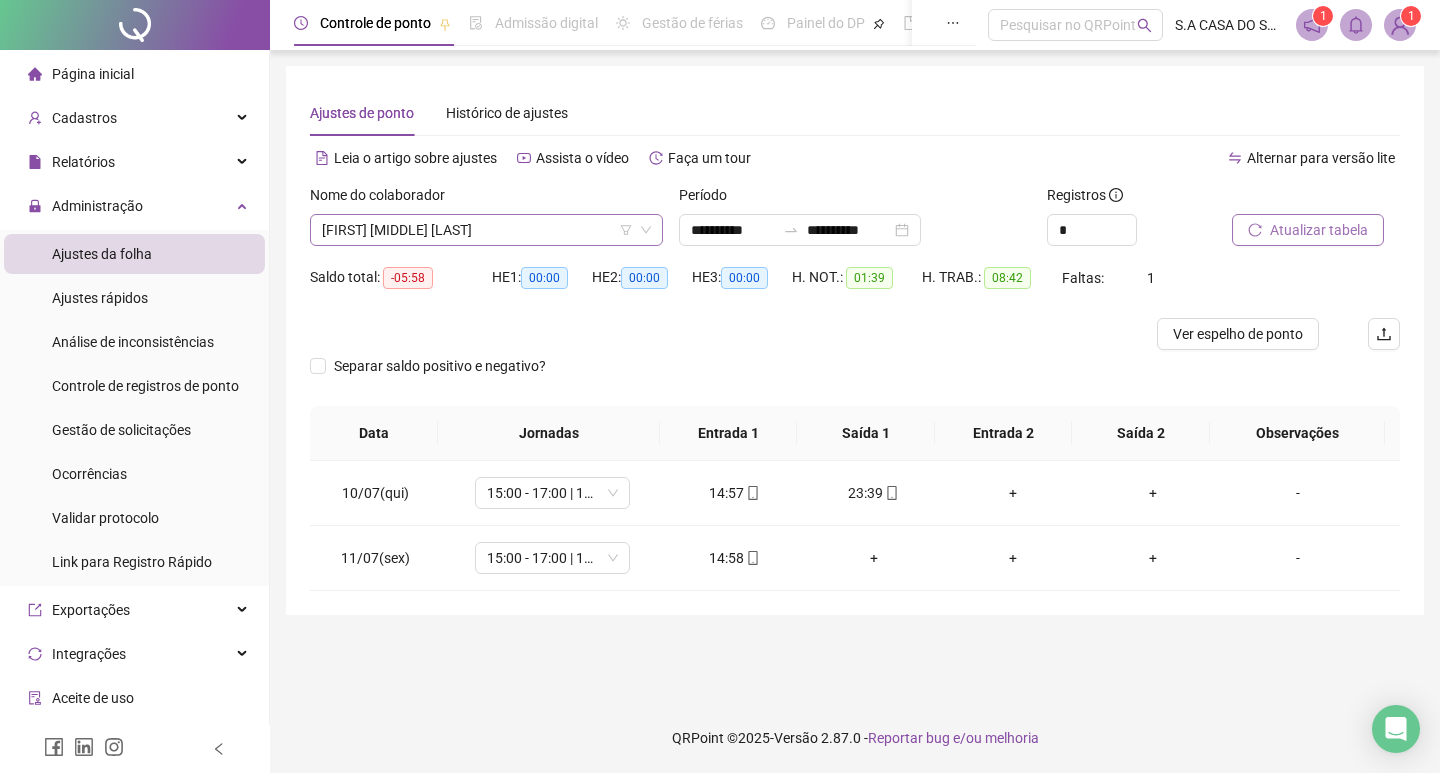 click on "[FIRST] [MIDDLE] [LAST]" at bounding box center [486, 230] 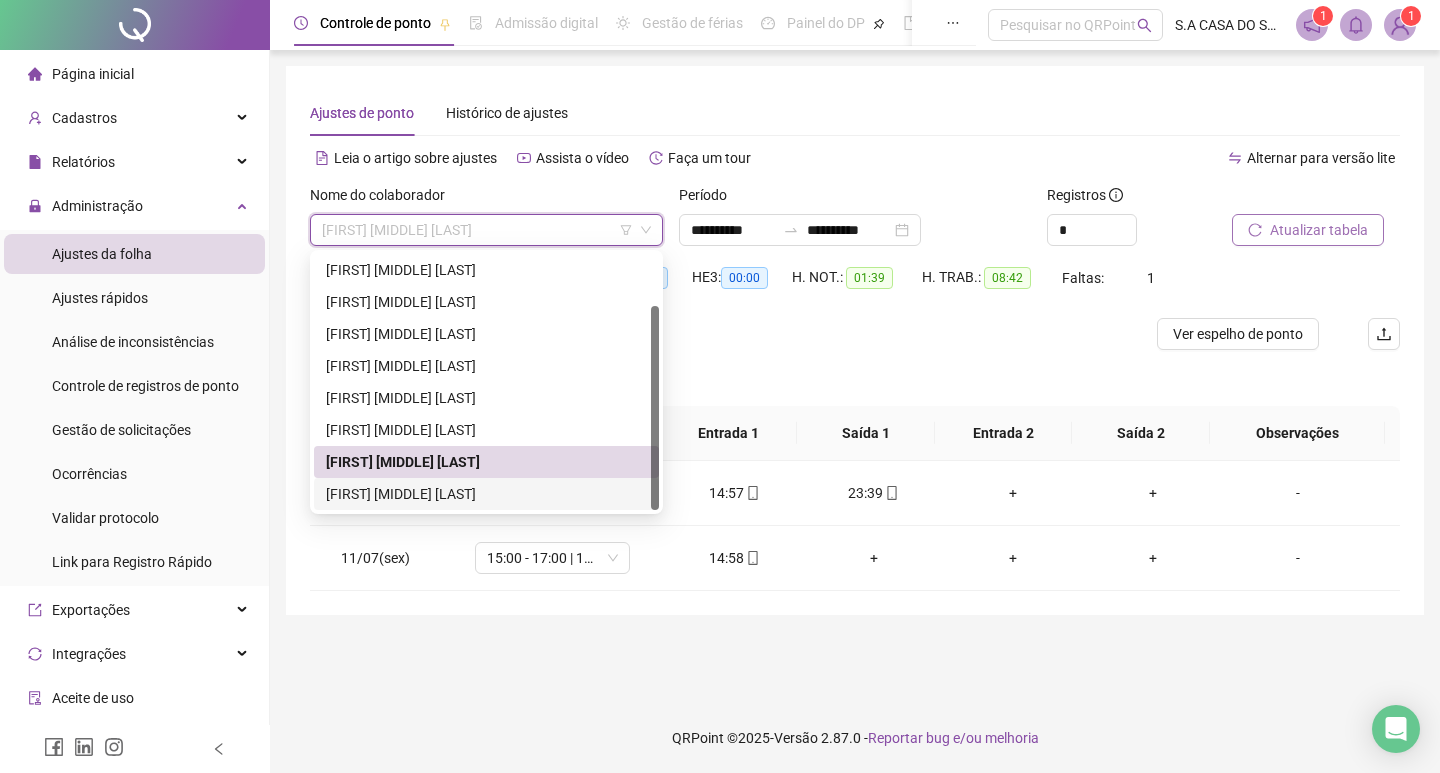 click on "[FIRST] [MIDDLE] [LAST]" at bounding box center (486, 494) 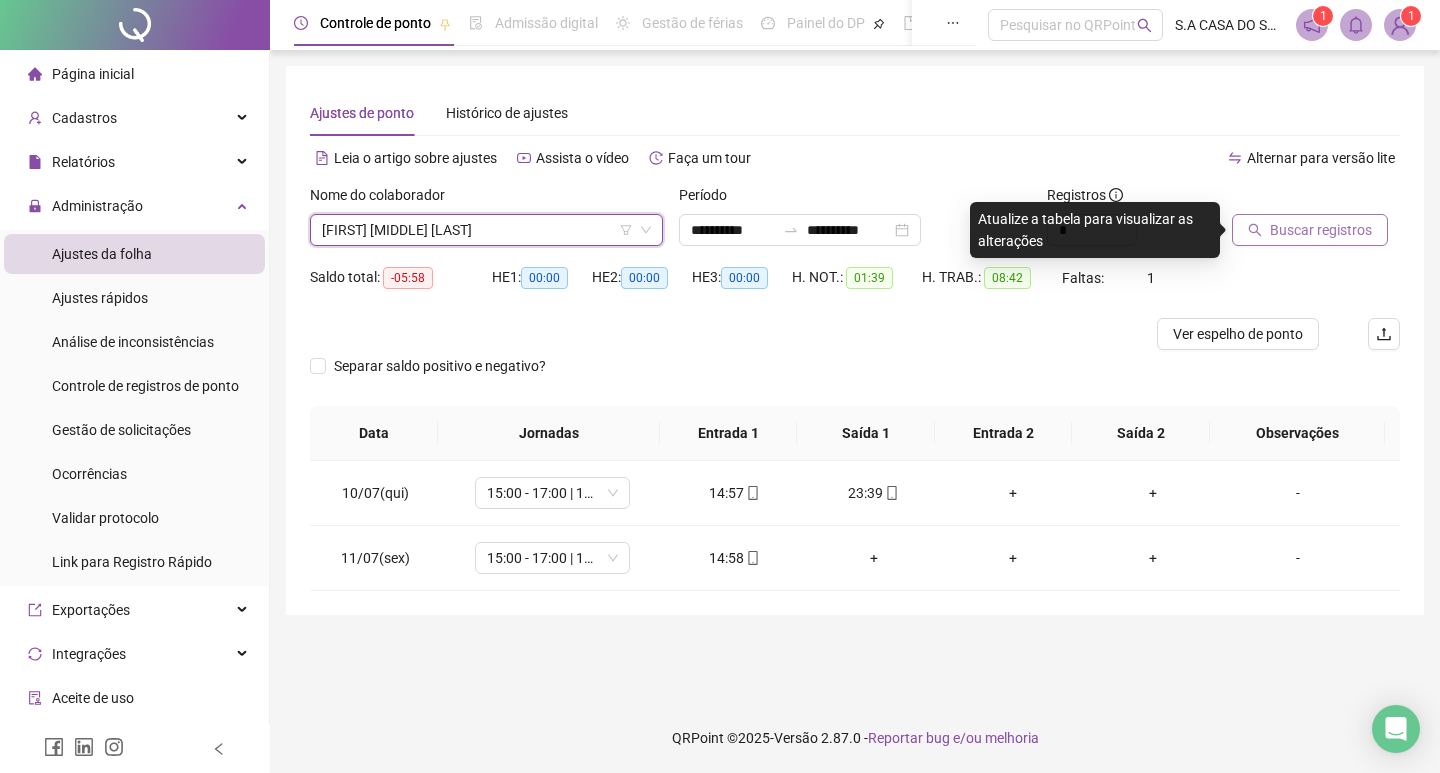 click on "Buscar registros" at bounding box center [1321, 230] 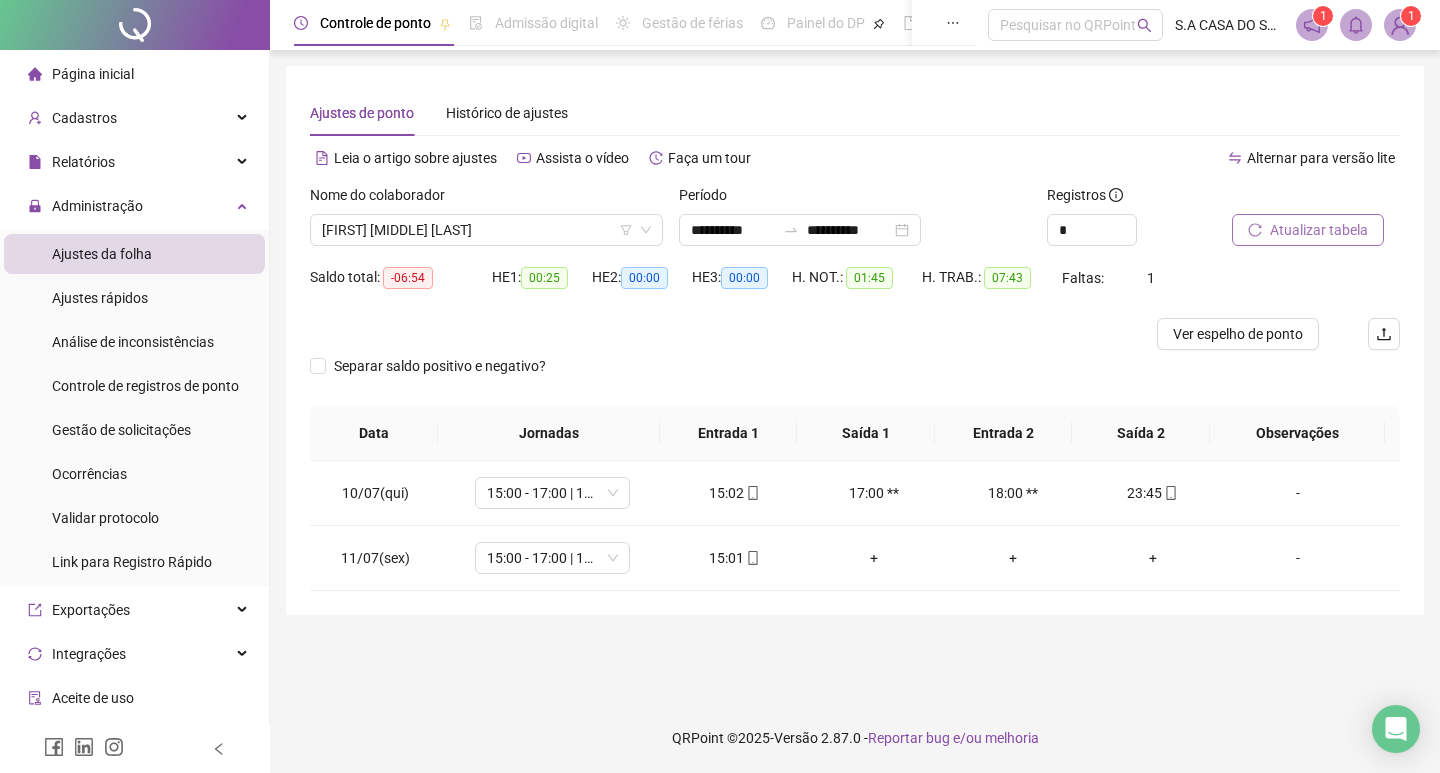 click on "Nome do colaborador [FIRST] [MIDDLE] [LAST]" at bounding box center (486, 223) 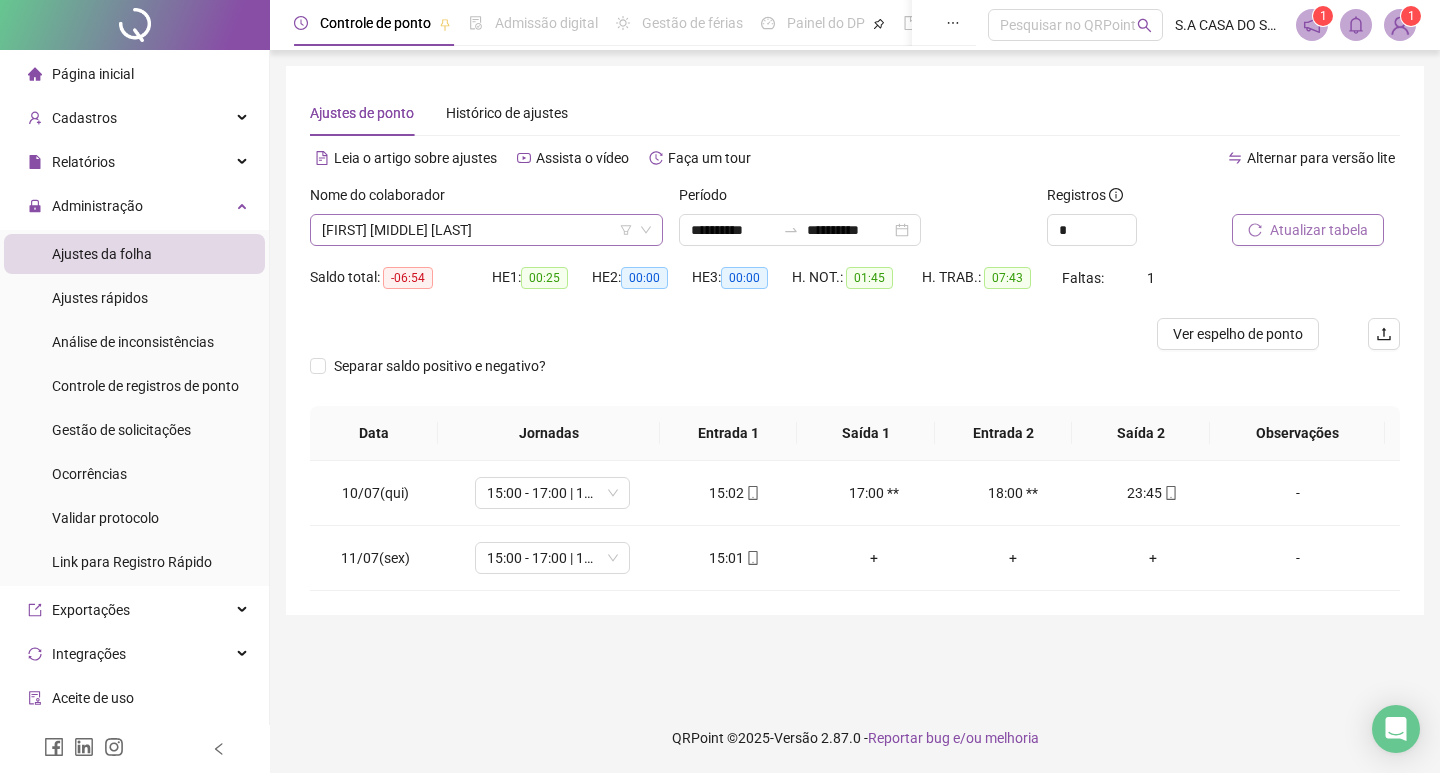 click on "[FIRST] [MIDDLE] [LAST]" at bounding box center [486, 230] 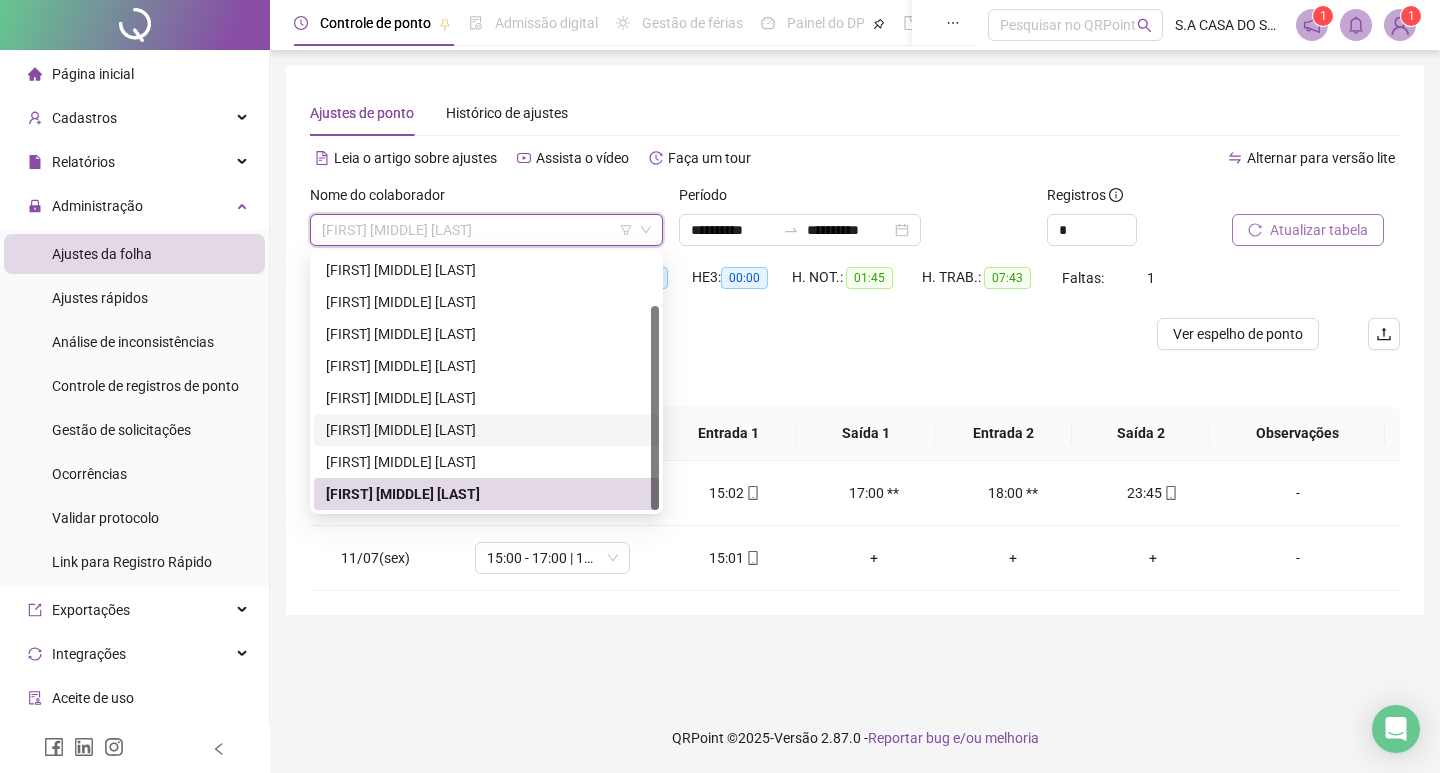 scroll, scrollTop: 0, scrollLeft: 0, axis: both 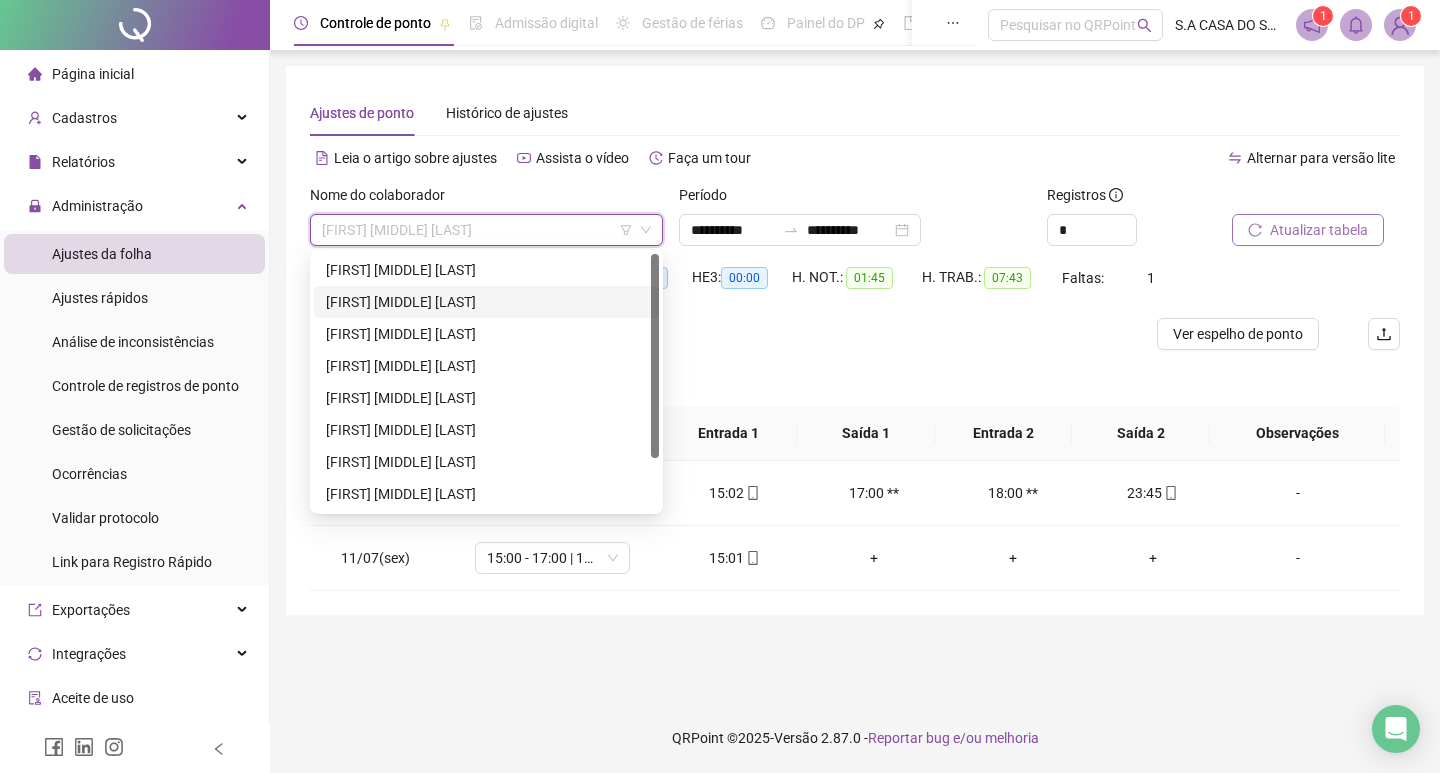 click on "[FIRST] [MIDDLE] [LAST]" at bounding box center (486, 302) 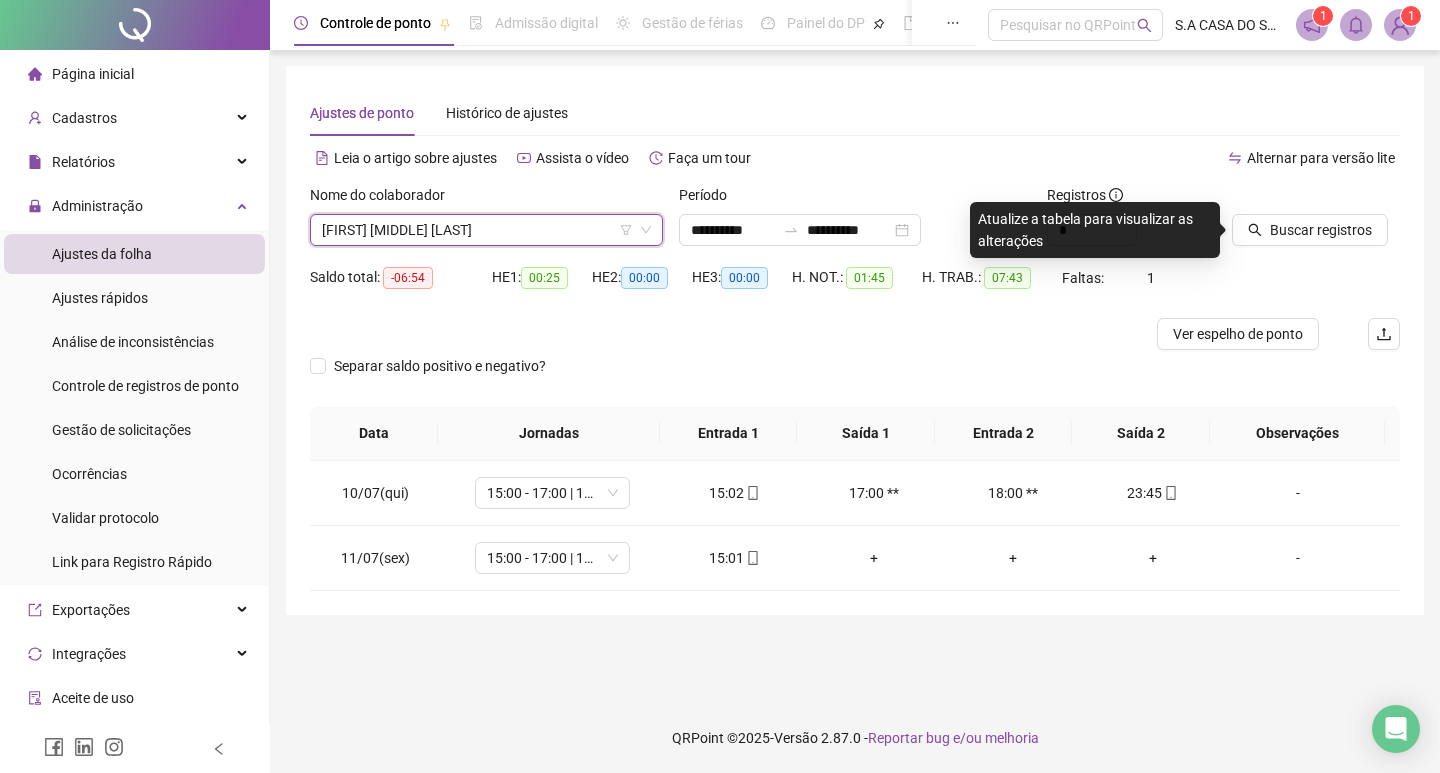 drag, startPoint x: 1275, startPoint y: 232, endPoint x: 1245, endPoint y: 274, distance: 51.613953 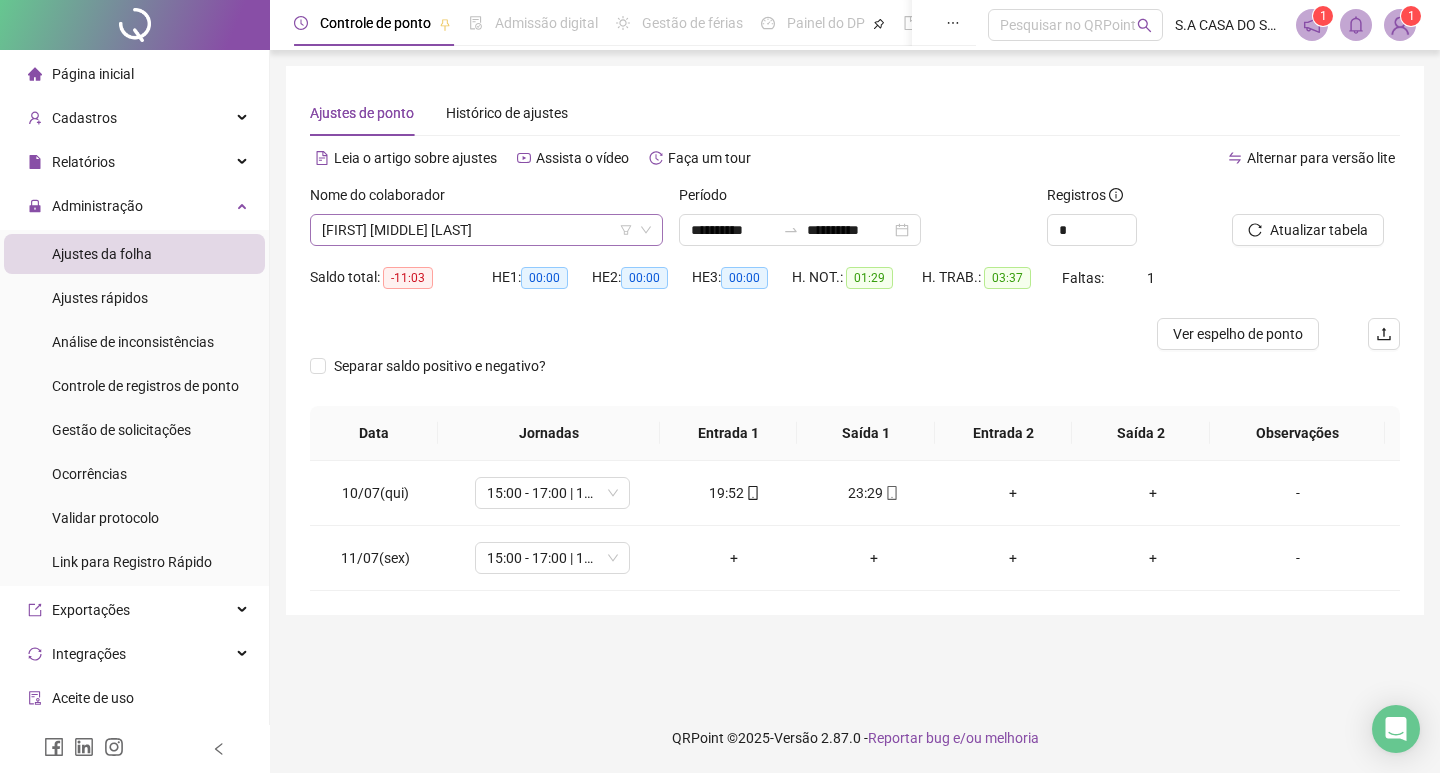 click on "[FIRST] [MIDDLE] [LAST]" at bounding box center (486, 230) 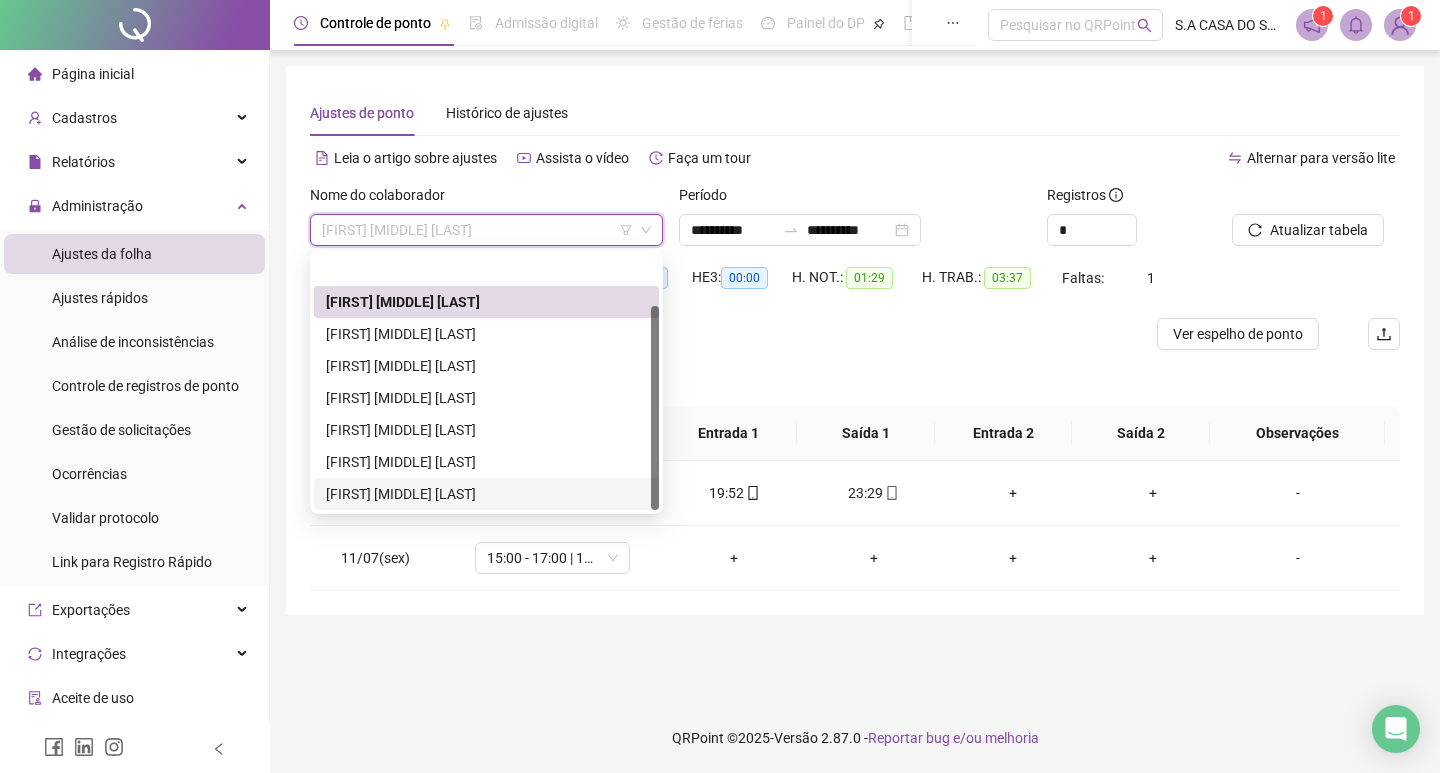 scroll, scrollTop: 64, scrollLeft: 0, axis: vertical 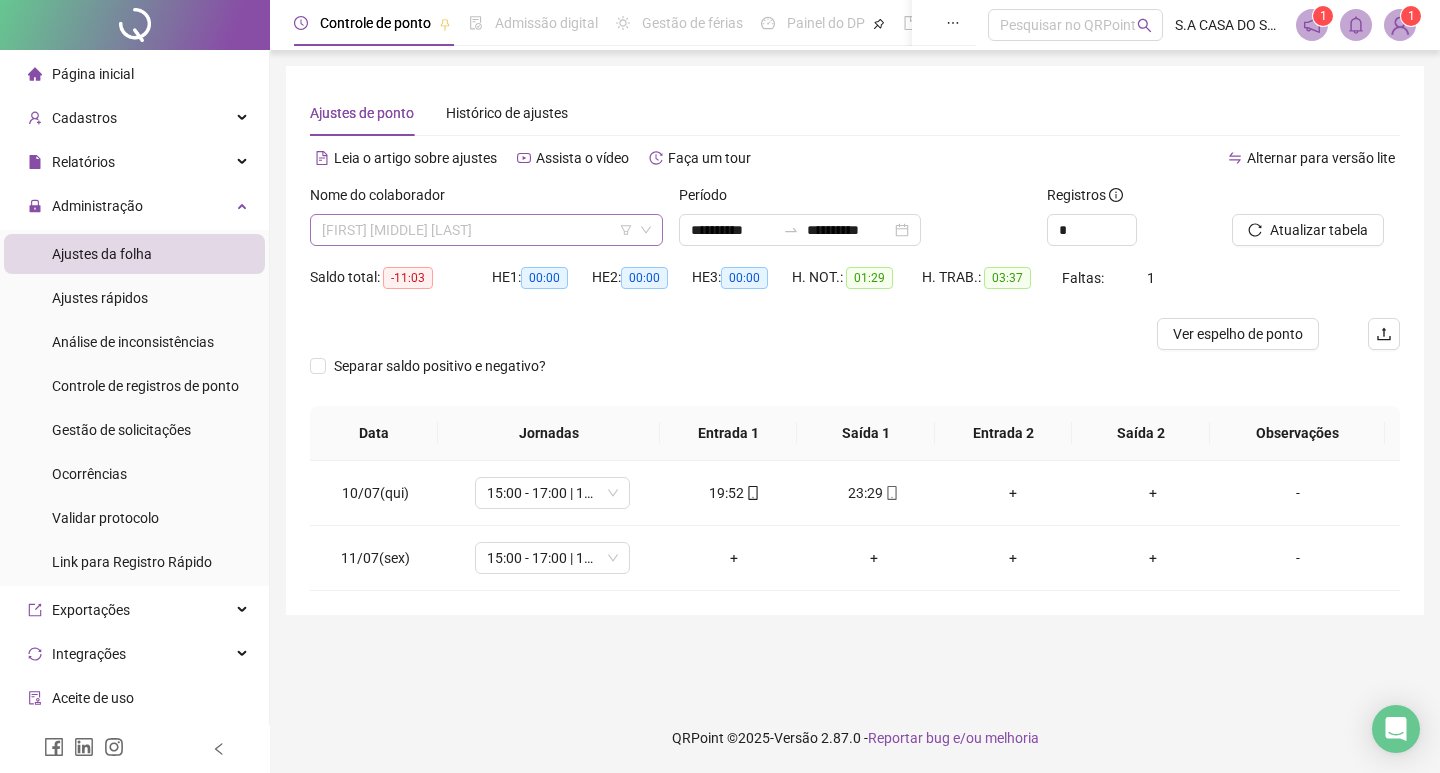 click on "[FIRST] [MIDDLE] [LAST]" at bounding box center [486, 230] 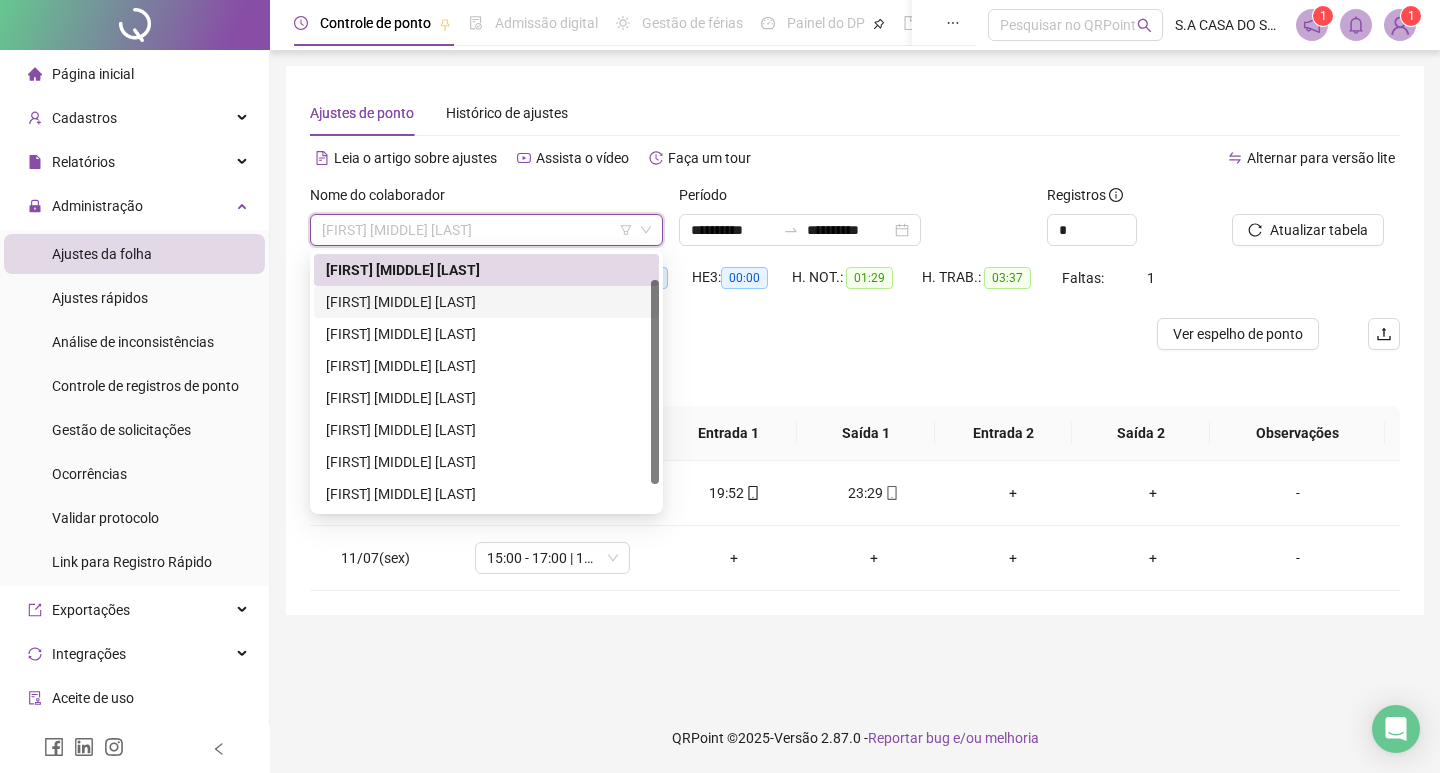 click on "[FIRST] [MIDDLE] [LAST]" at bounding box center [486, 302] 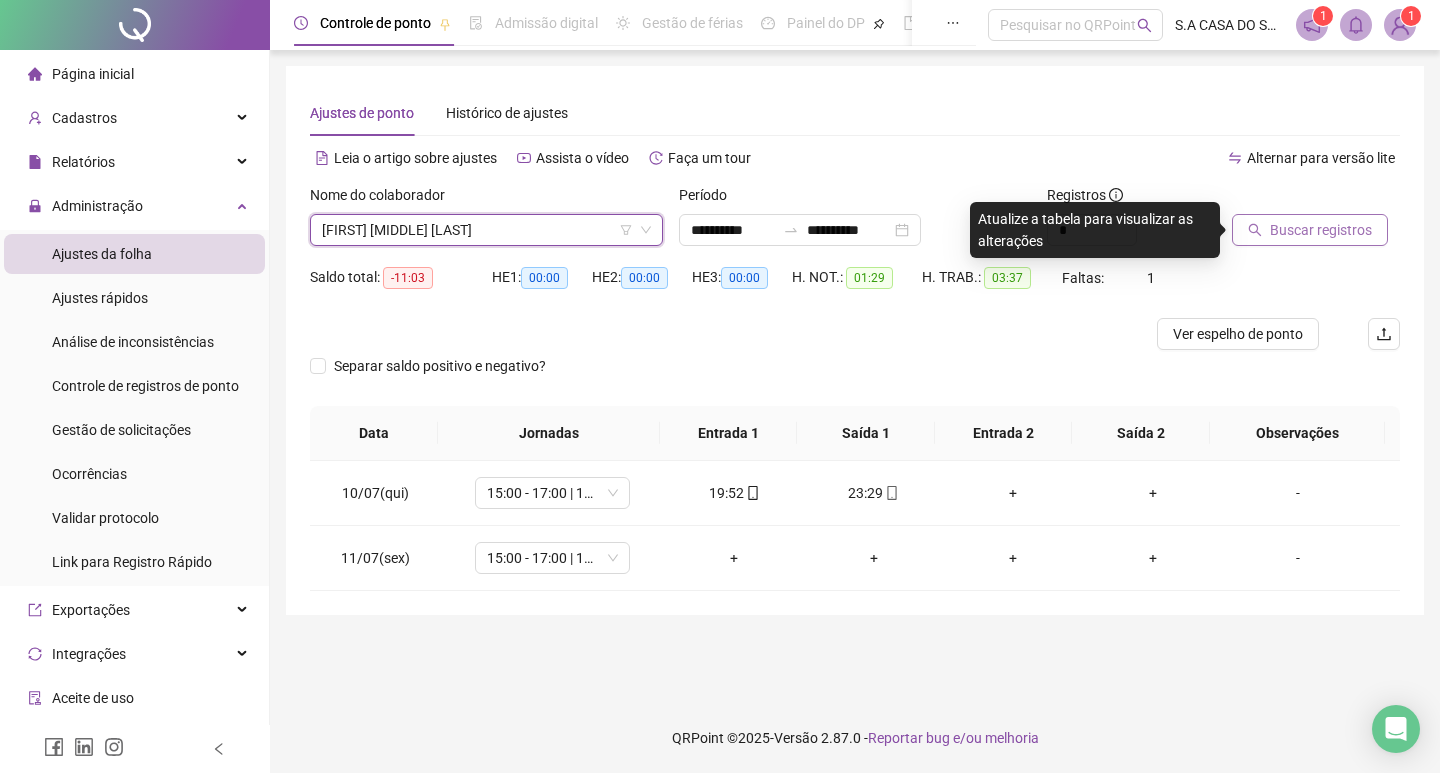 drag, startPoint x: 1304, startPoint y: 224, endPoint x: 1284, endPoint y: 224, distance: 20 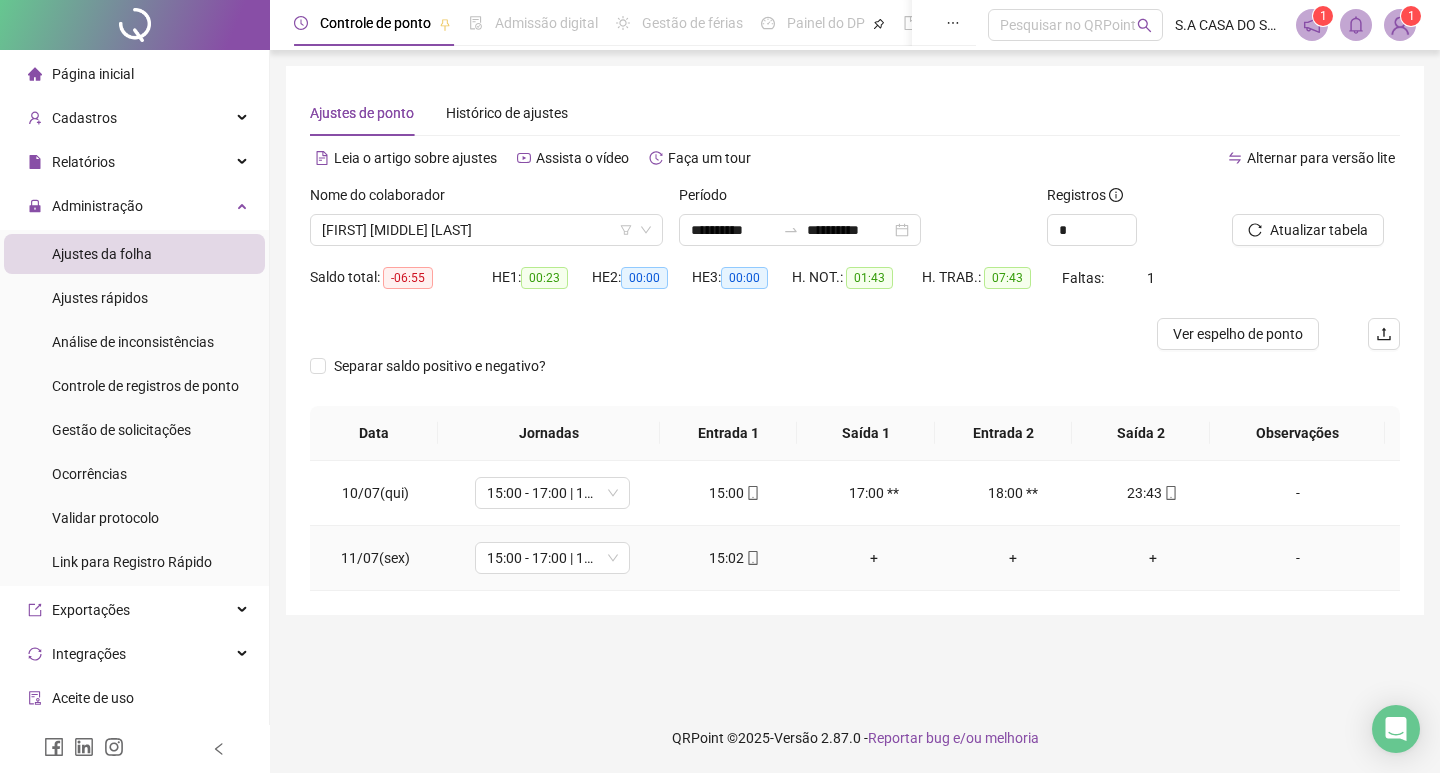 click at bounding box center [752, 558] 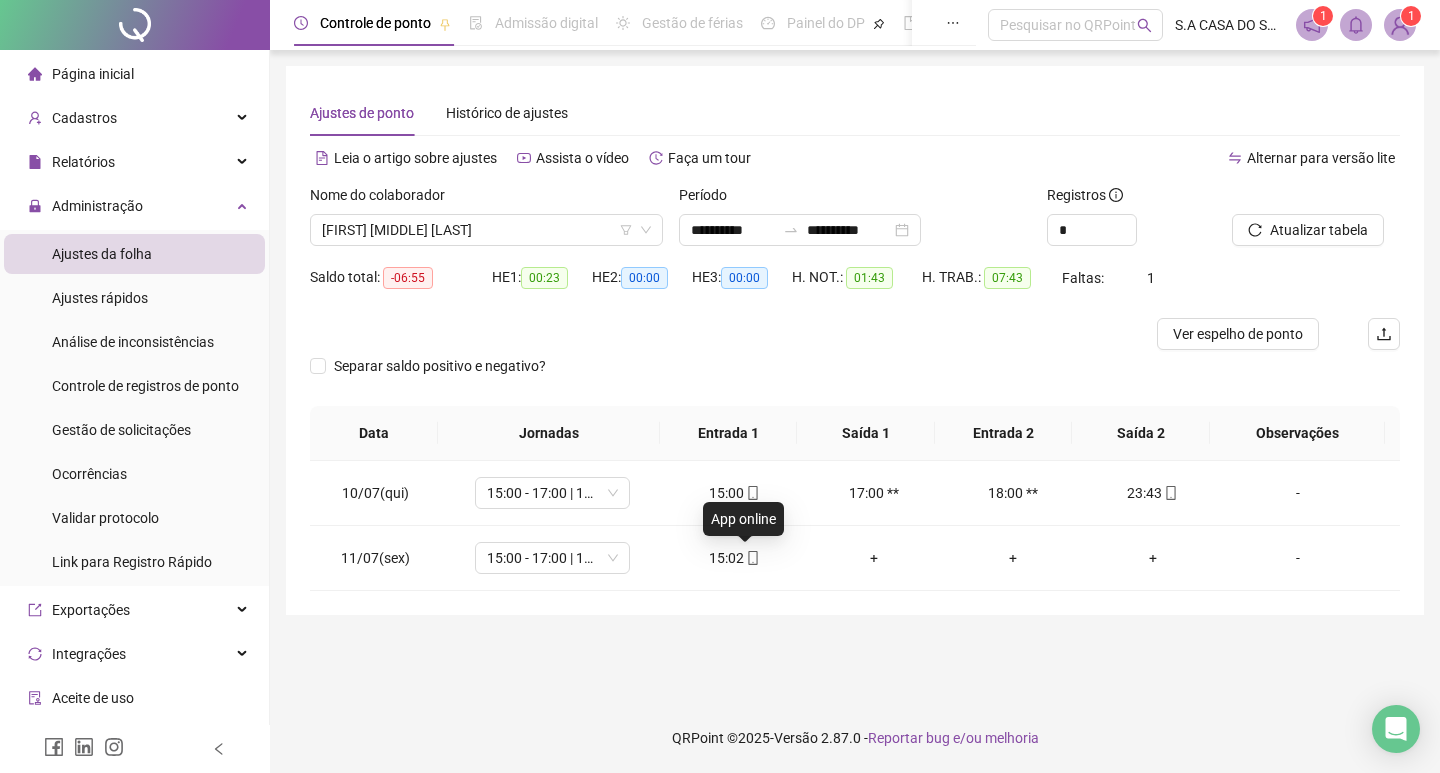 type on "**********" 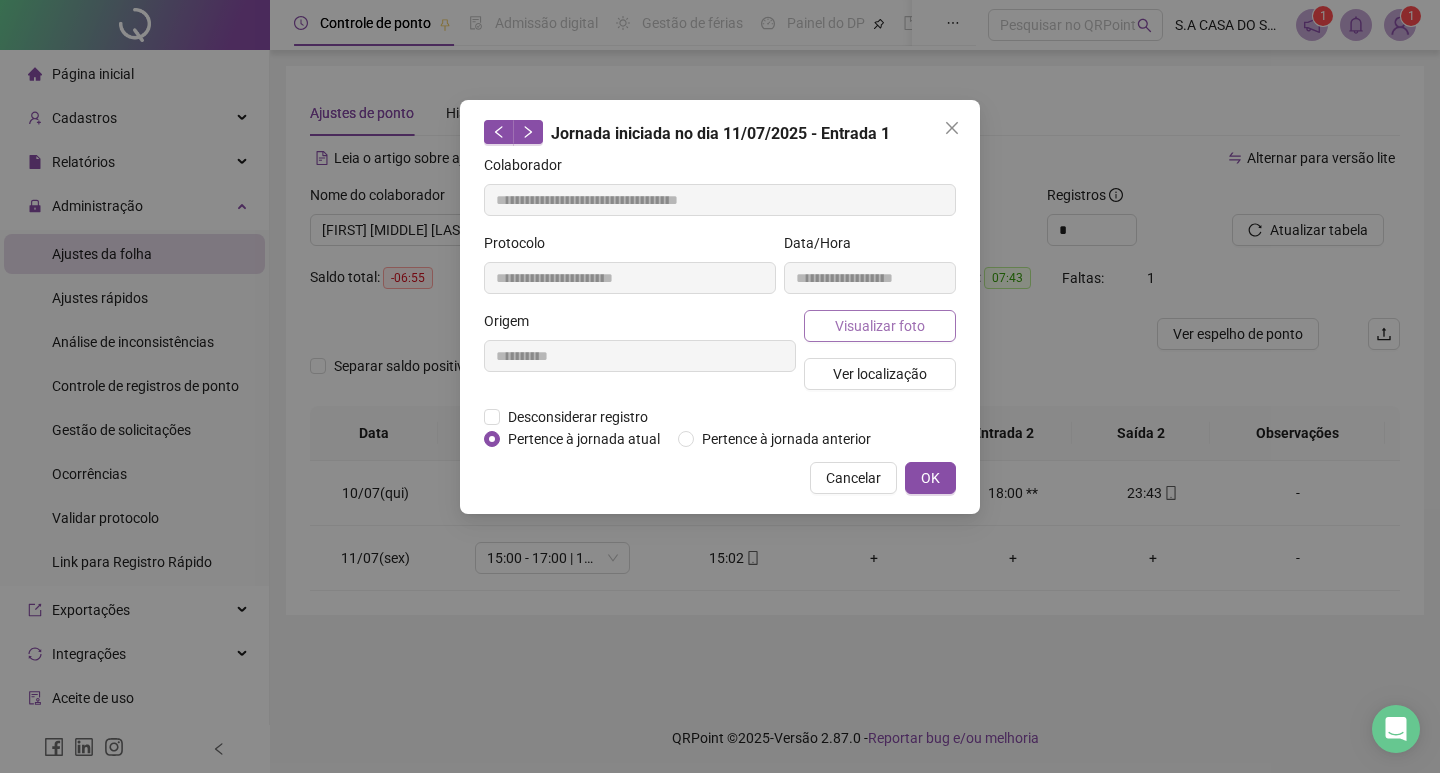 click on "Visualizar foto" at bounding box center [880, 326] 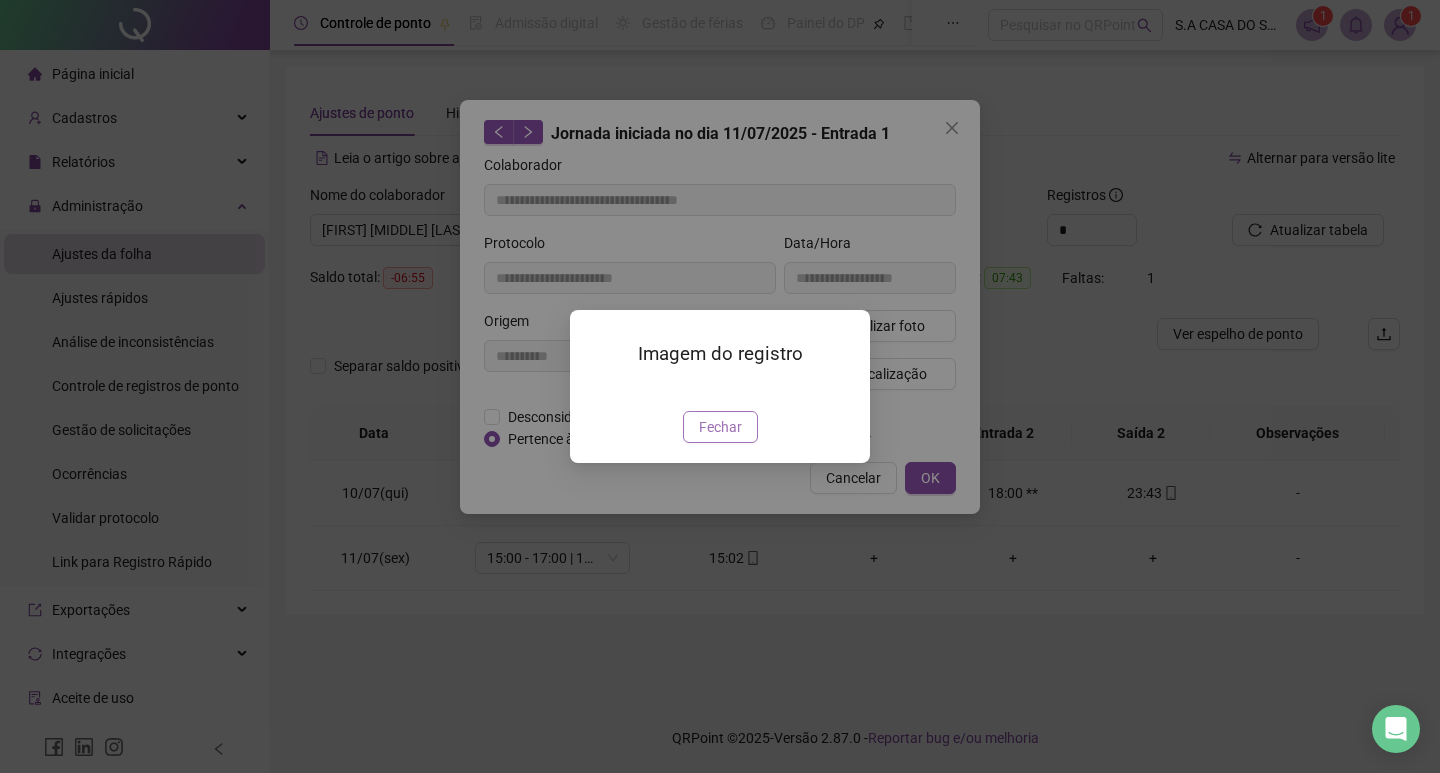 click on "Fechar" at bounding box center (720, 427) 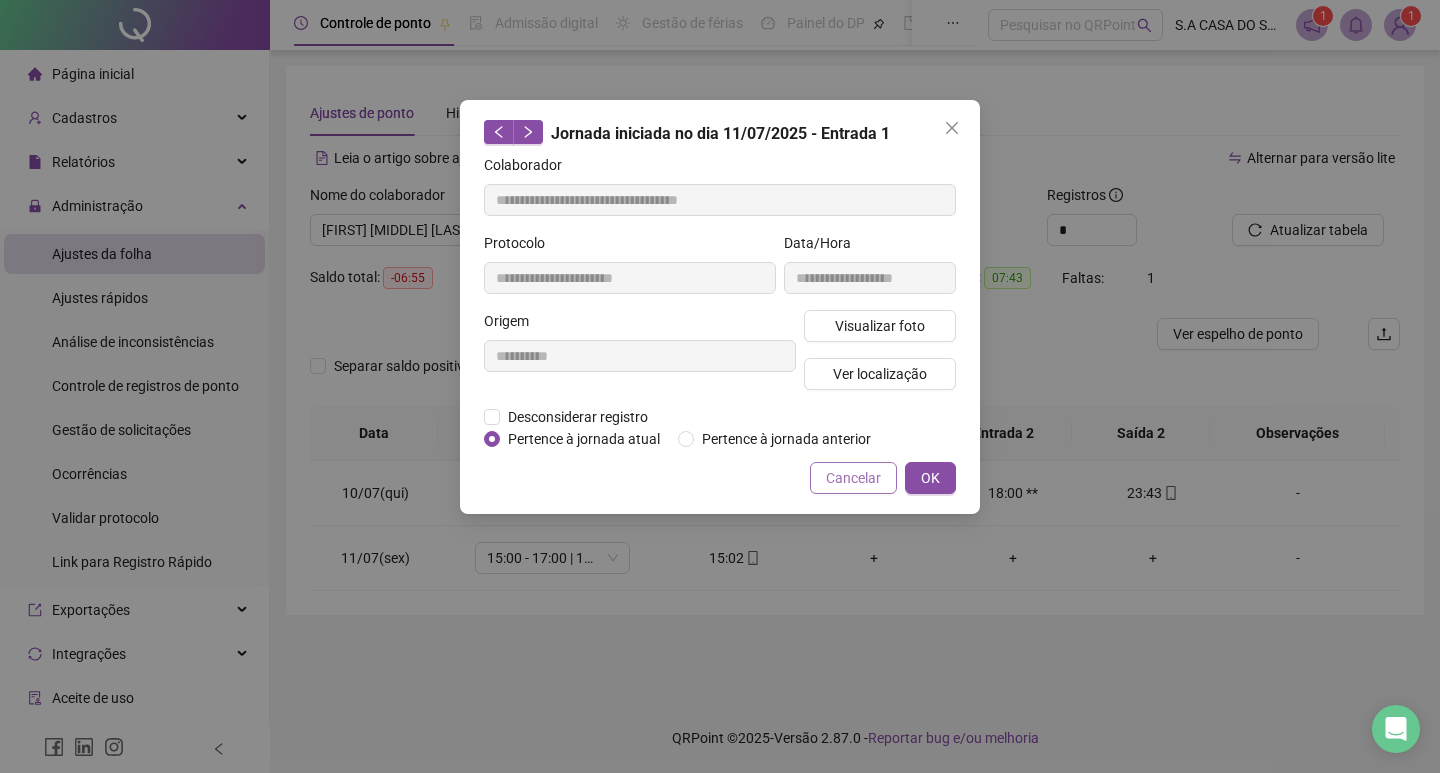 click on "Cancelar" at bounding box center [853, 478] 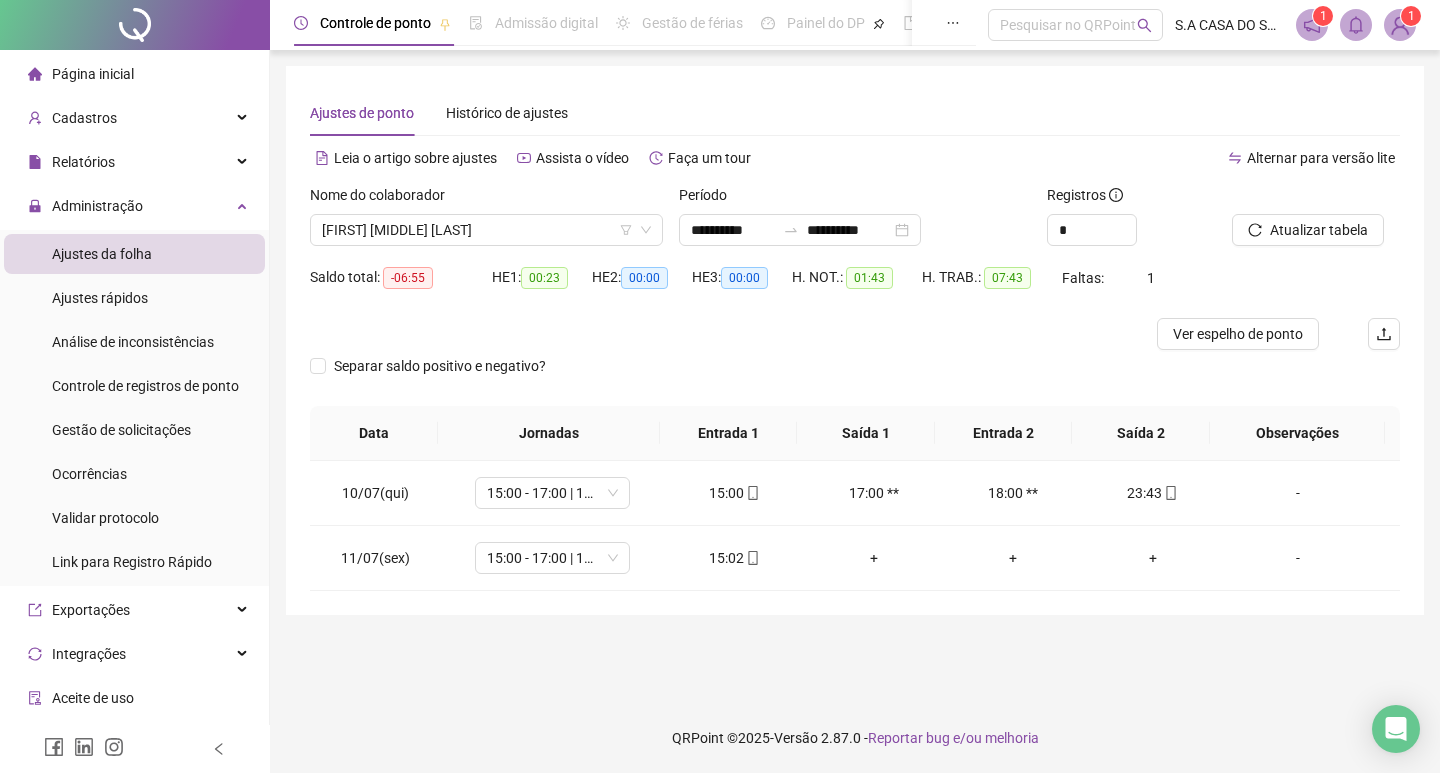 click on "Nome do colaborador [FIRST] [MIDDLE] [LAST]" at bounding box center [486, 223] 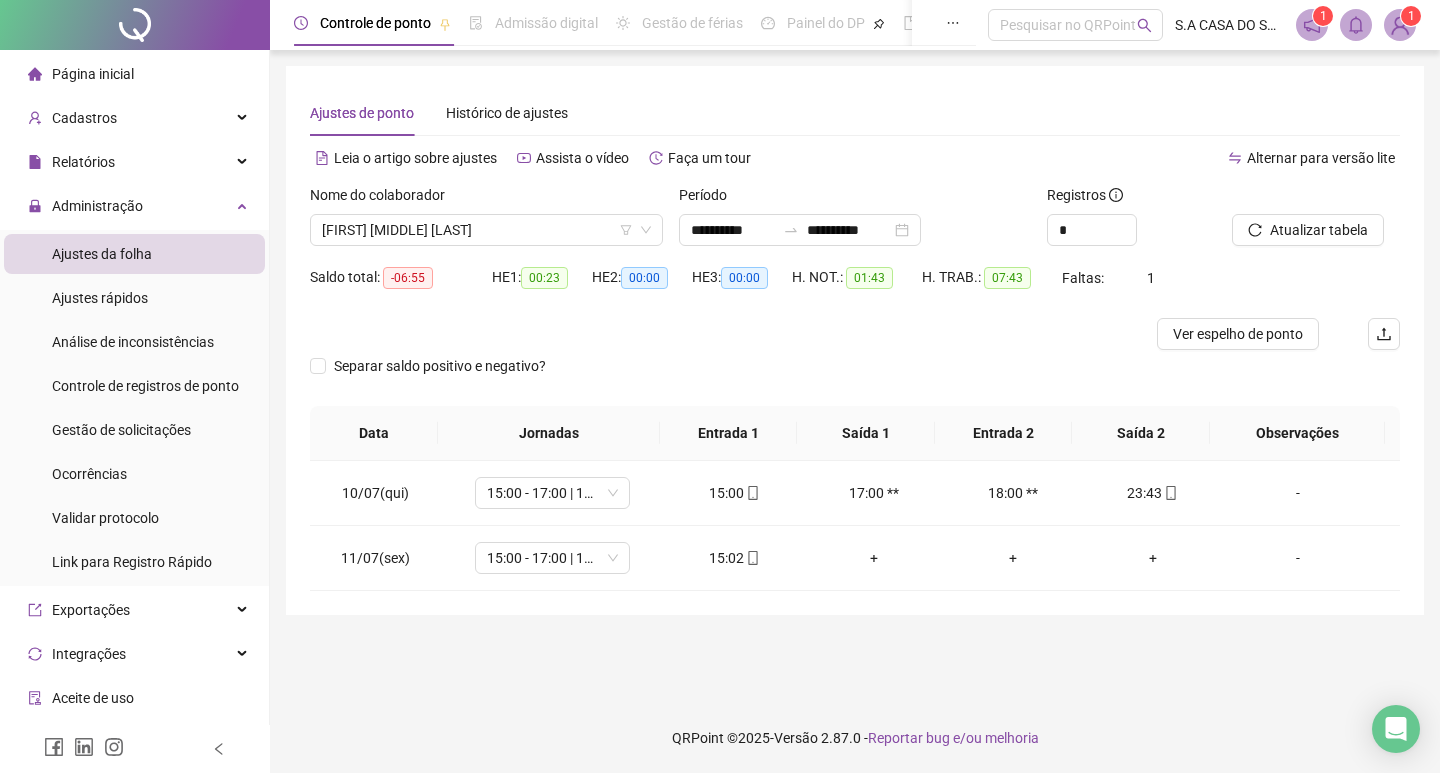 click on "Nome do colaborador" at bounding box center (486, 199) 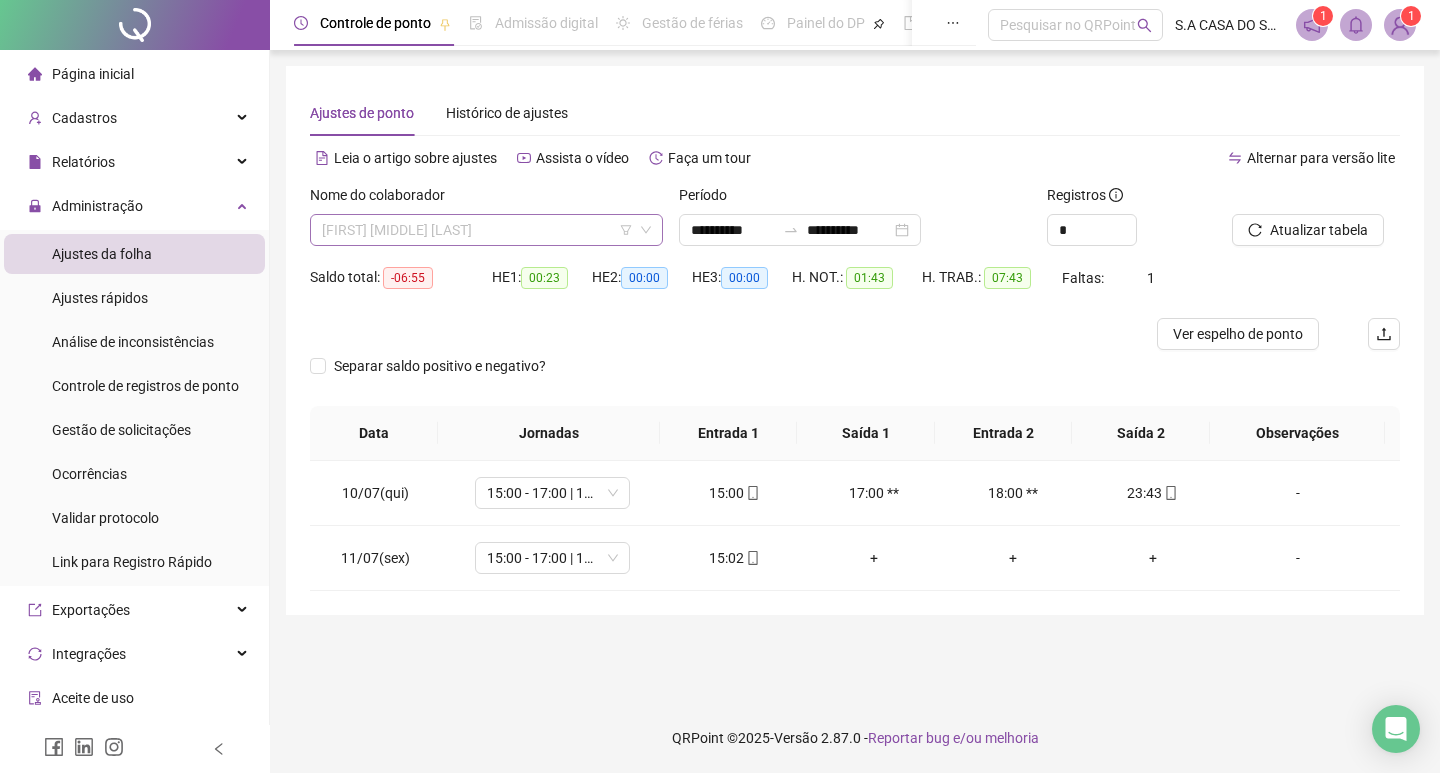 click on "[FIRST] [MIDDLE] [LAST]" at bounding box center [486, 230] 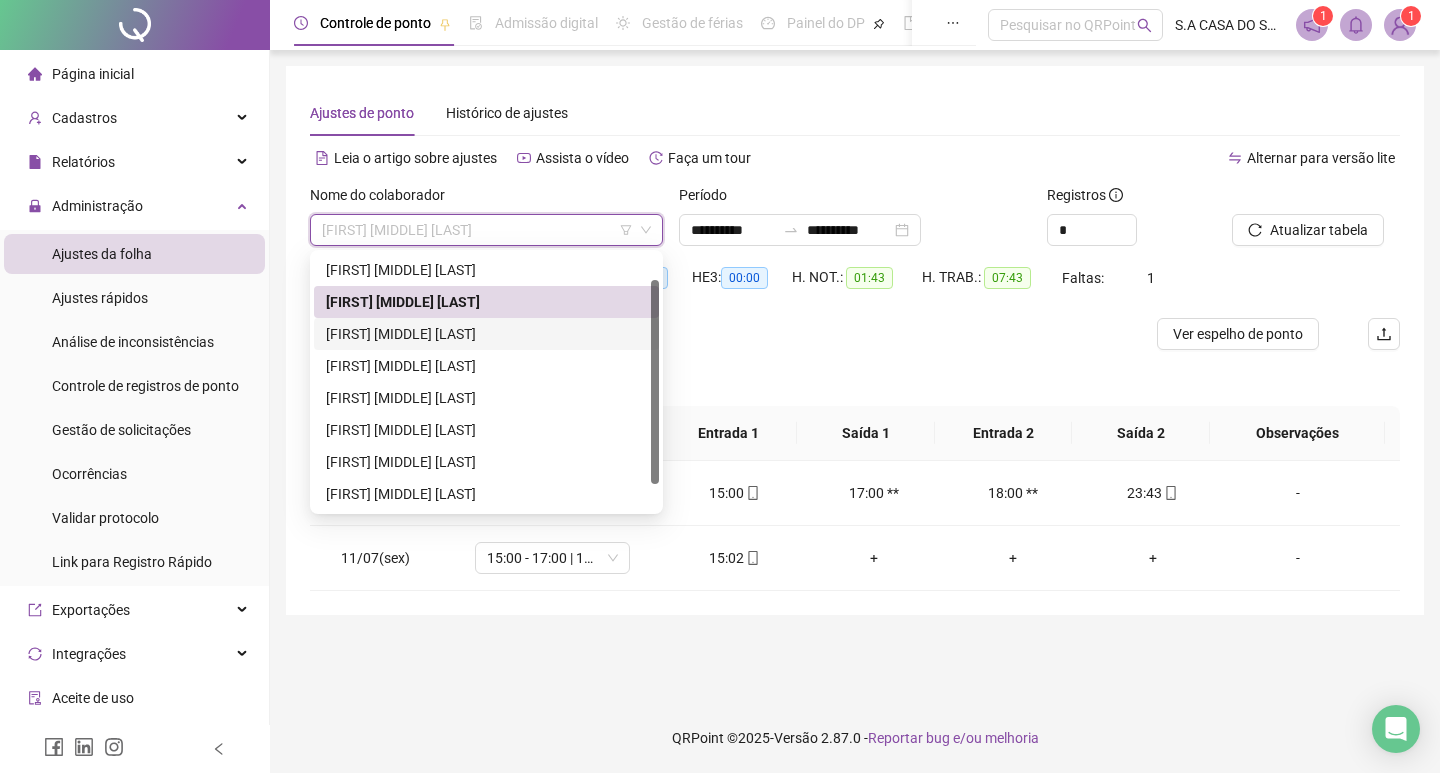 click on "[FIRST] [MIDDLE] [LAST]" at bounding box center (486, 334) 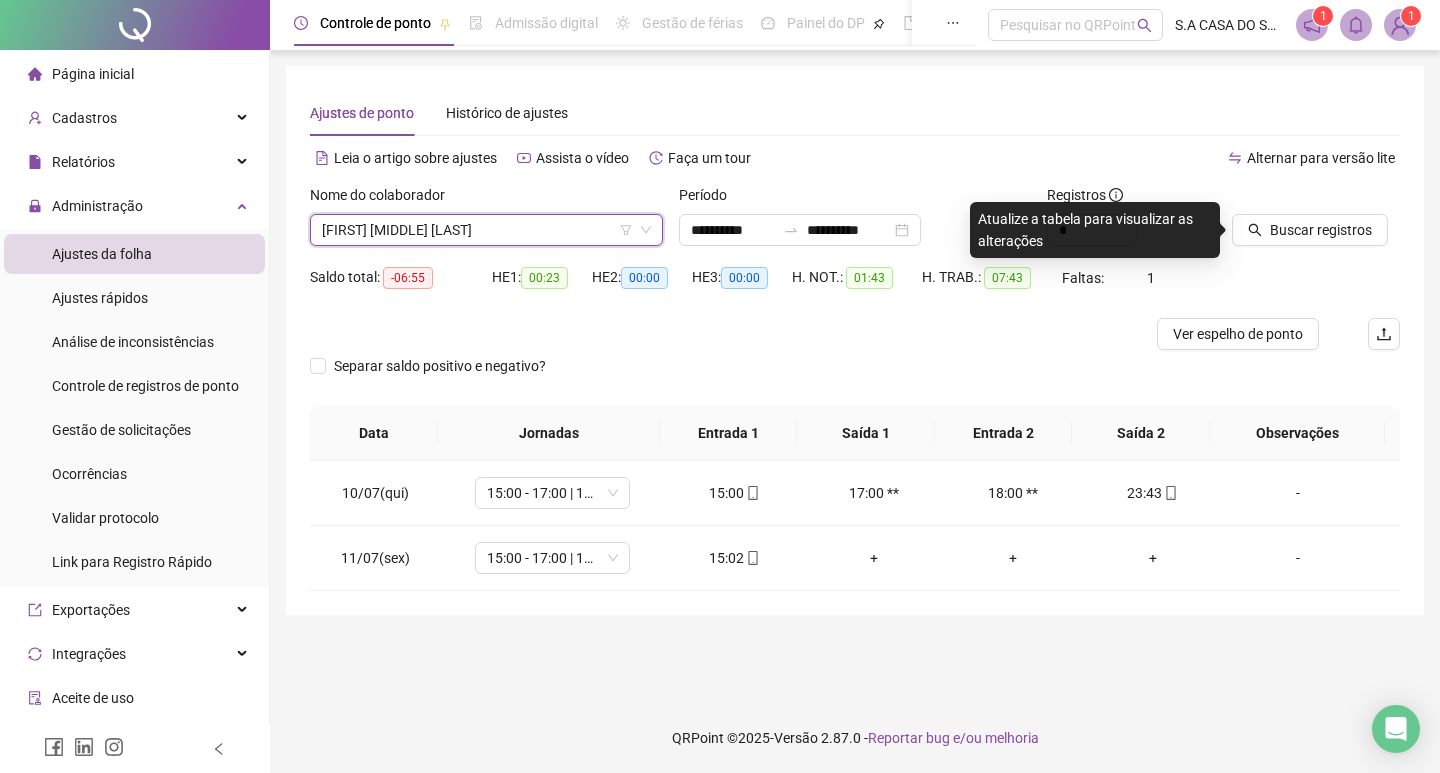 click on "Buscar registros" at bounding box center (1316, 215) 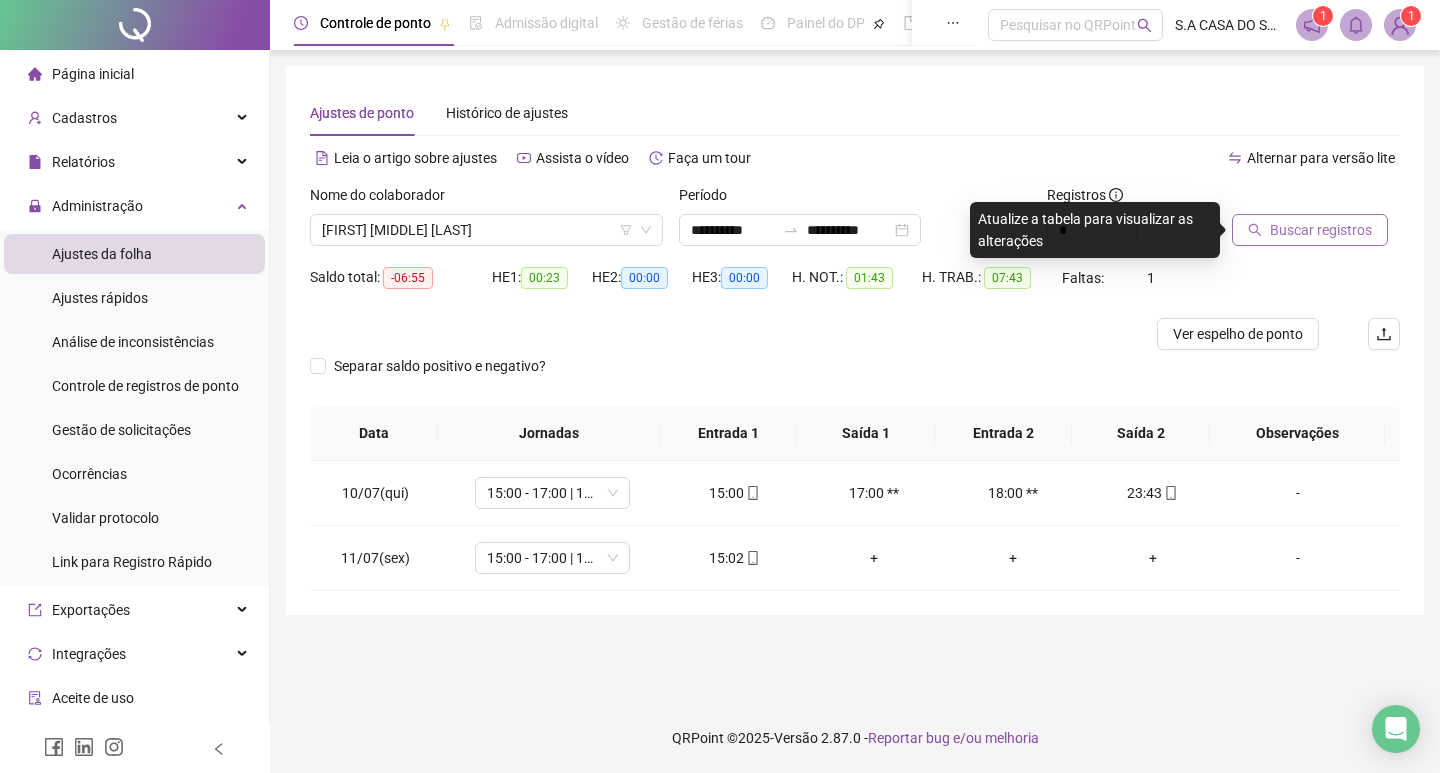 click on "Buscar registros" at bounding box center (1321, 230) 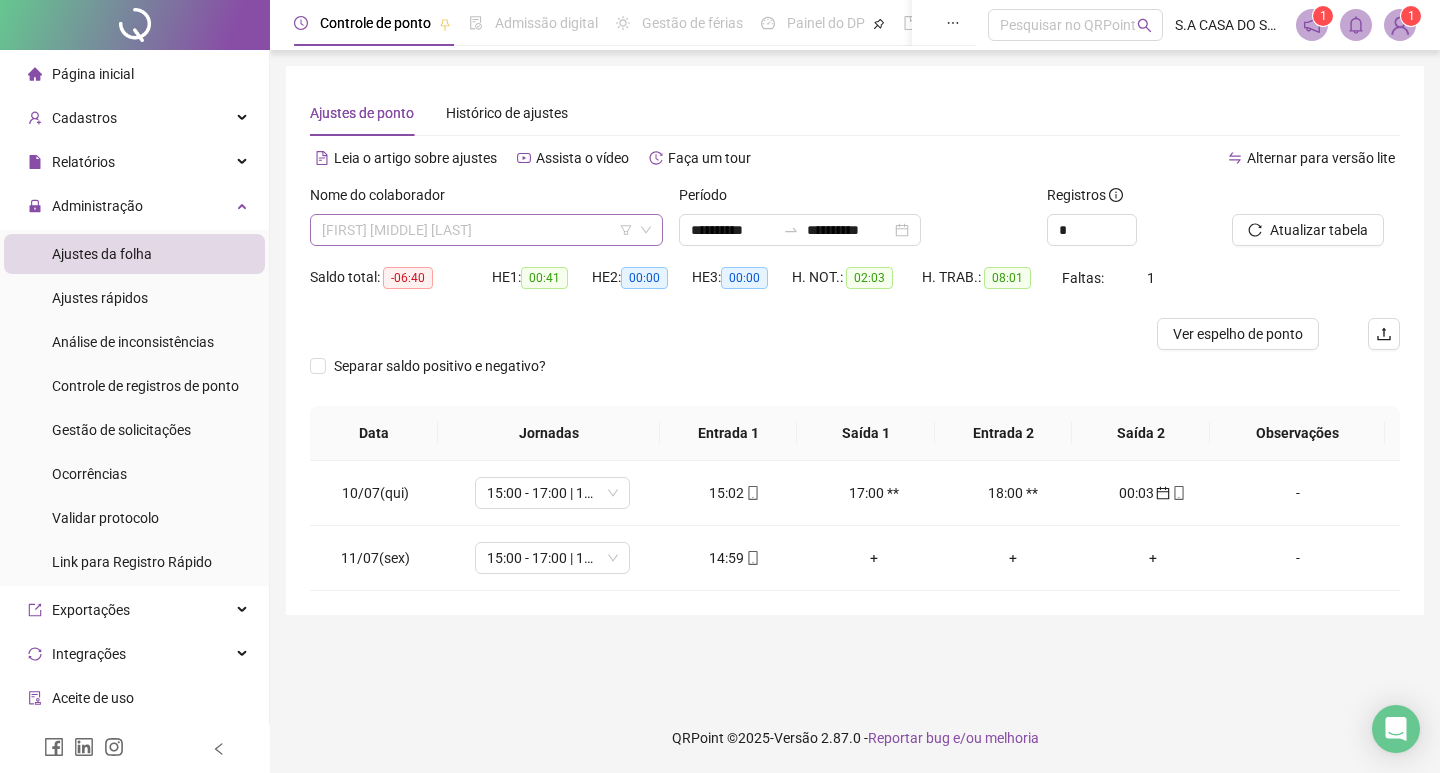 click on "[FIRST] [MIDDLE] [LAST]" at bounding box center [486, 230] 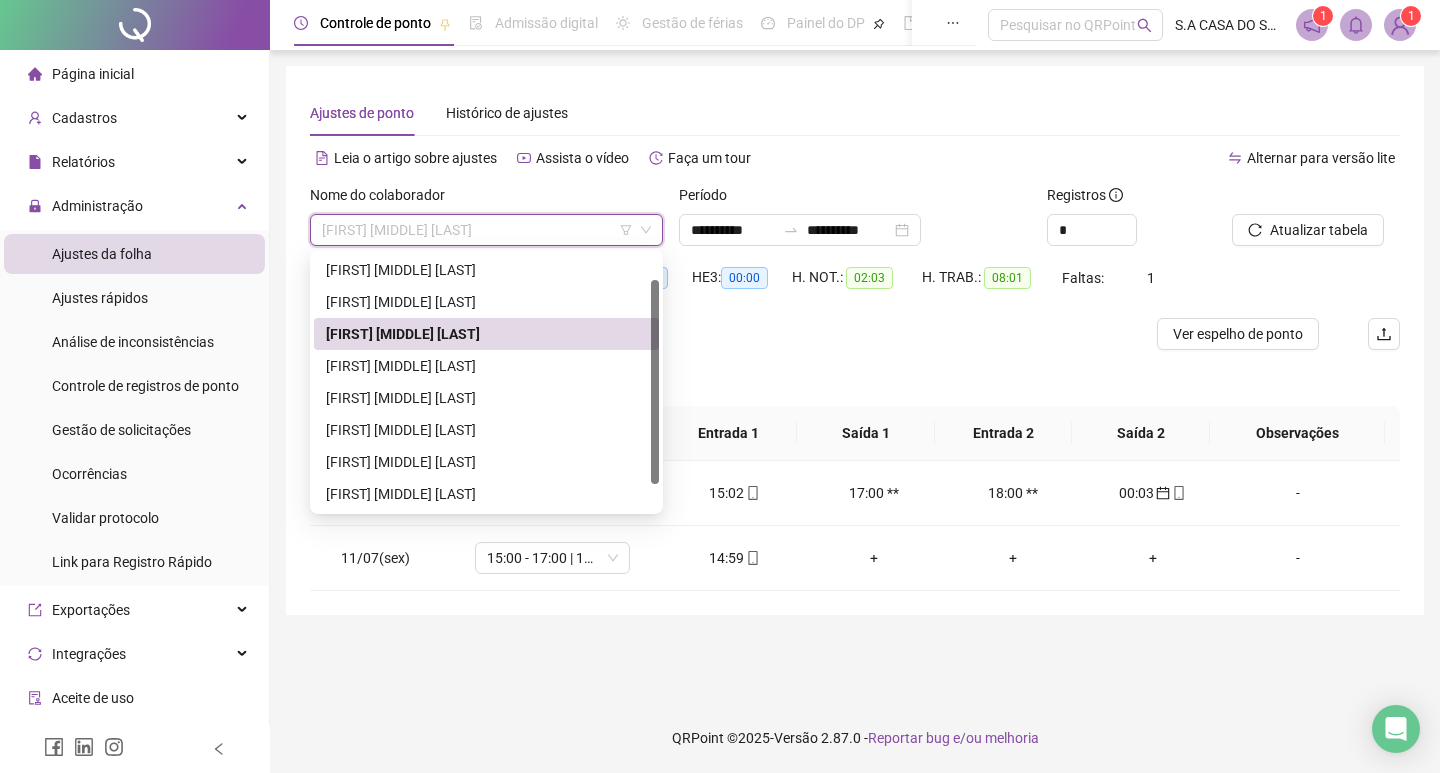 click on "[FIRST] [MIDDLE] [LAST]" at bounding box center (486, 366) 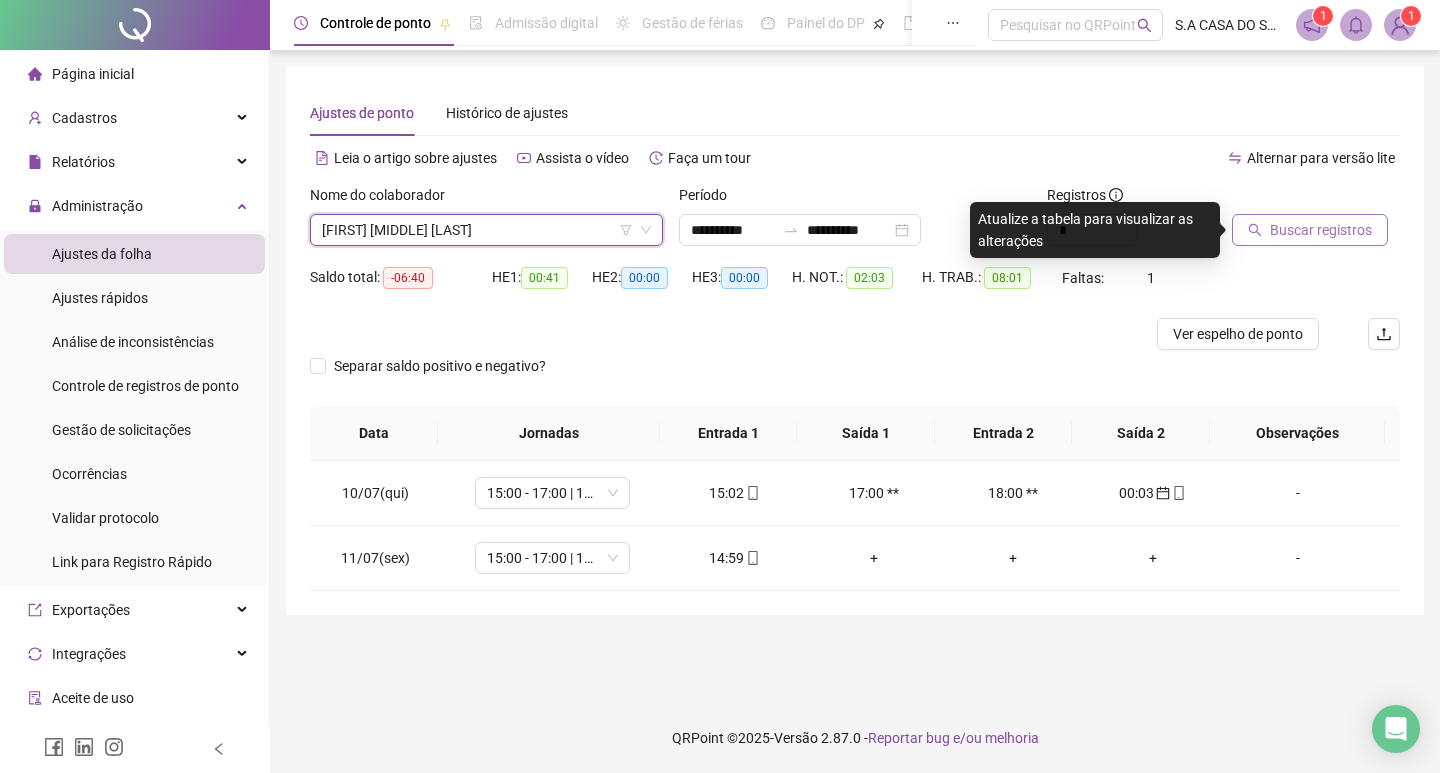 click on "Buscar registros" at bounding box center [1310, 230] 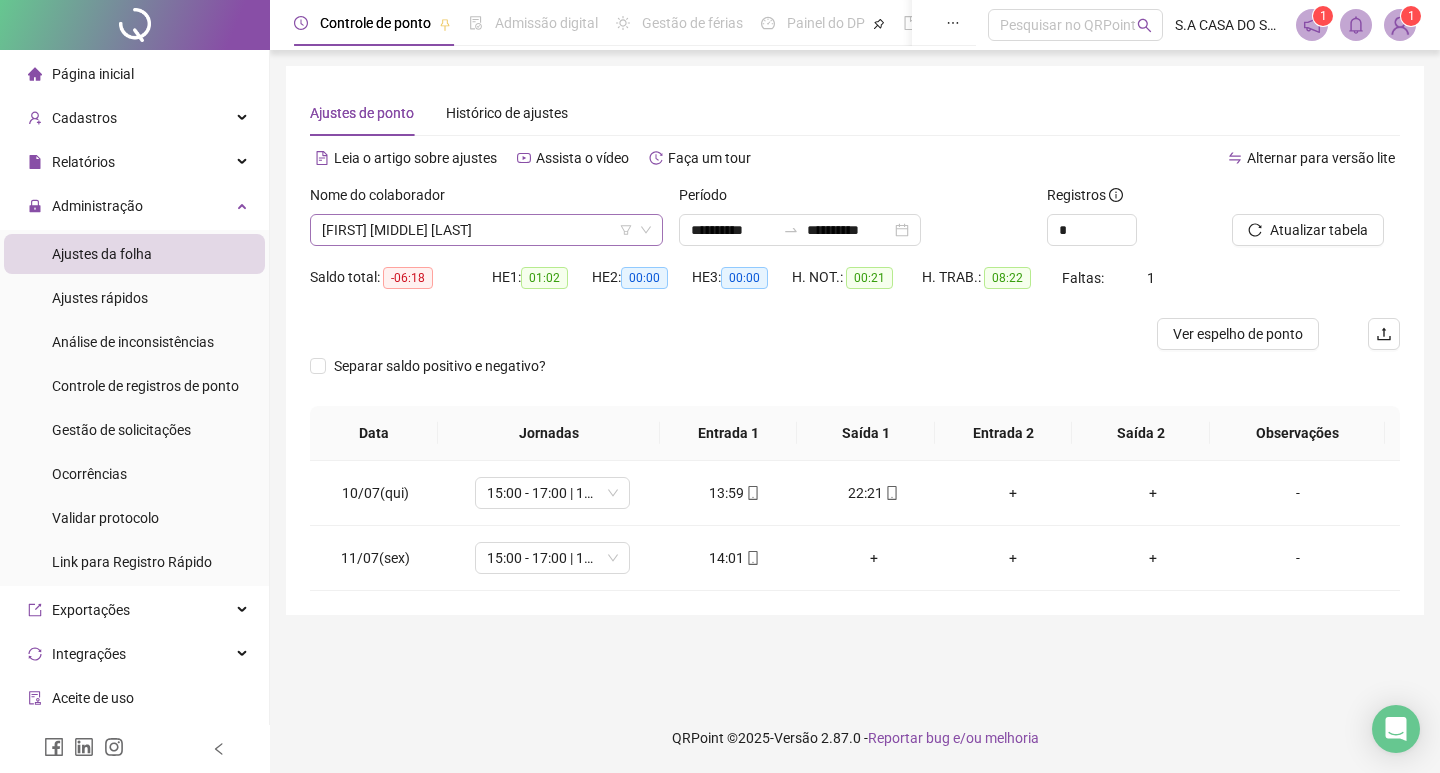 click on "[FIRST] [MIDDLE] [LAST]" at bounding box center [486, 230] 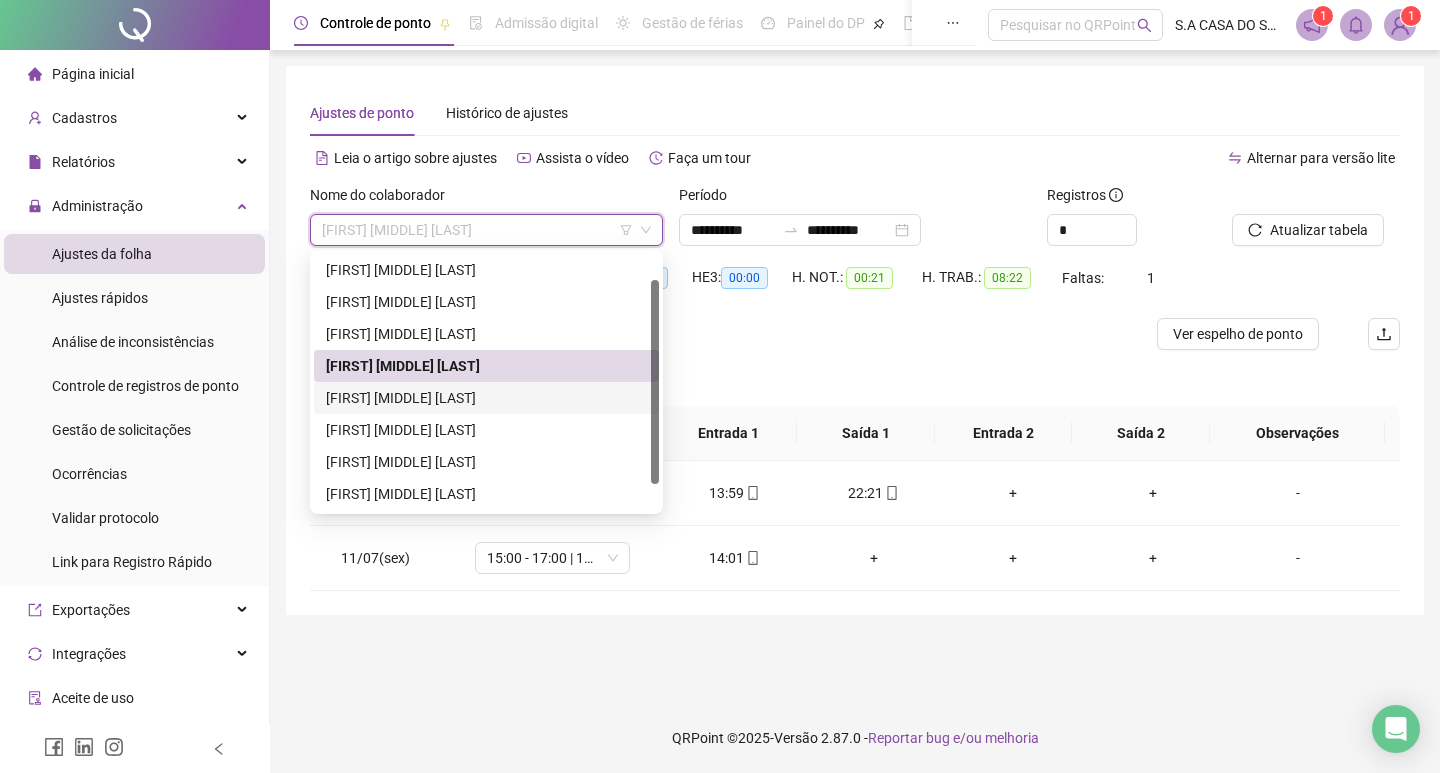 drag, startPoint x: 470, startPoint y: 405, endPoint x: 601, endPoint y: 379, distance: 133.55524 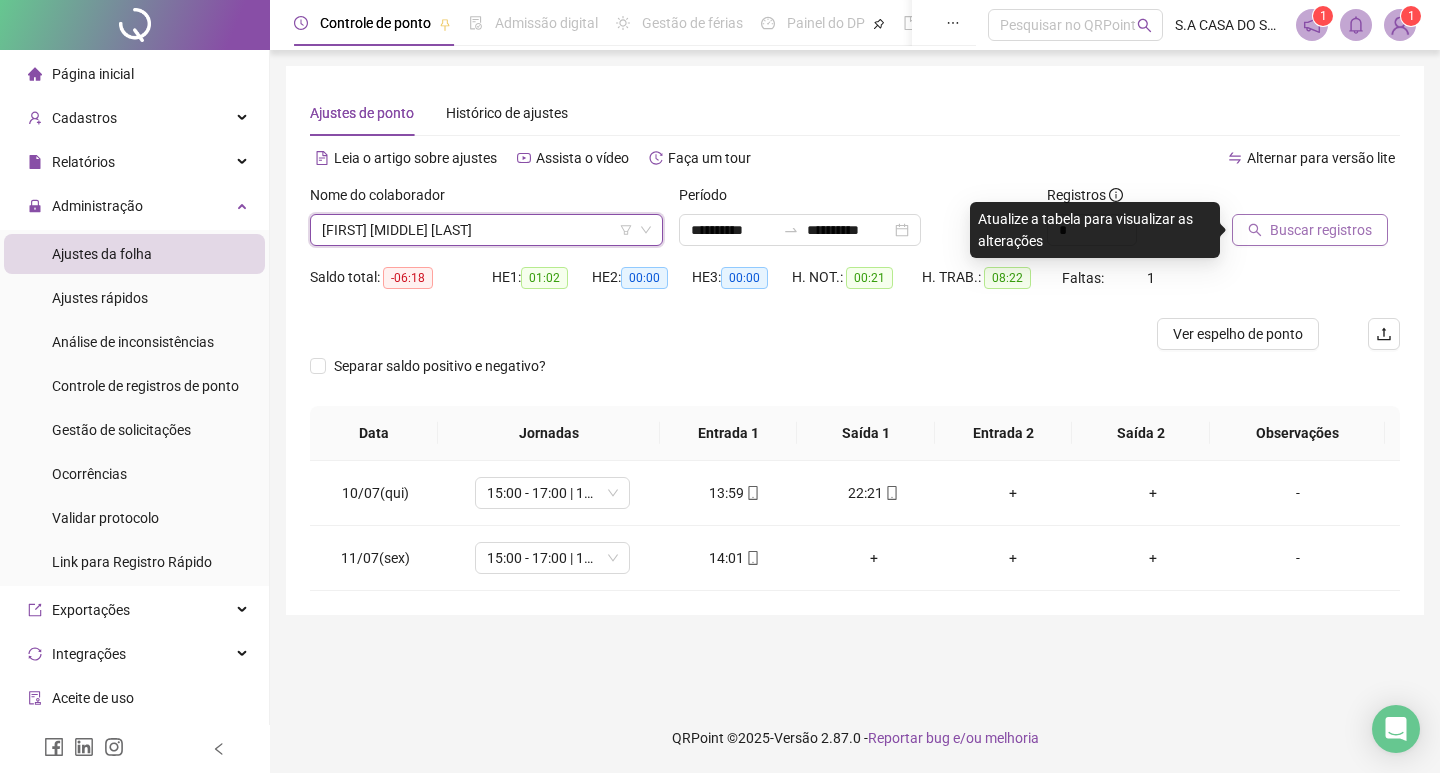 click on "Buscar registros" at bounding box center (1321, 230) 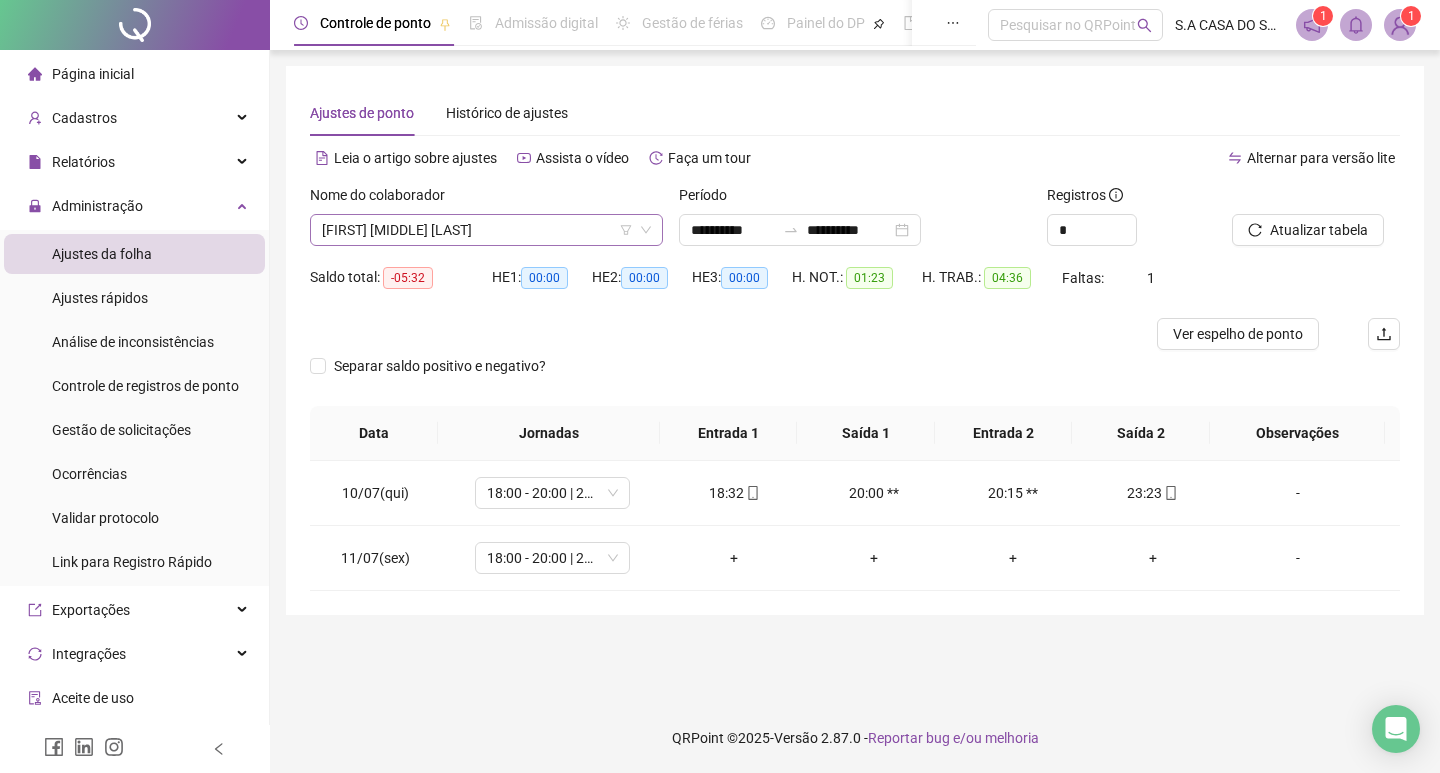click on "[FIRST] [MIDDLE] [LAST]" at bounding box center (486, 230) 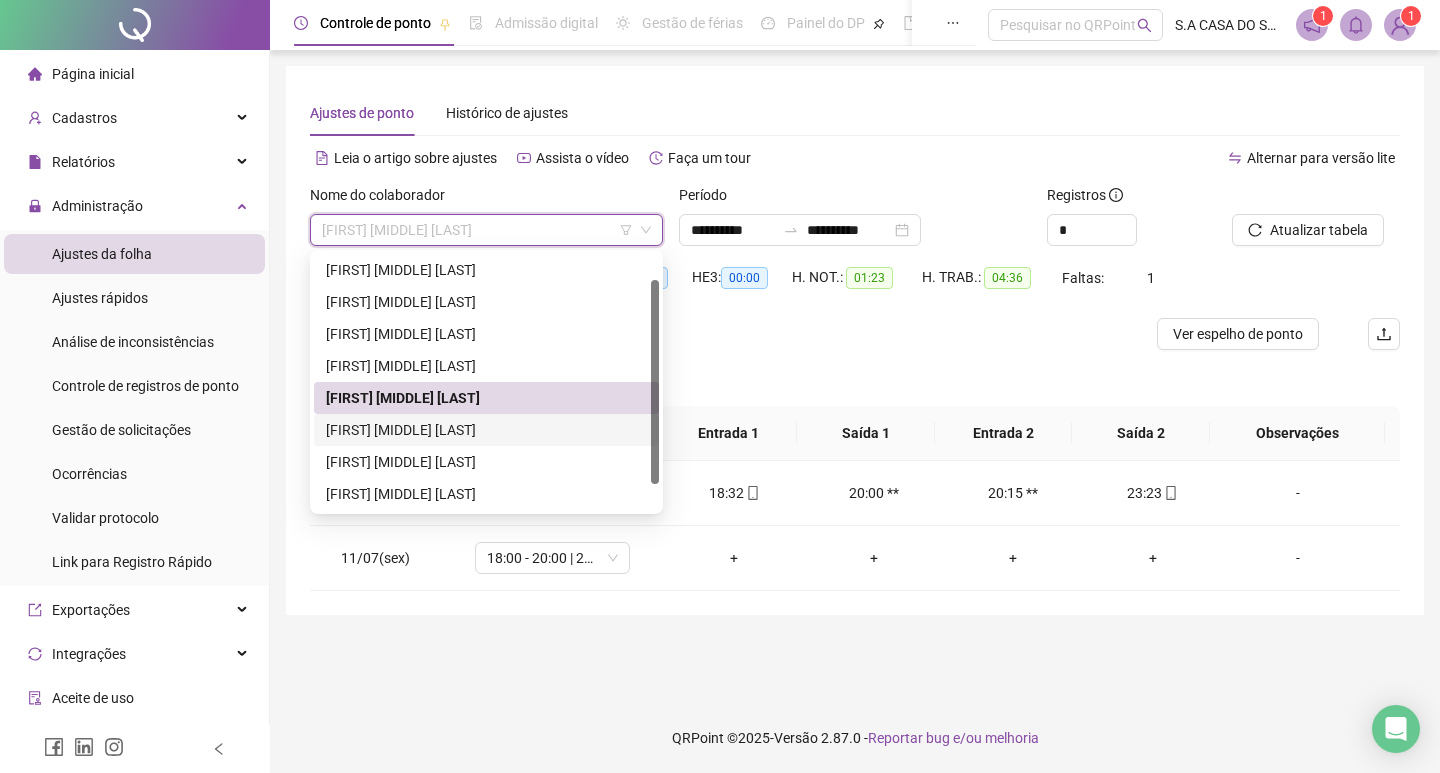 click on "[FIRST] [MIDDLE] [LAST]" at bounding box center [486, 430] 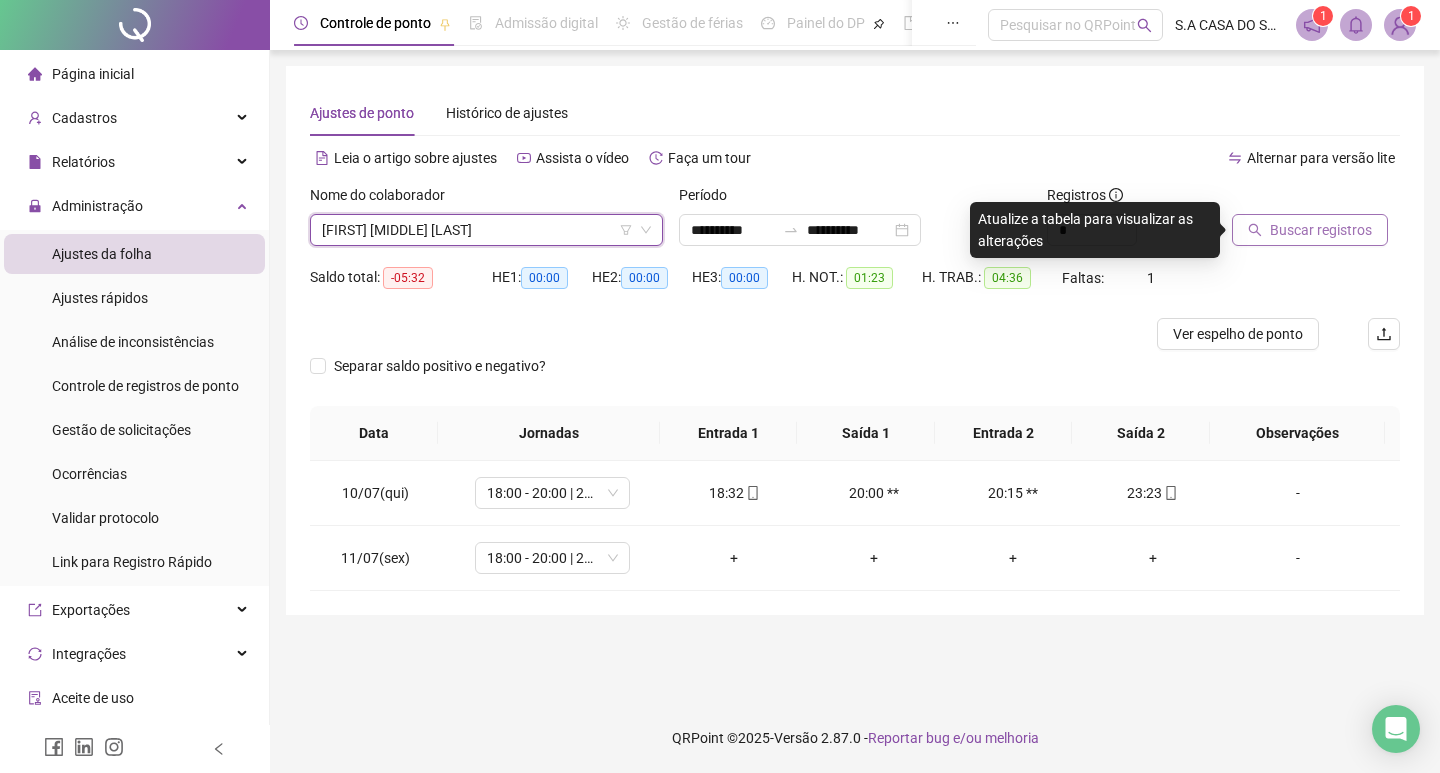 click on "Buscar registros" at bounding box center [1321, 230] 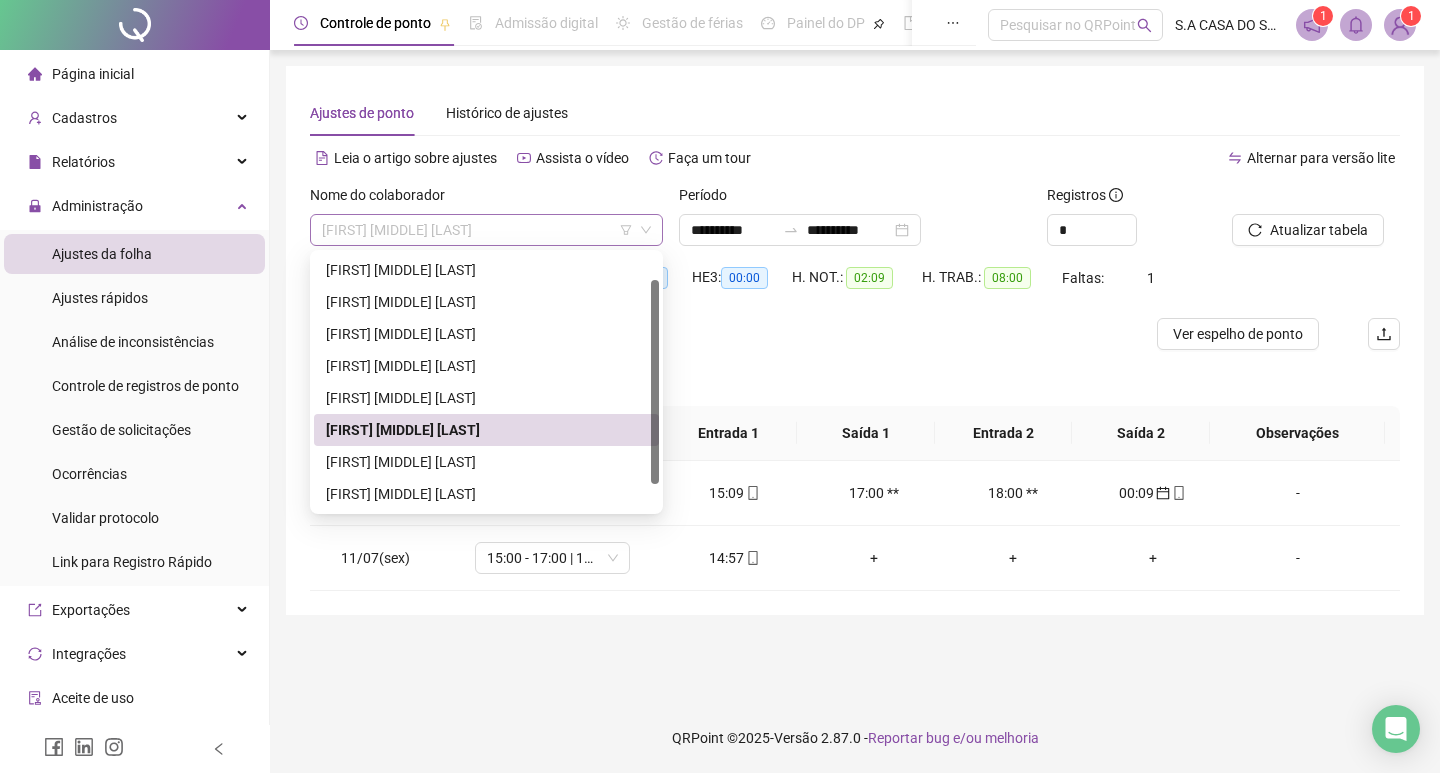 click on "[FIRST] [MIDDLE] [LAST]" at bounding box center [486, 230] 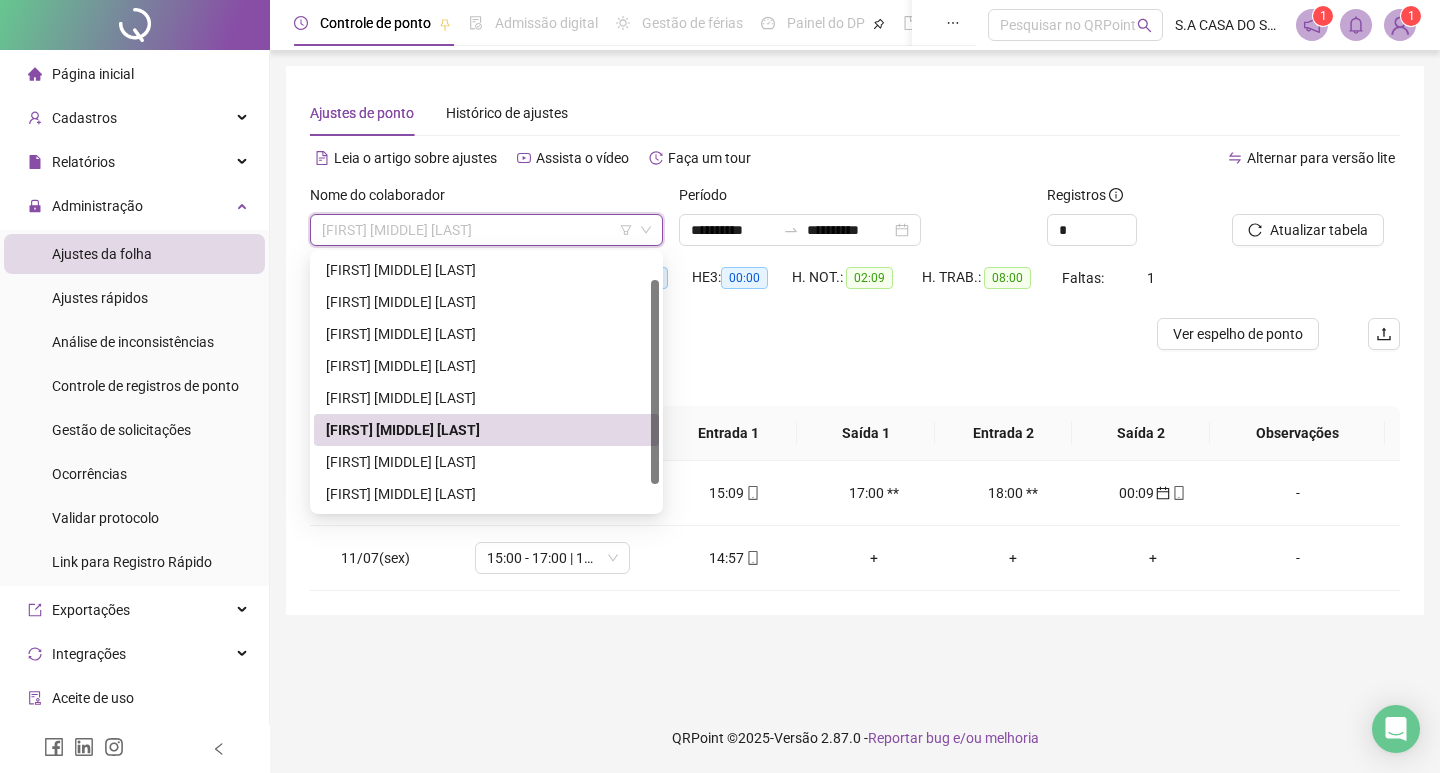 scroll, scrollTop: 64, scrollLeft: 0, axis: vertical 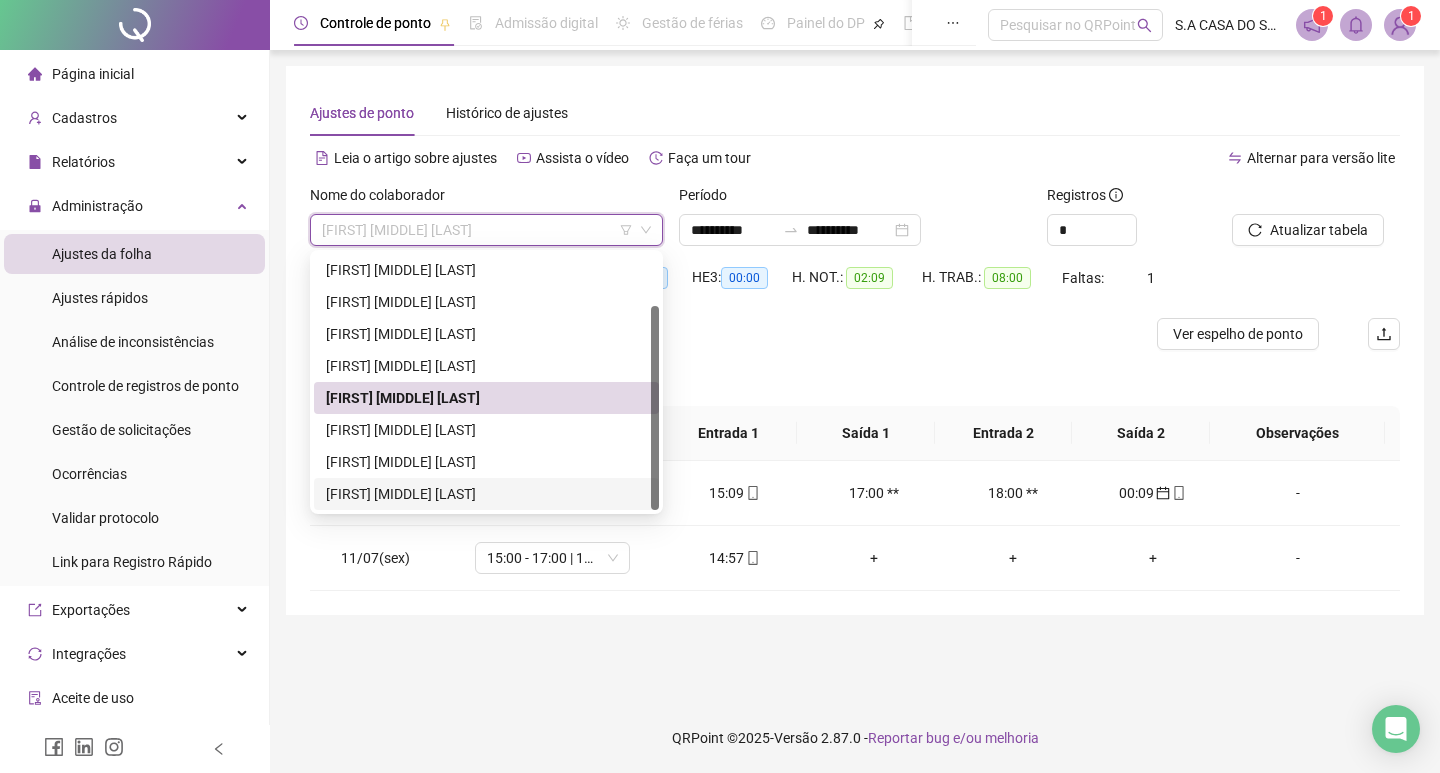 click on "[FIRST] [MIDDLE] [LAST]" at bounding box center (486, 494) 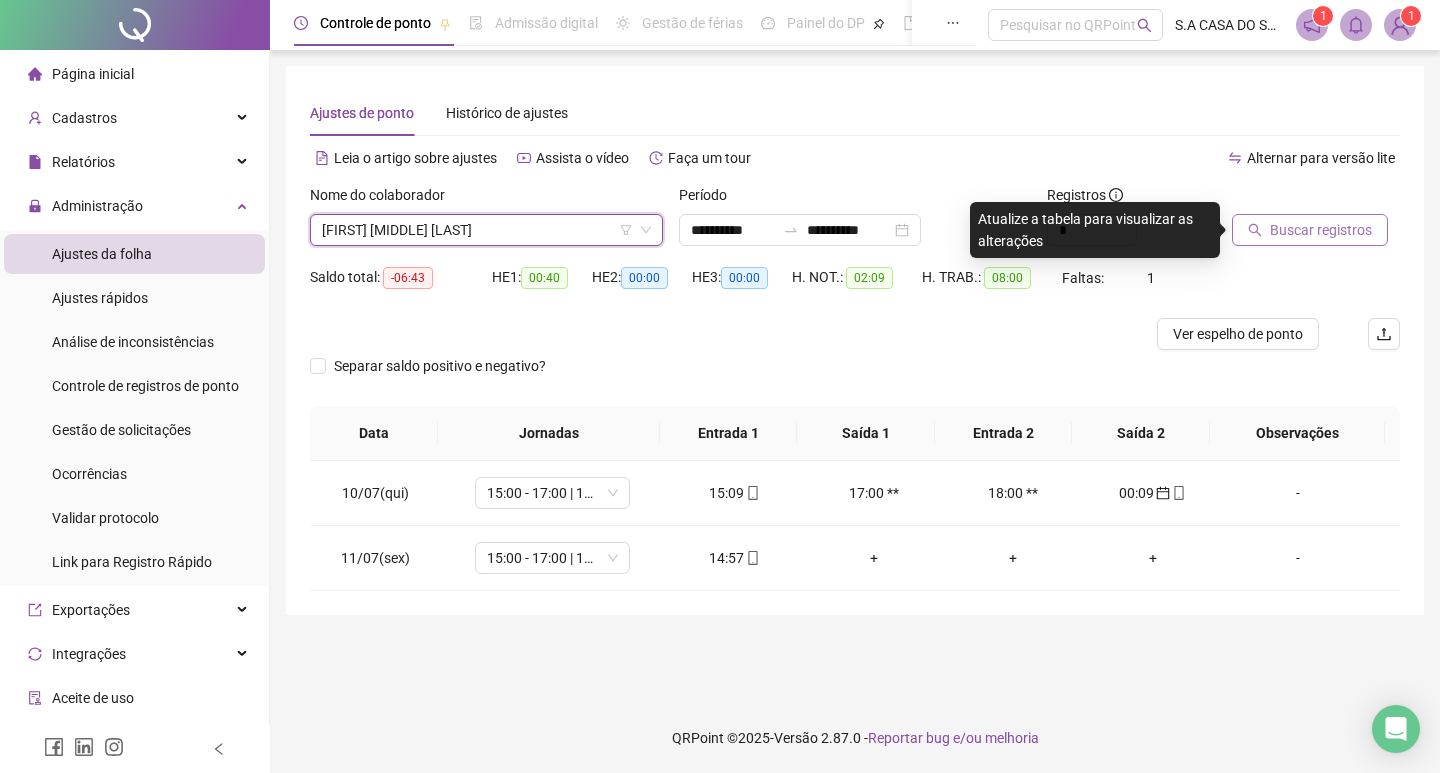 click on "Buscar registros" at bounding box center [1321, 230] 